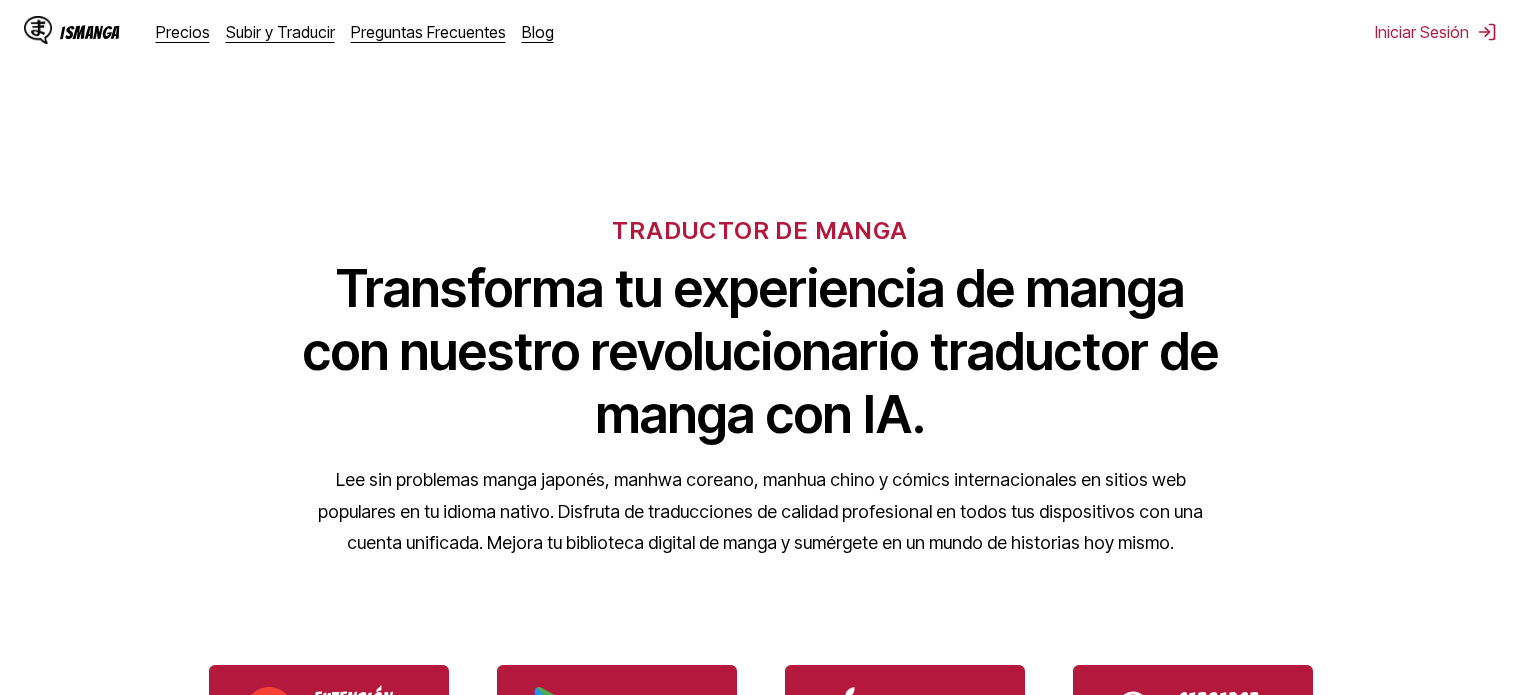 scroll, scrollTop: 0, scrollLeft: 0, axis: both 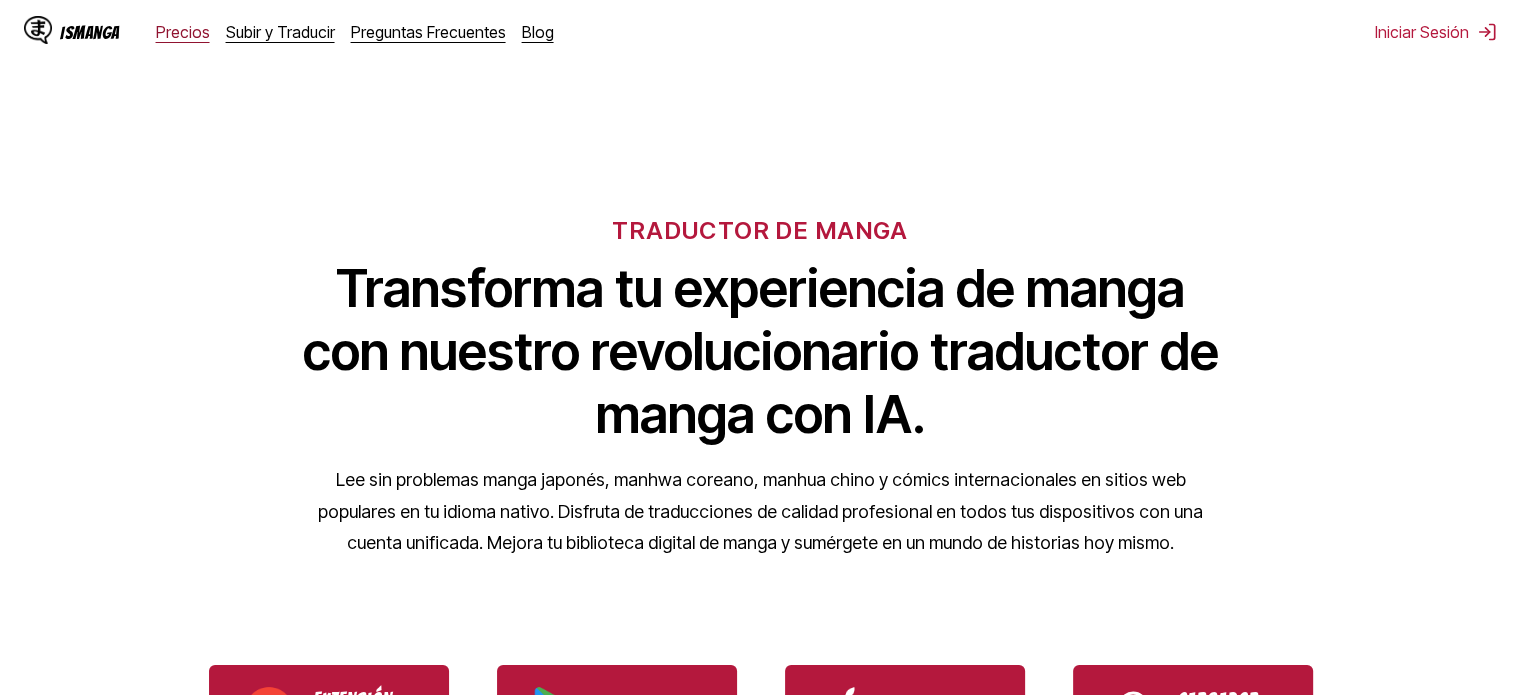 click on "Precios" at bounding box center [183, 32] 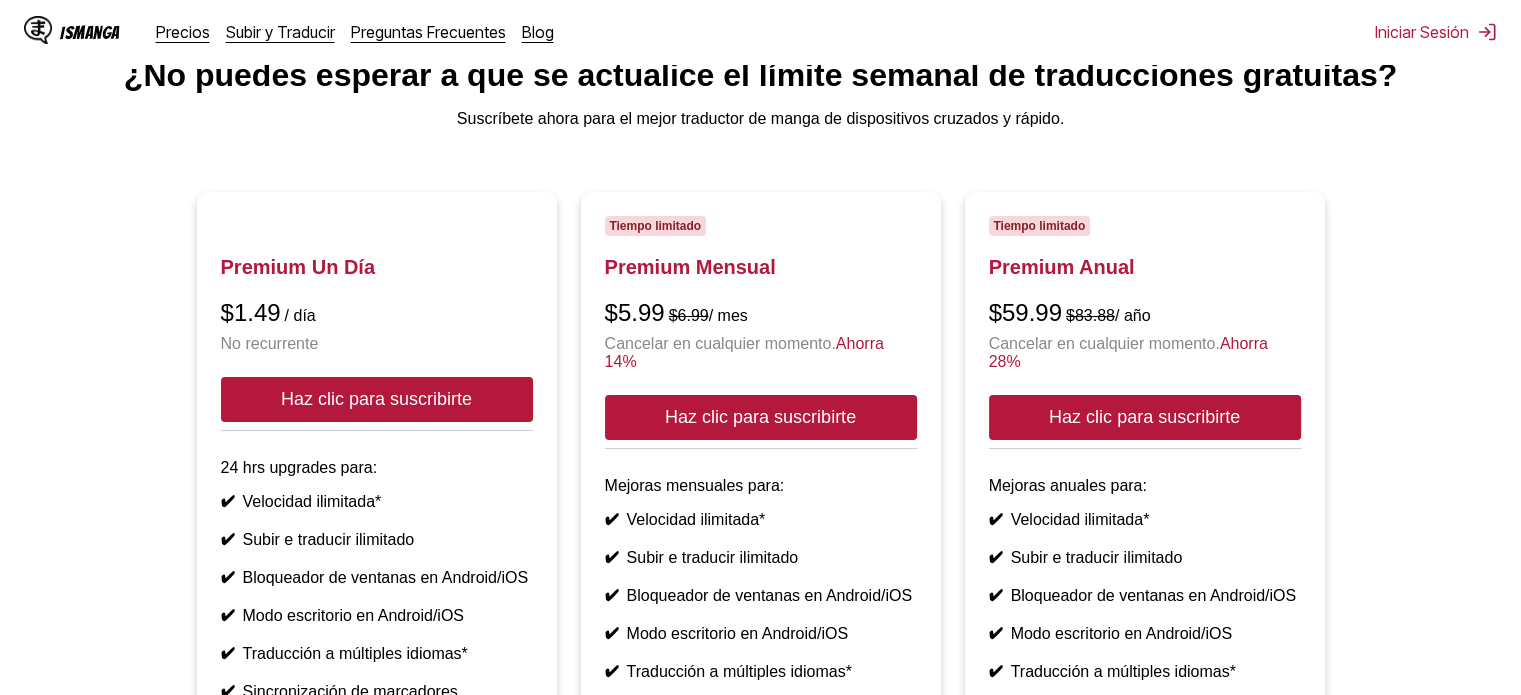 scroll, scrollTop: 73, scrollLeft: 0, axis: vertical 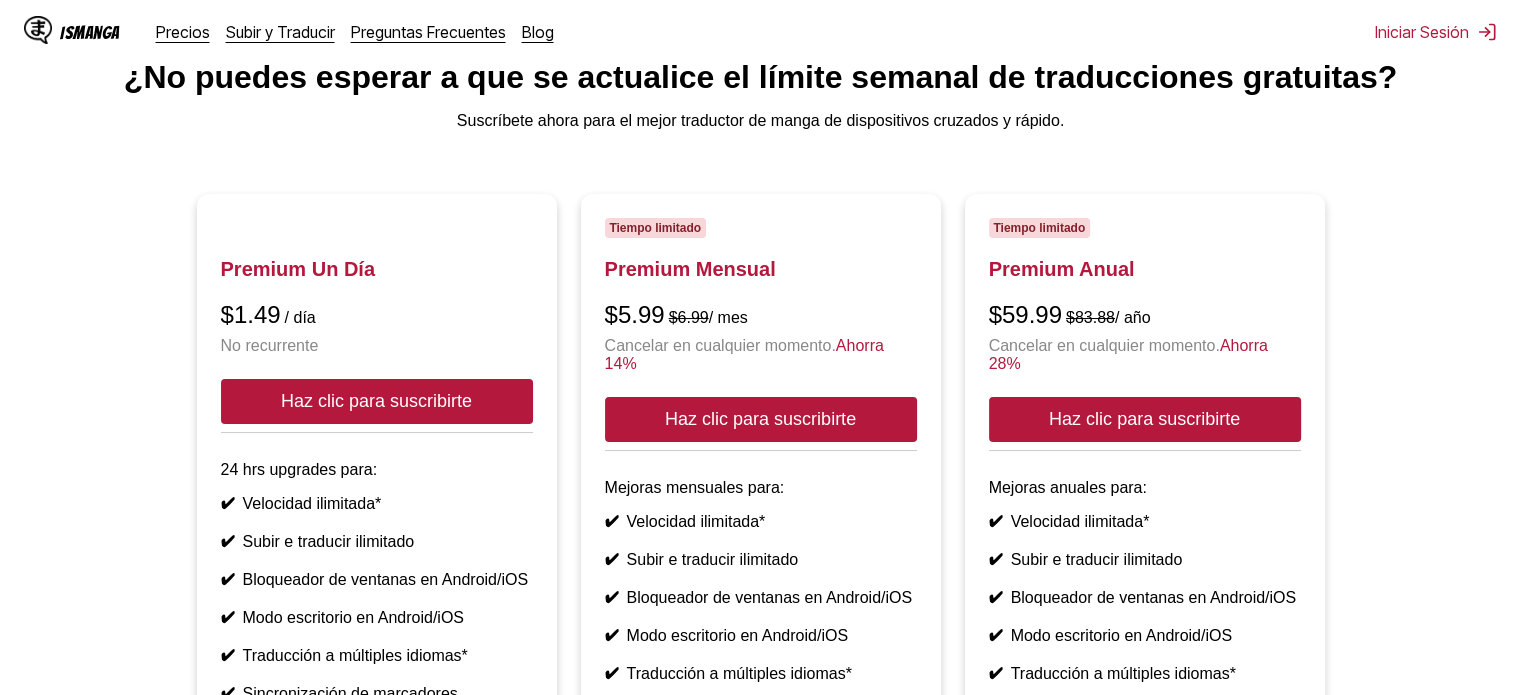 click on "IsManga  Precios Subir y Traducir Preguntas Frecuentes Blog Iniciar Sesión Precios Subir y Traducir Preguntas Frecuentes Blog" at bounding box center (760, 32) 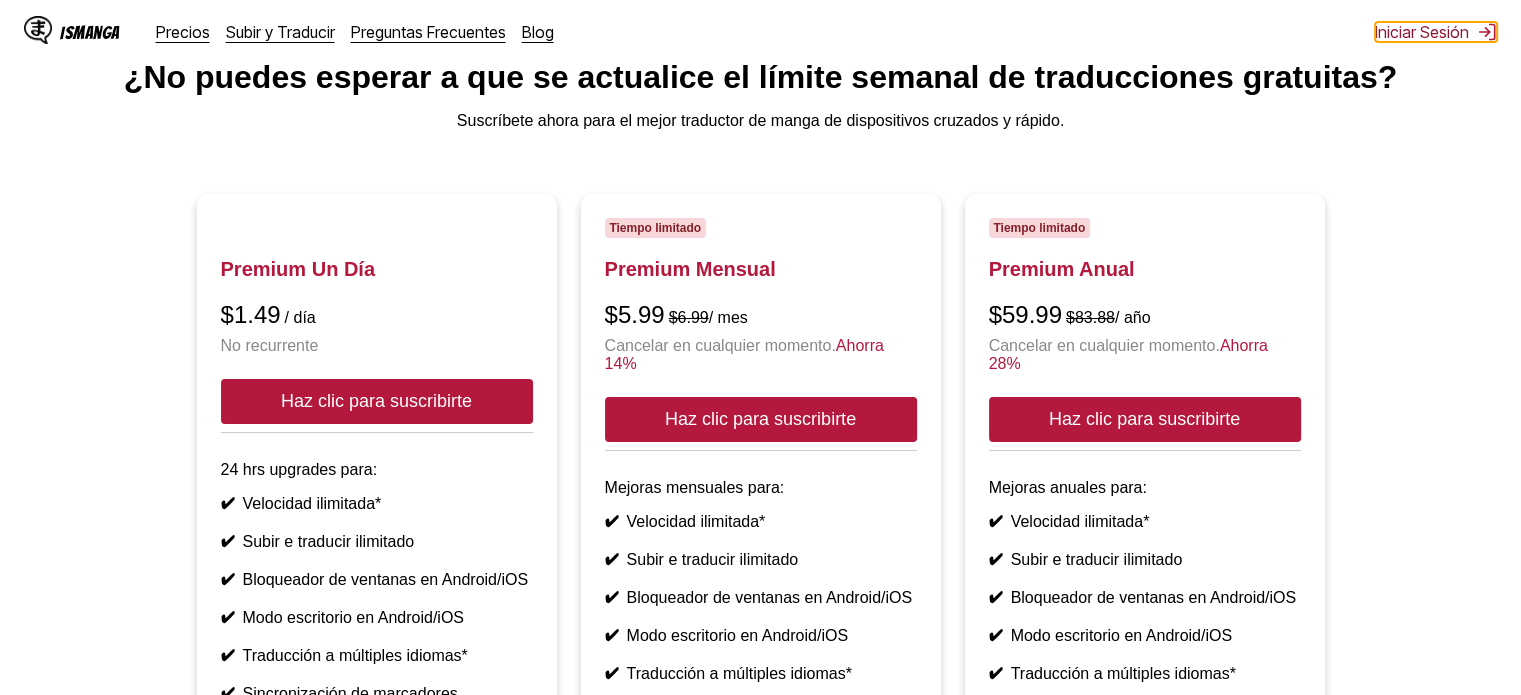 click on "Iniciar Sesión" at bounding box center [1436, 32] 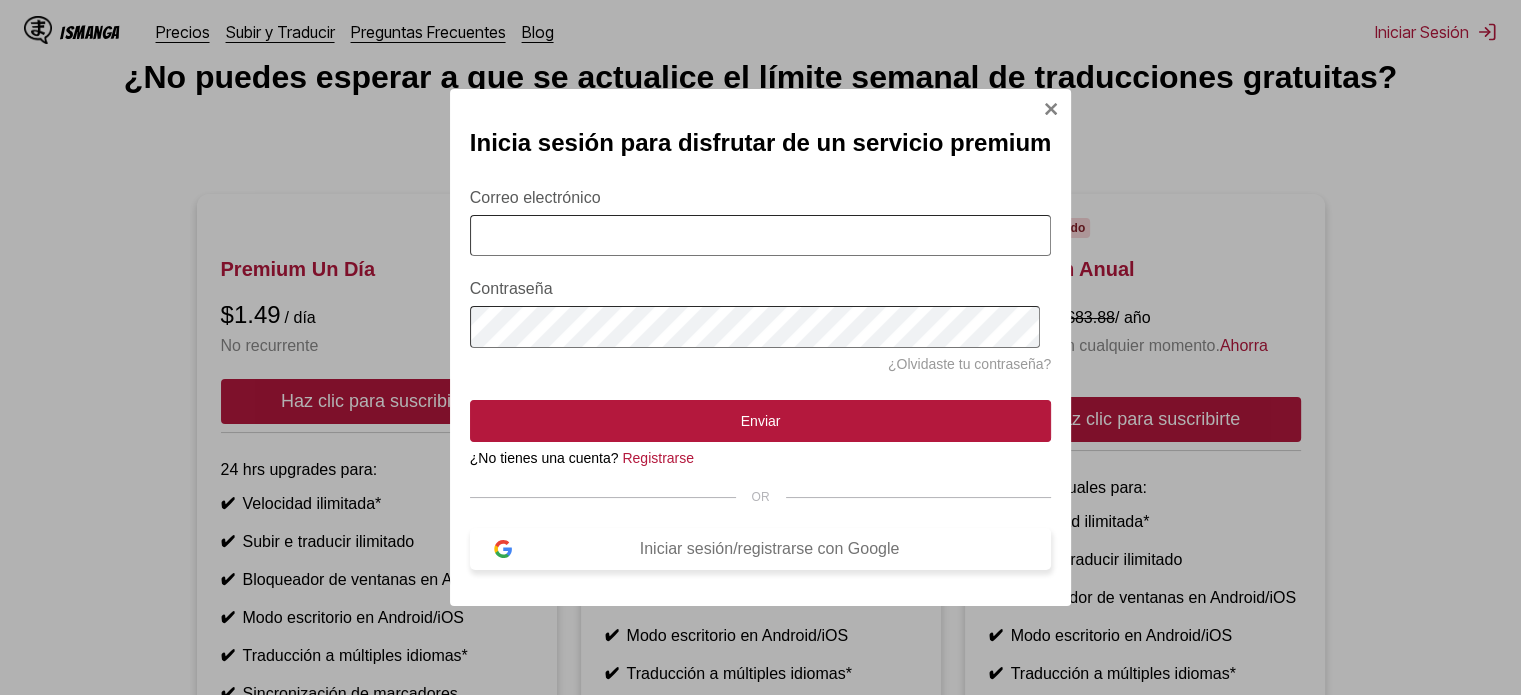 click on "Iniciar sesión/registrarse con Google" at bounding box center (761, 549) 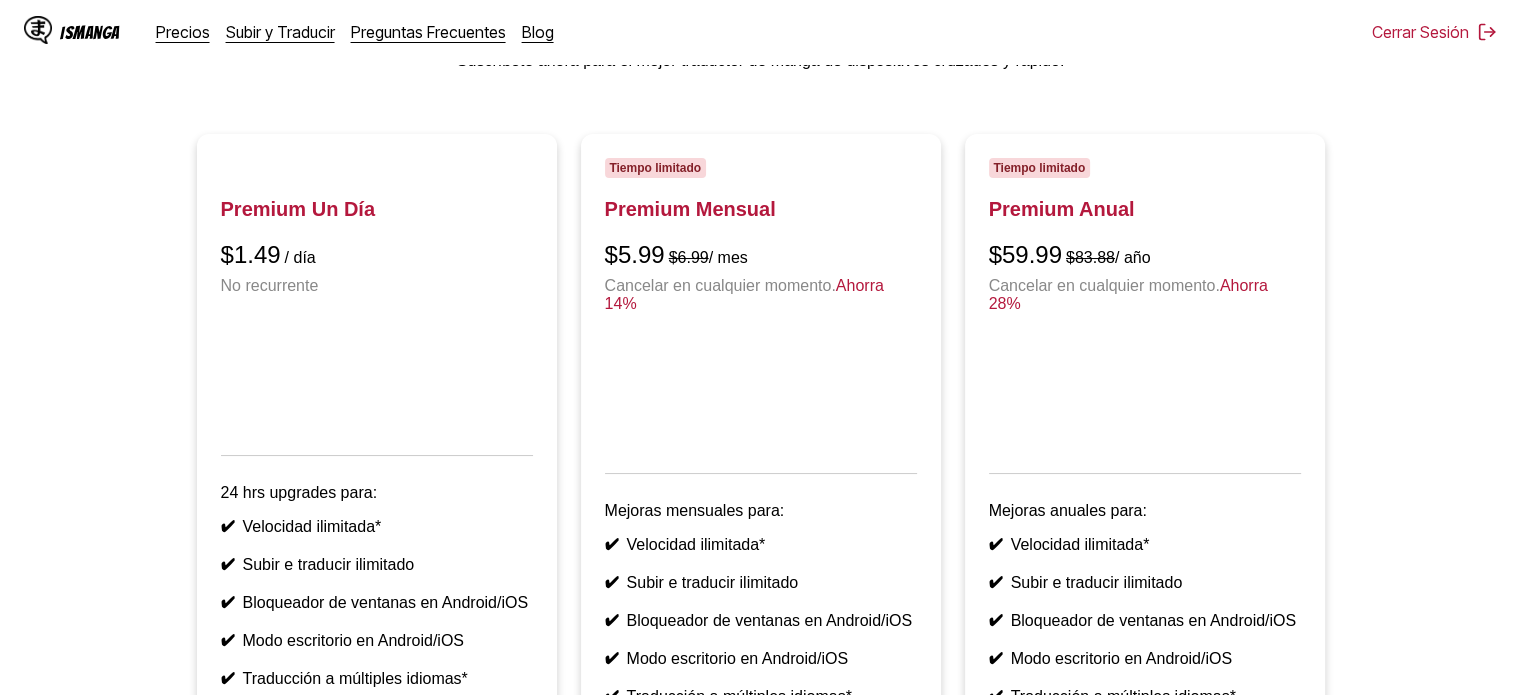 scroll, scrollTop: 0, scrollLeft: 0, axis: both 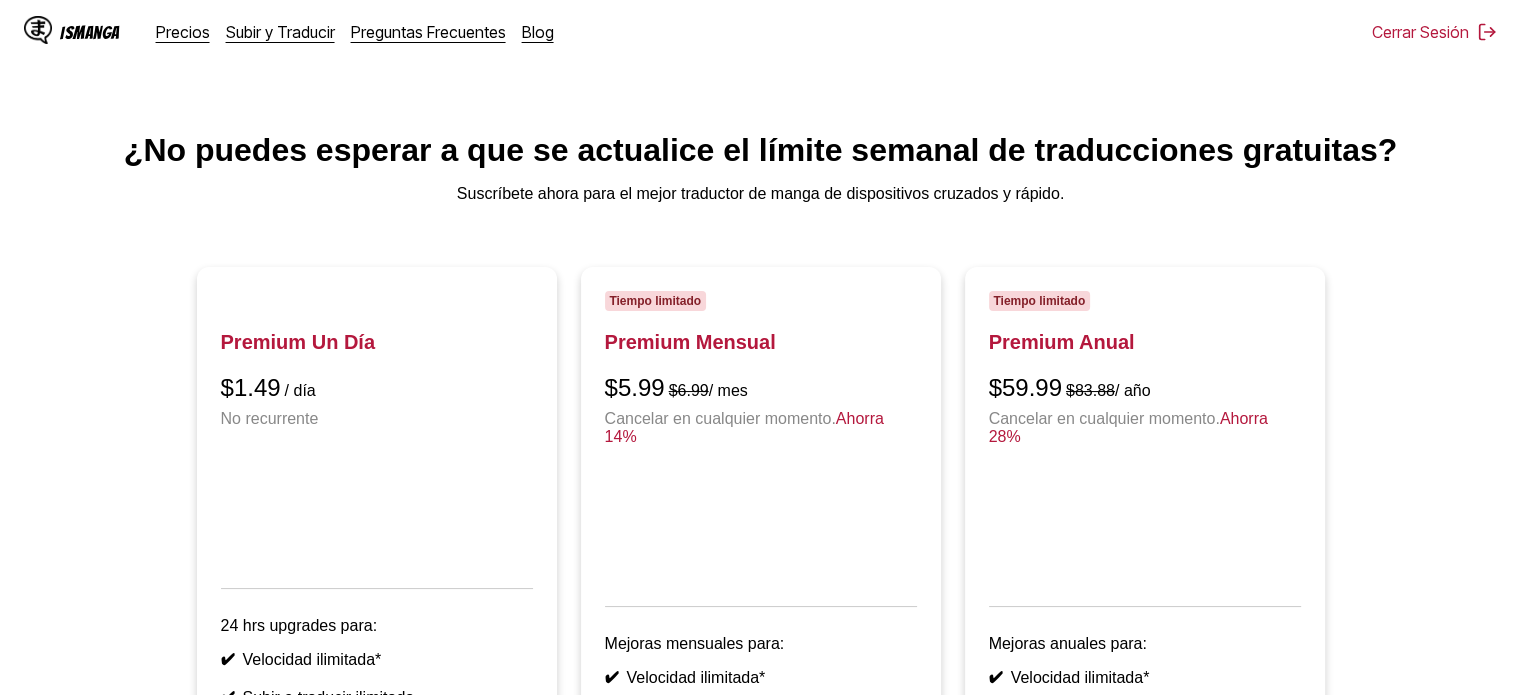 click on "IsManga" at bounding box center (72, 32) 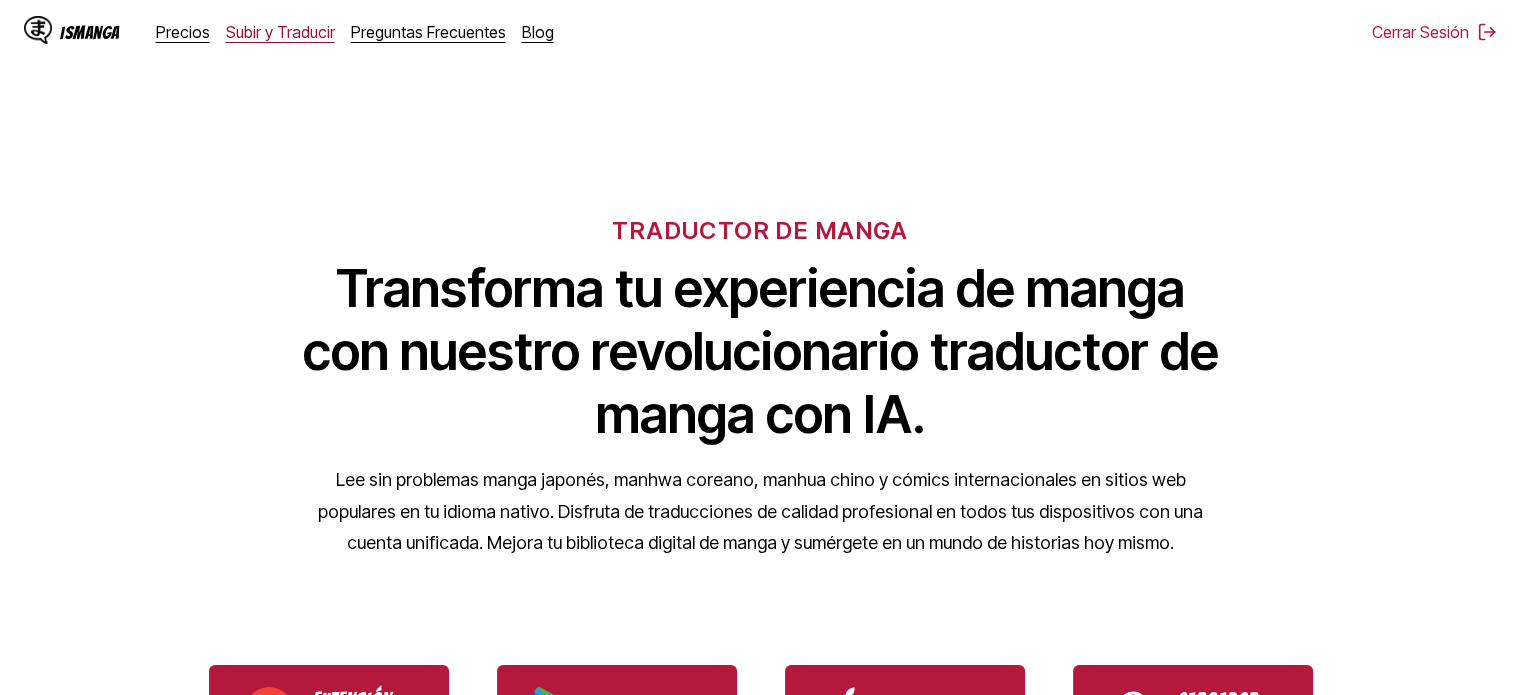 click on "Subir y Traducir" at bounding box center [280, 32] 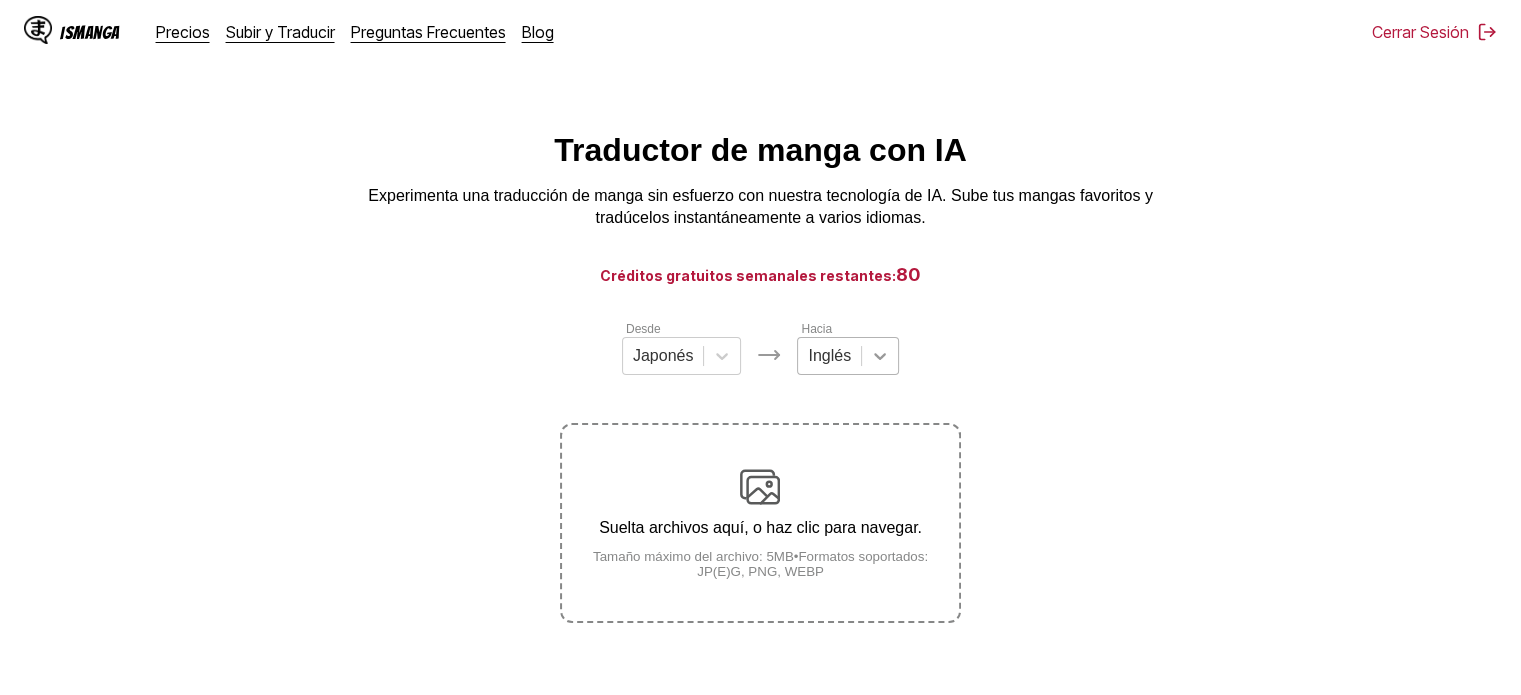 click 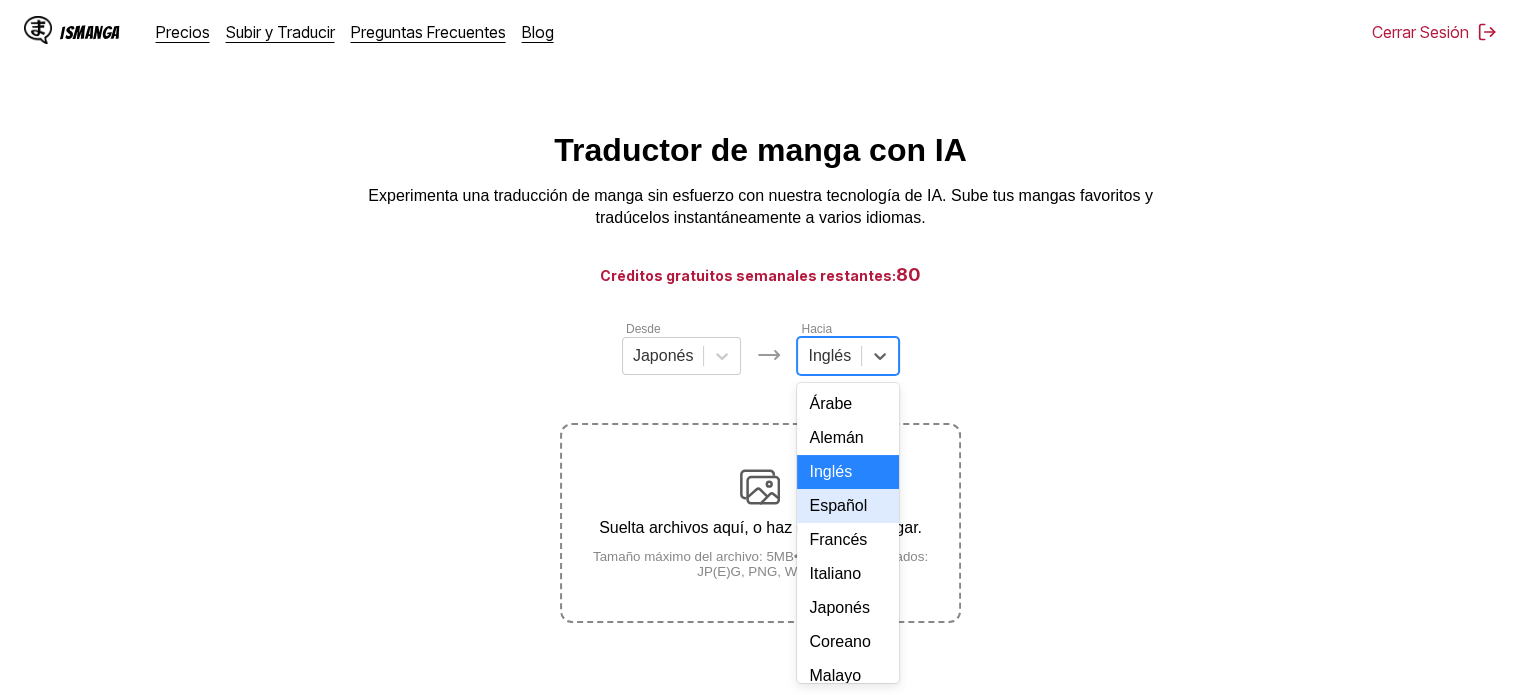 click on "Español" at bounding box center [848, 506] 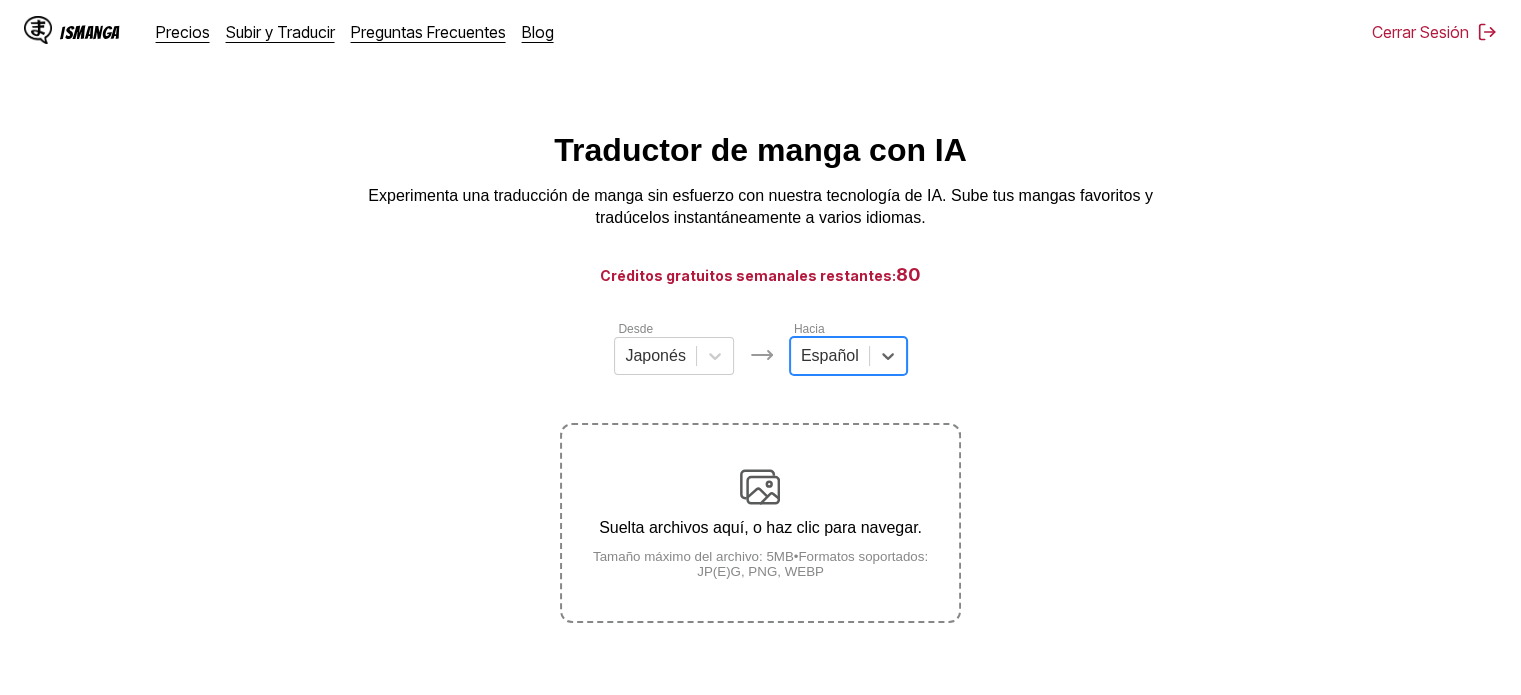 scroll, scrollTop: 248, scrollLeft: 0, axis: vertical 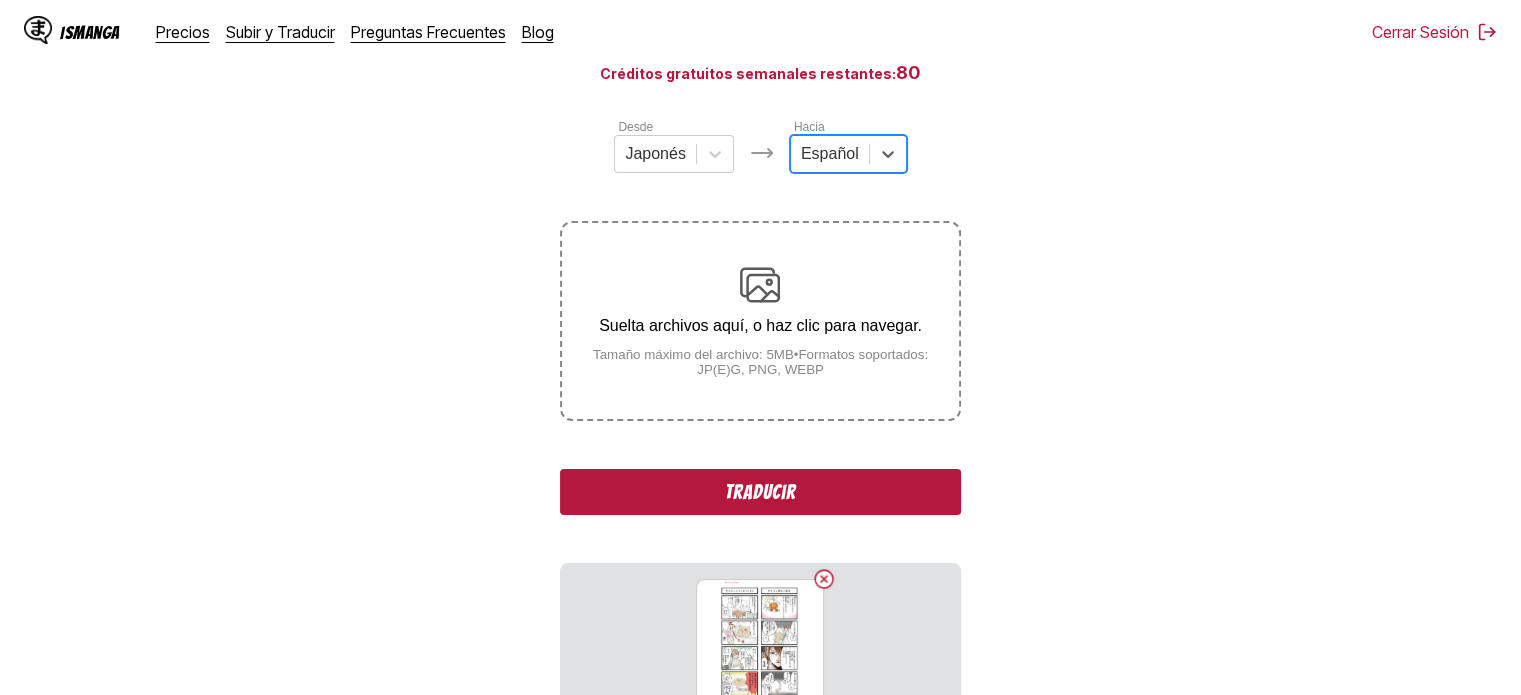 click on "Traducir" at bounding box center [760, 492] 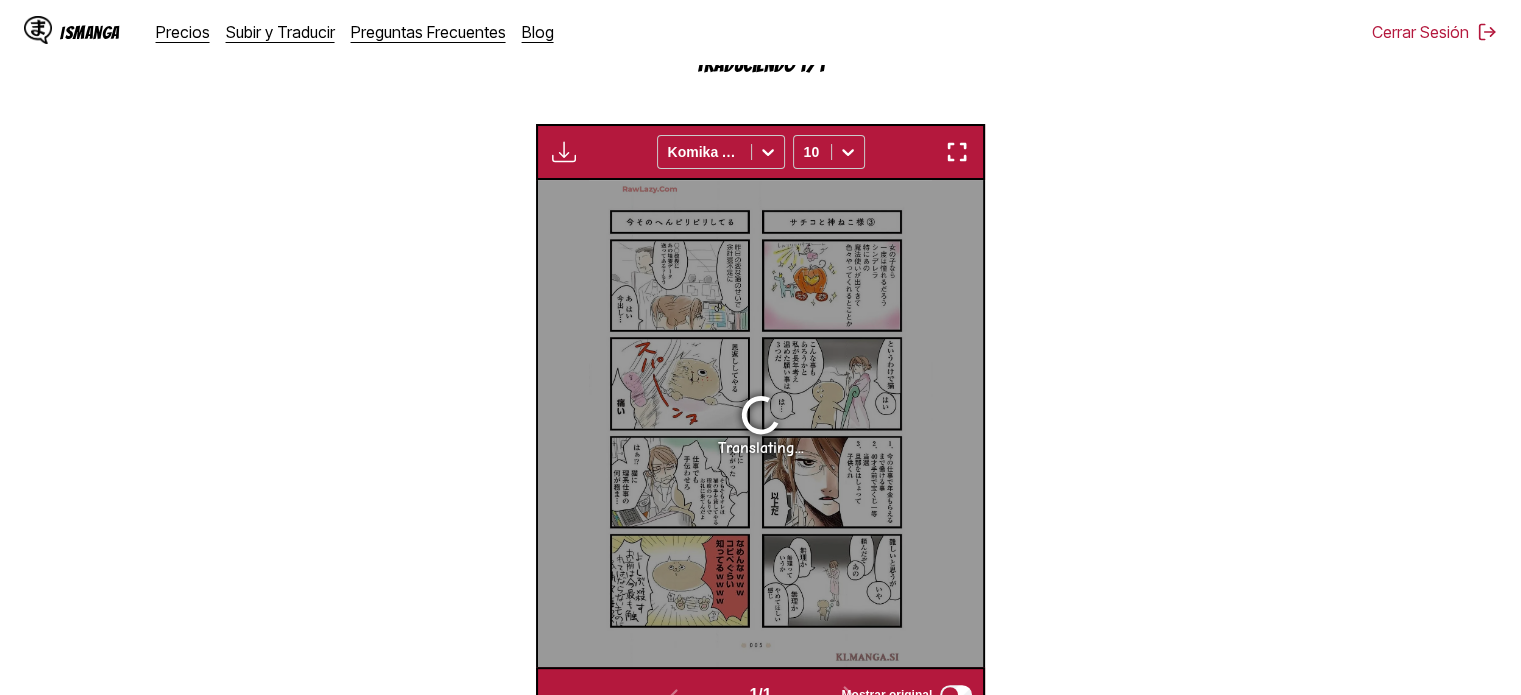 scroll, scrollTop: 617, scrollLeft: 0, axis: vertical 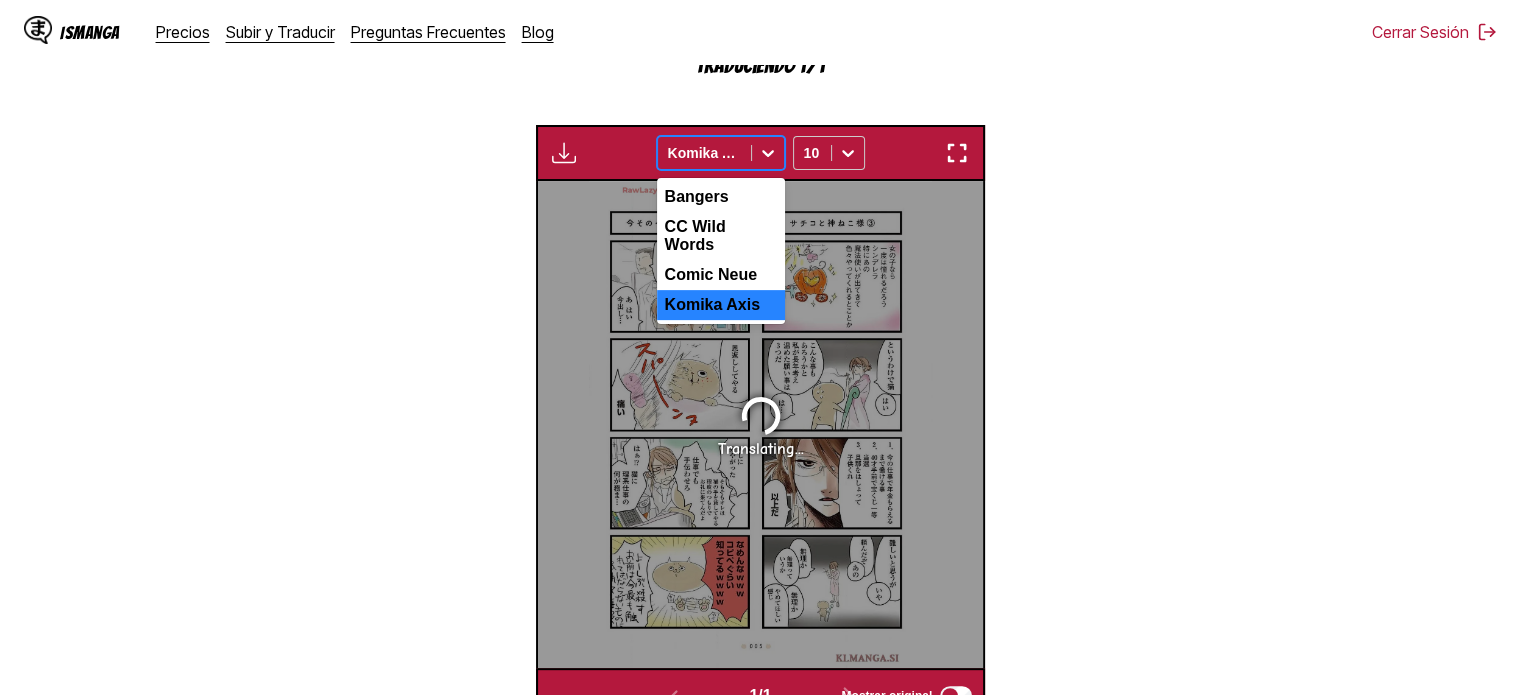 click at bounding box center [768, 153] 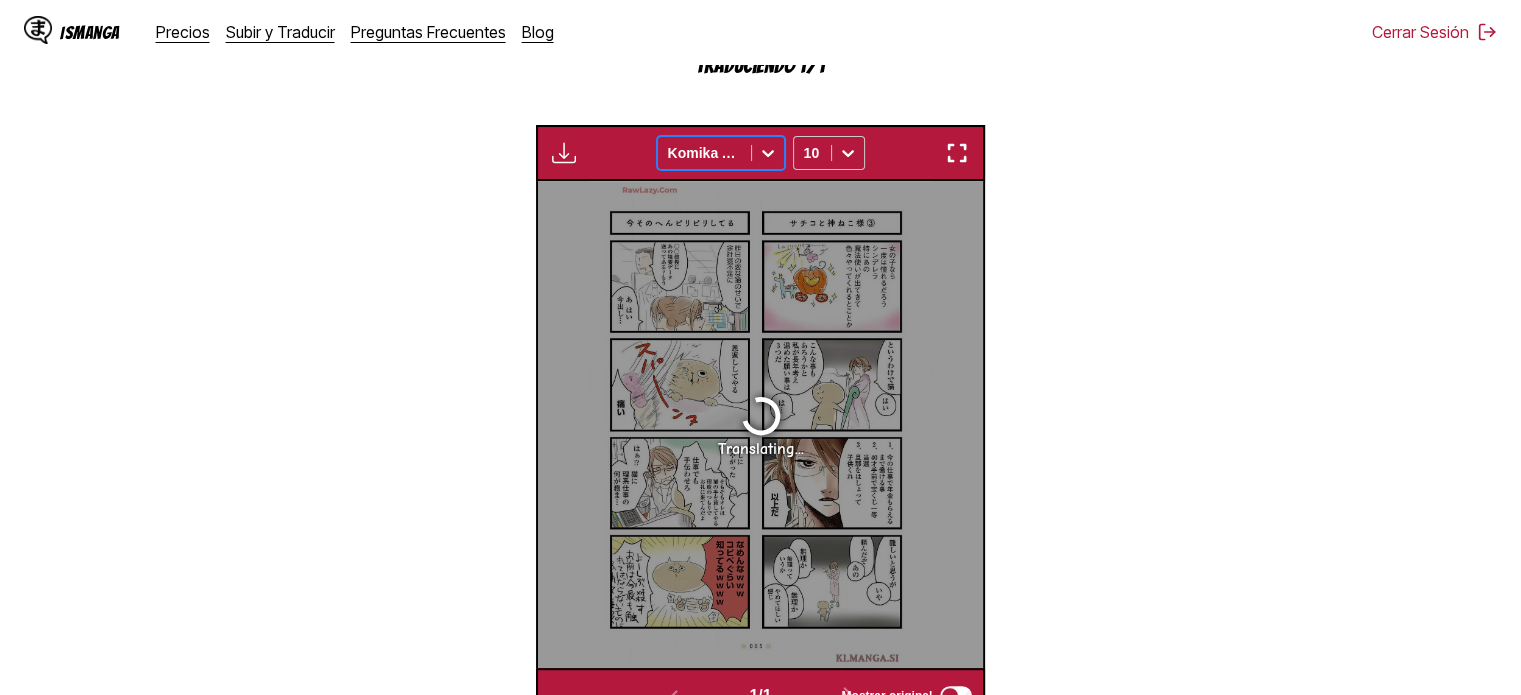 click at bounding box center [768, 153] 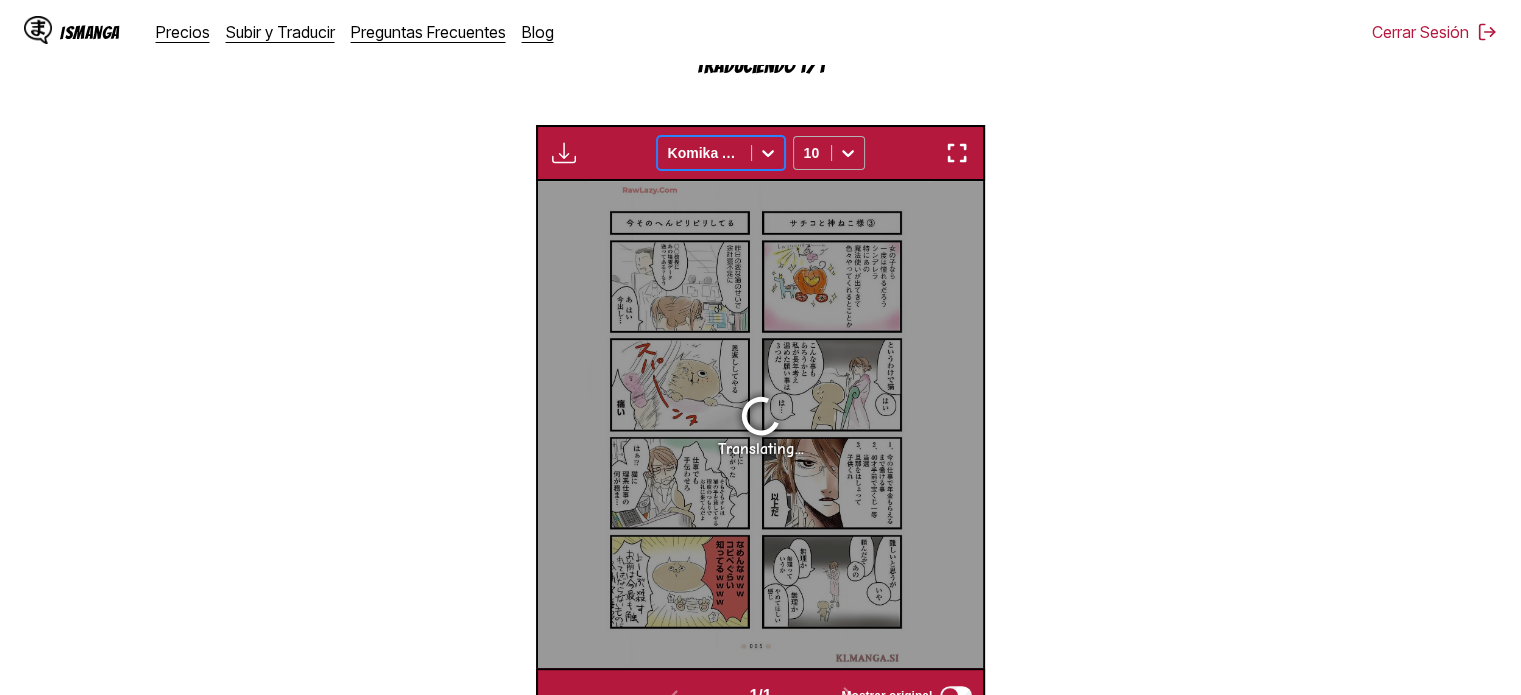 click at bounding box center (848, 153) 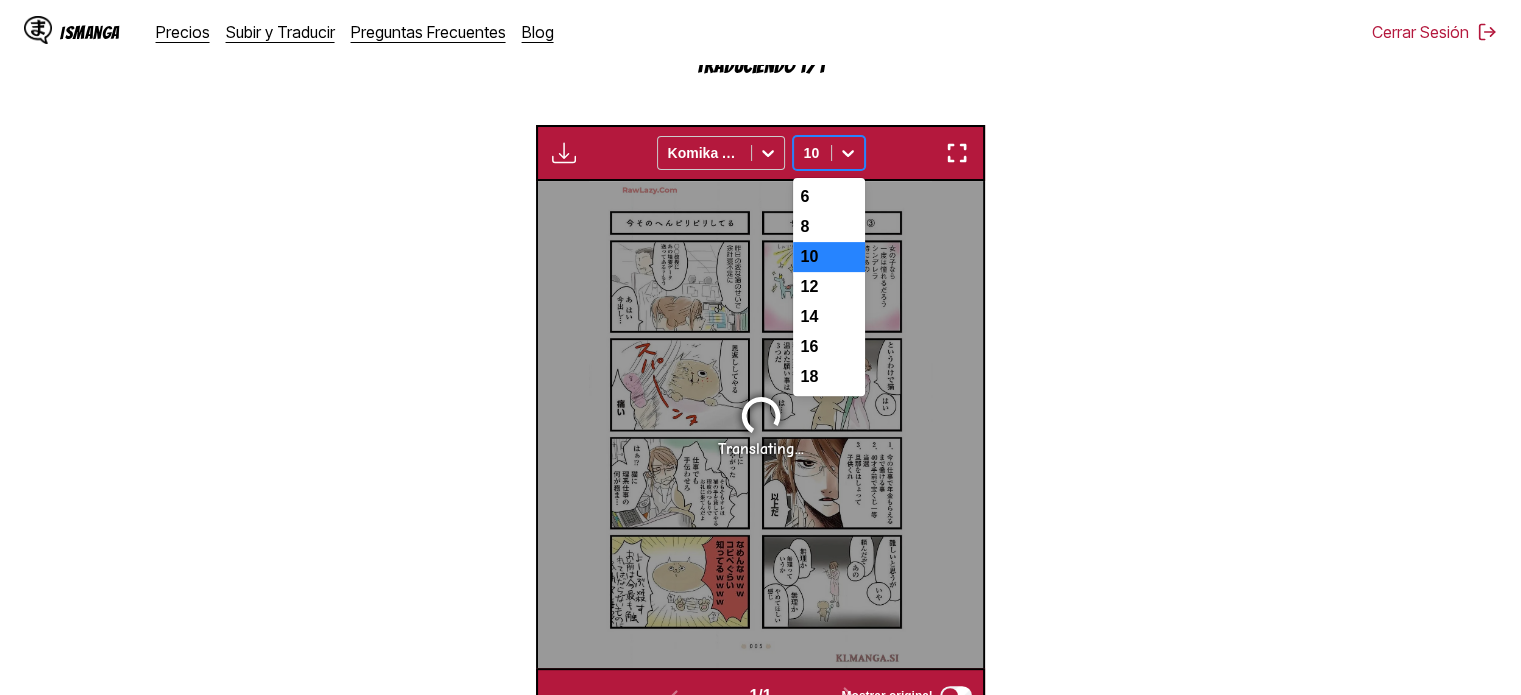 click at bounding box center (848, 153) 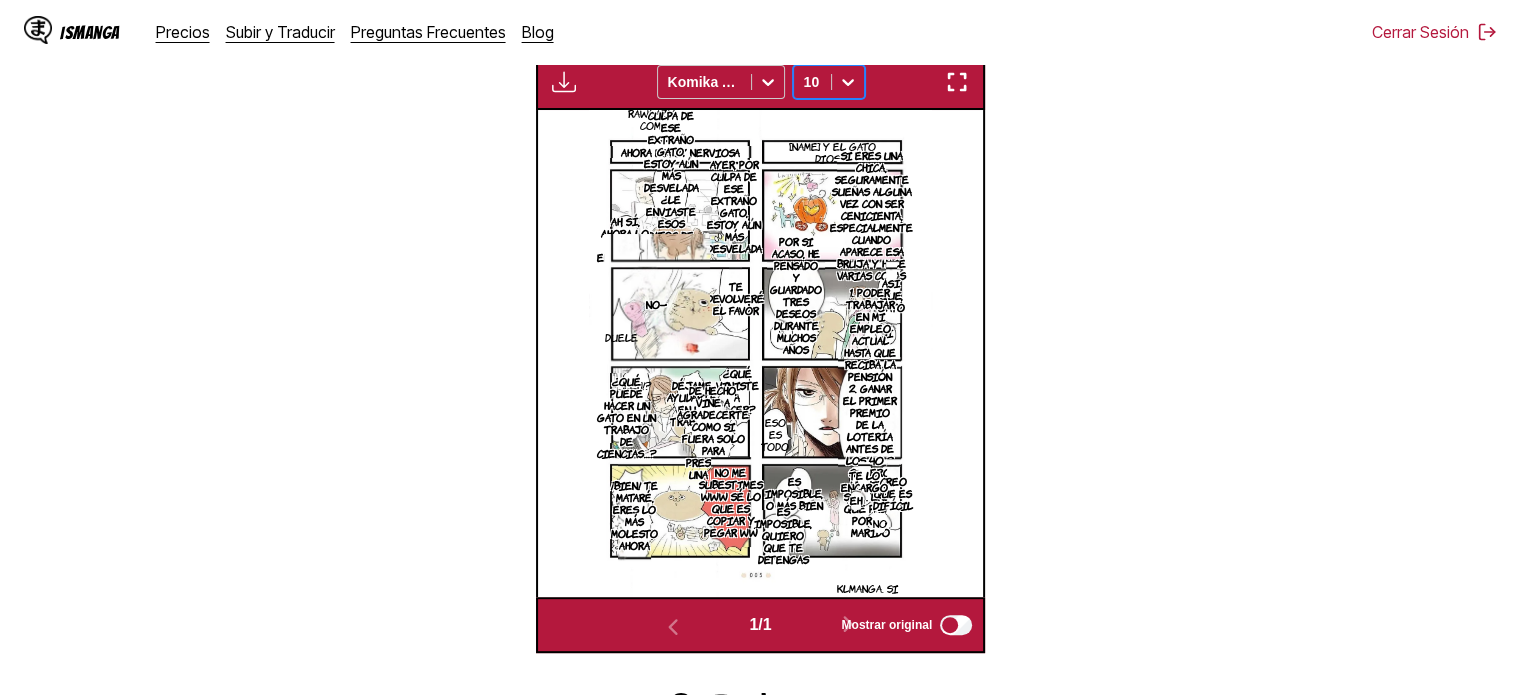 click 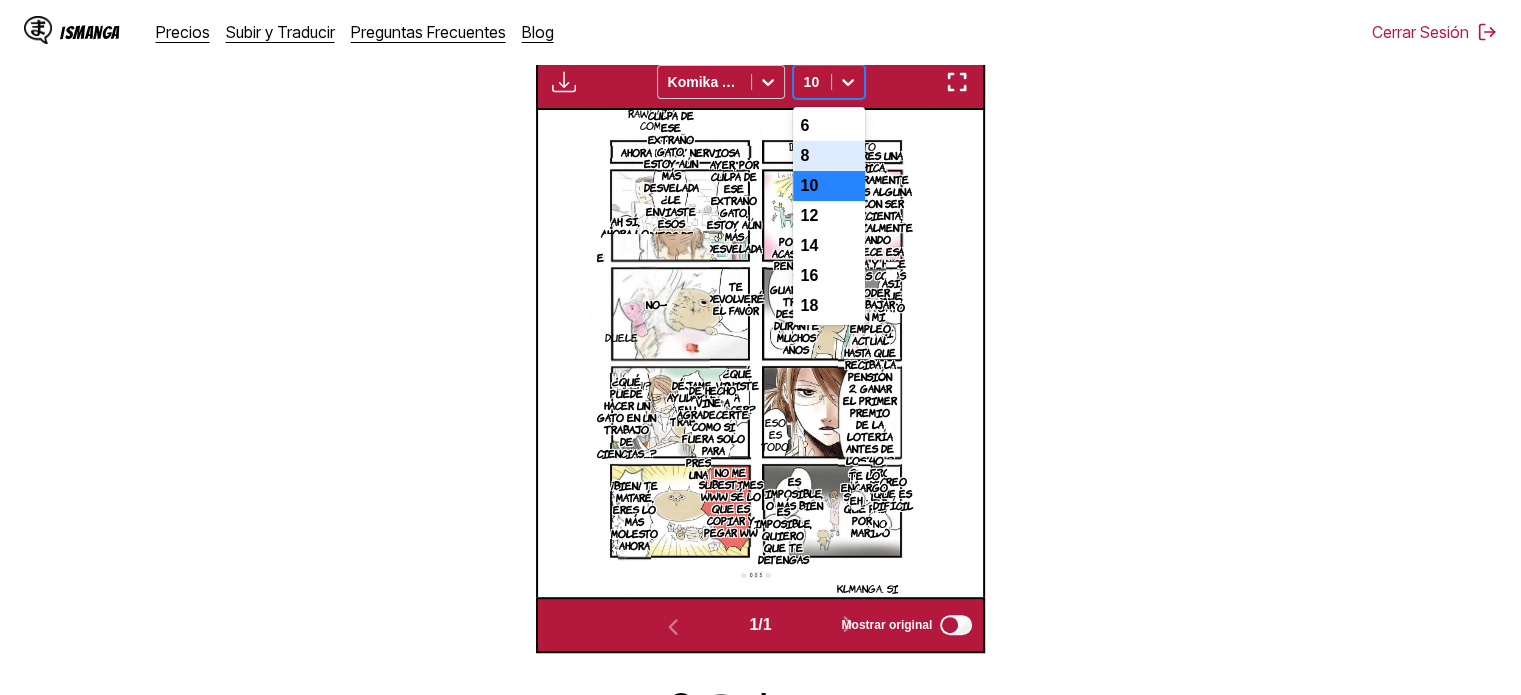 click on "8" at bounding box center [829, 156] 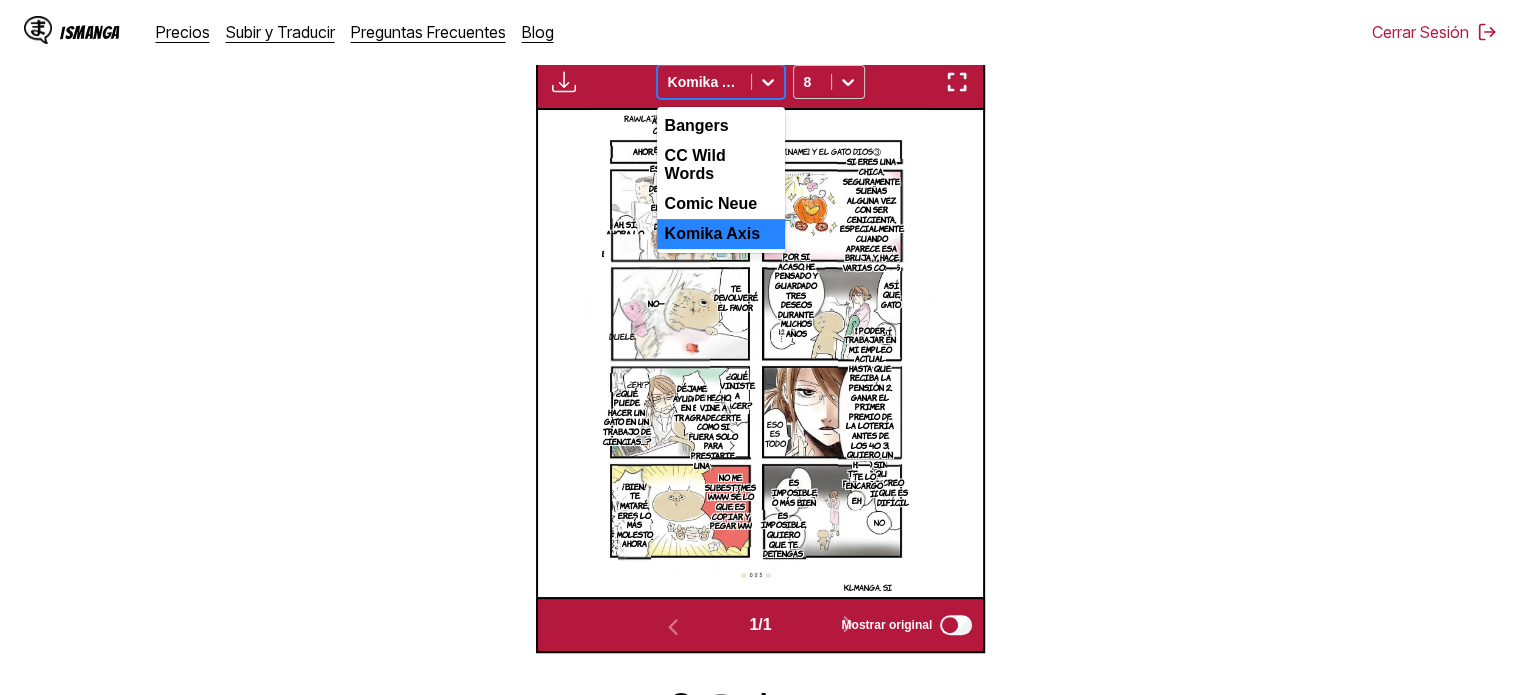 click 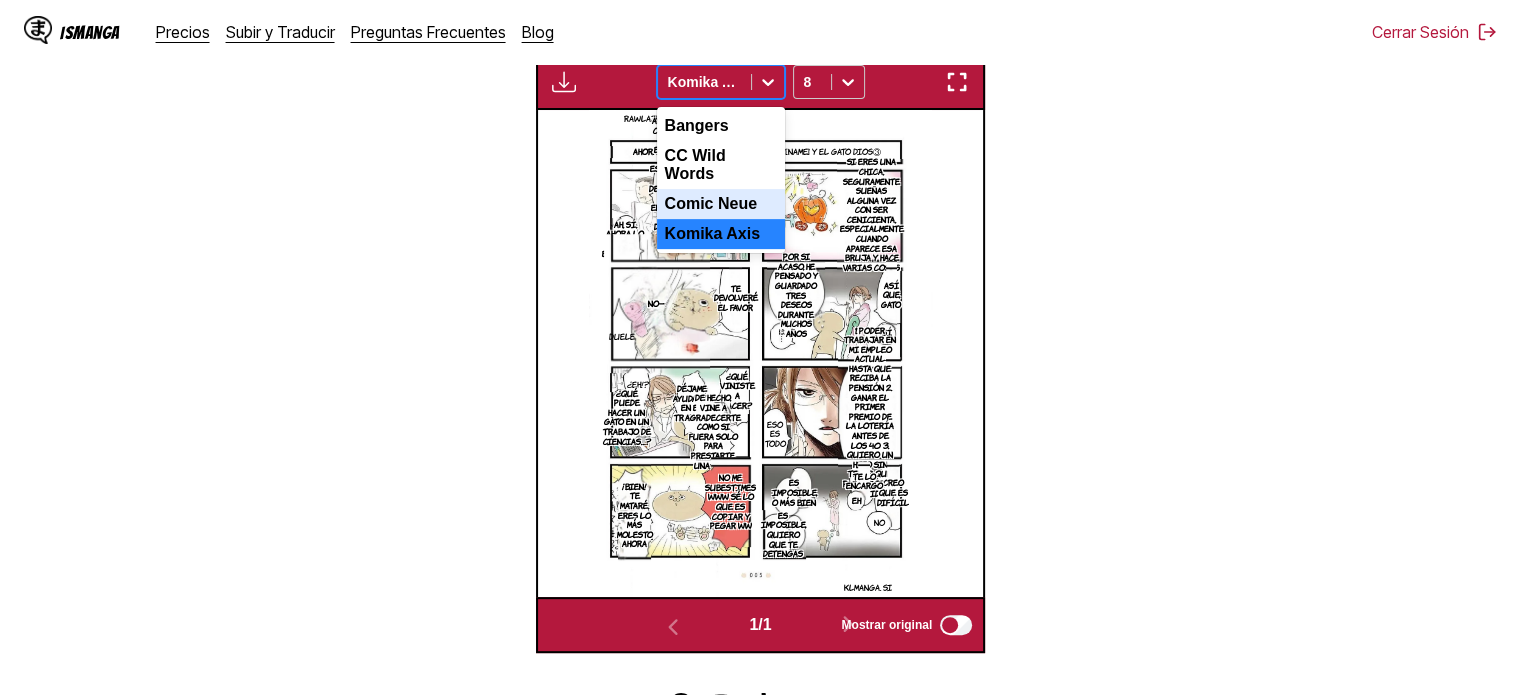 click on "Comic Neue" at bounding box center [721, 204] 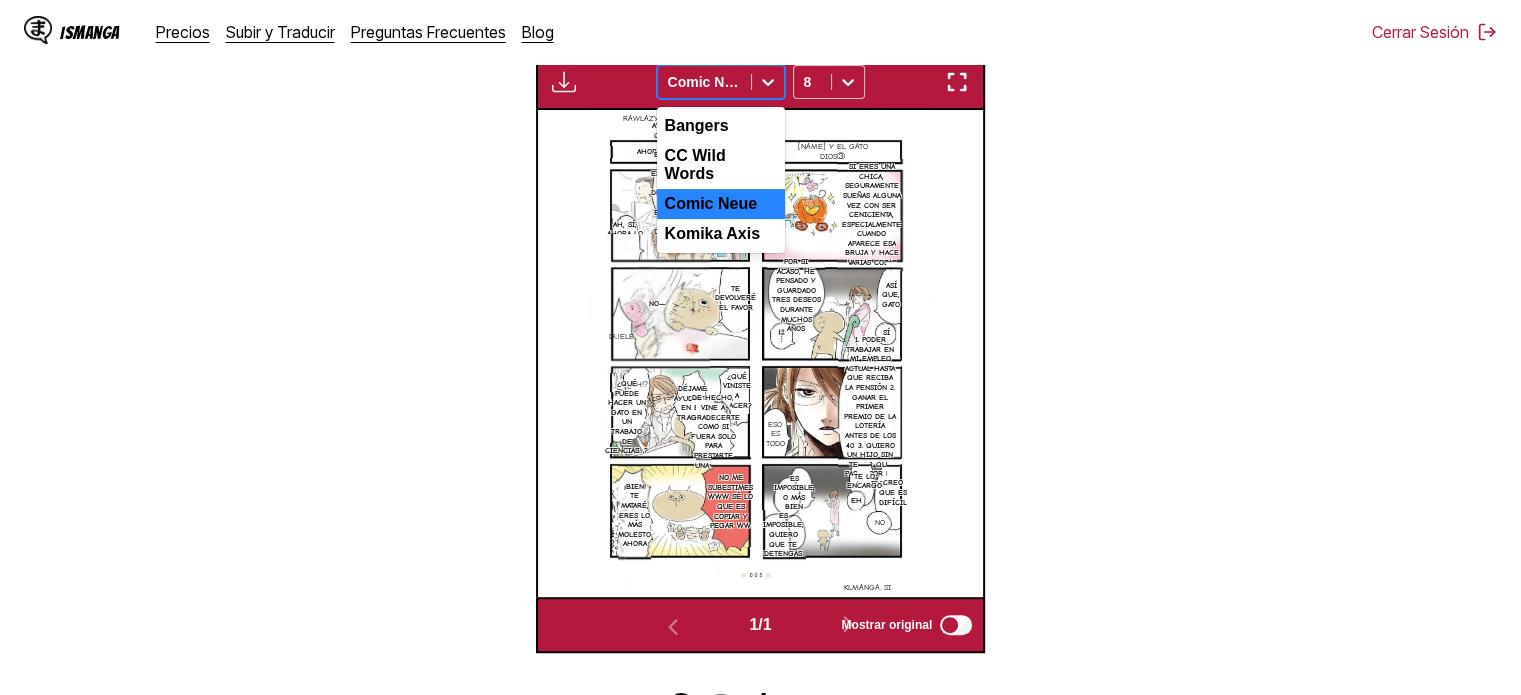 click on "Comic Neue" at bounding box center (704, 82) 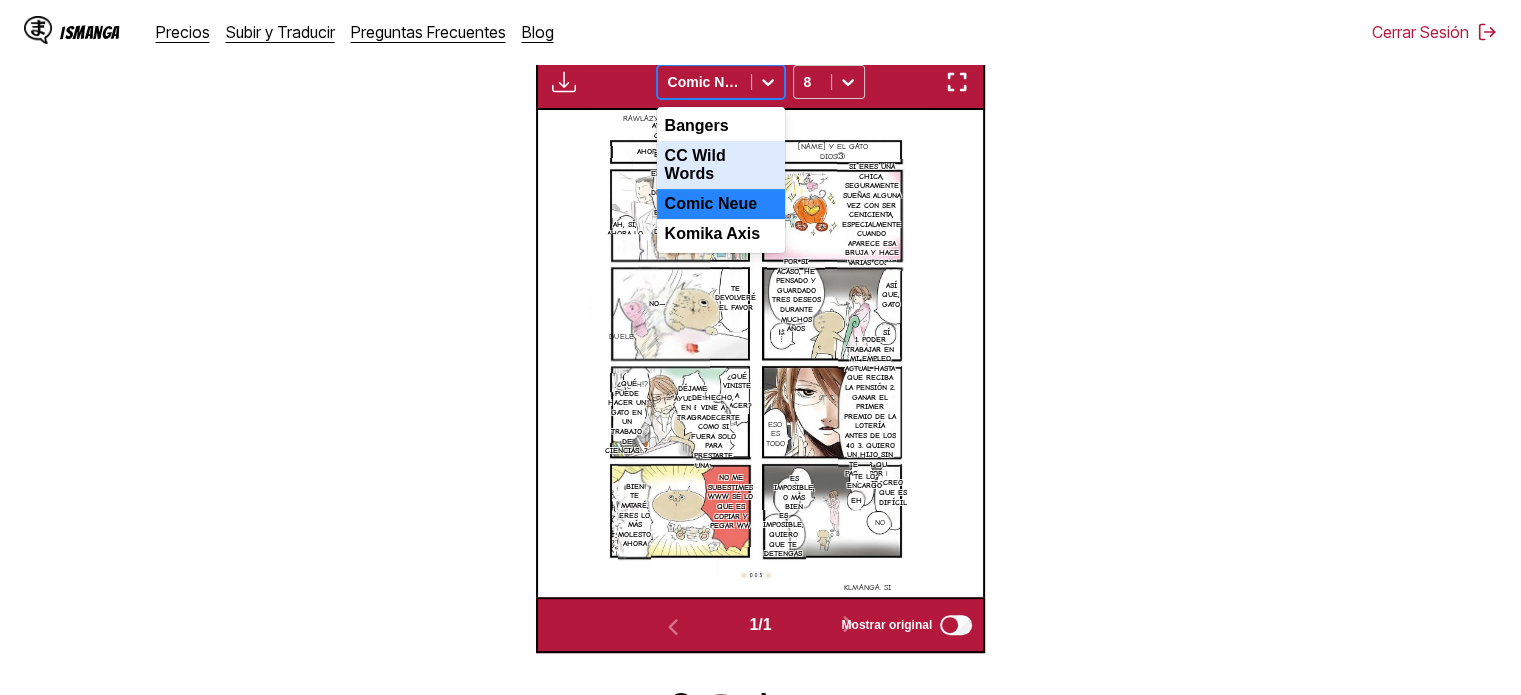 click on "CC Wild Words" at bounding box center [721, 165] 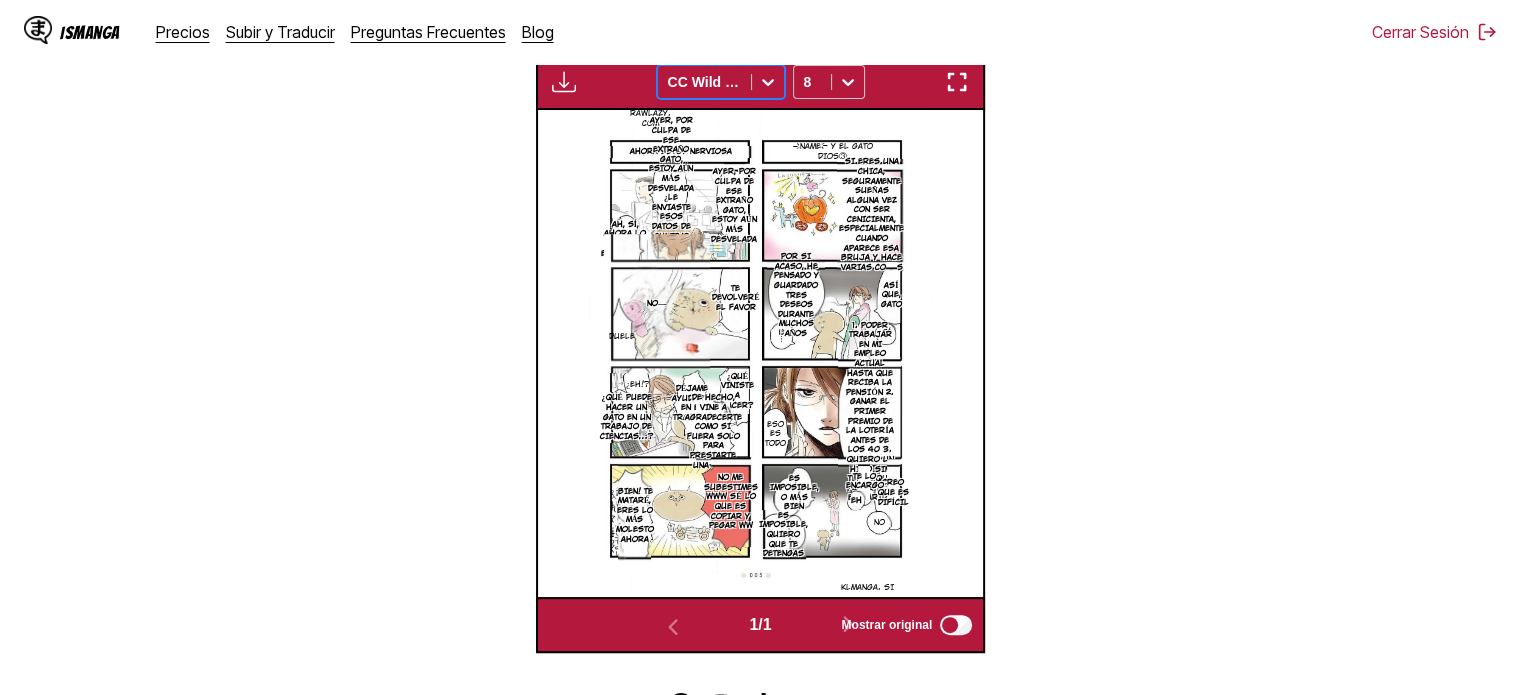 click on "CC Wild Words" at bounding box center (704, 82) 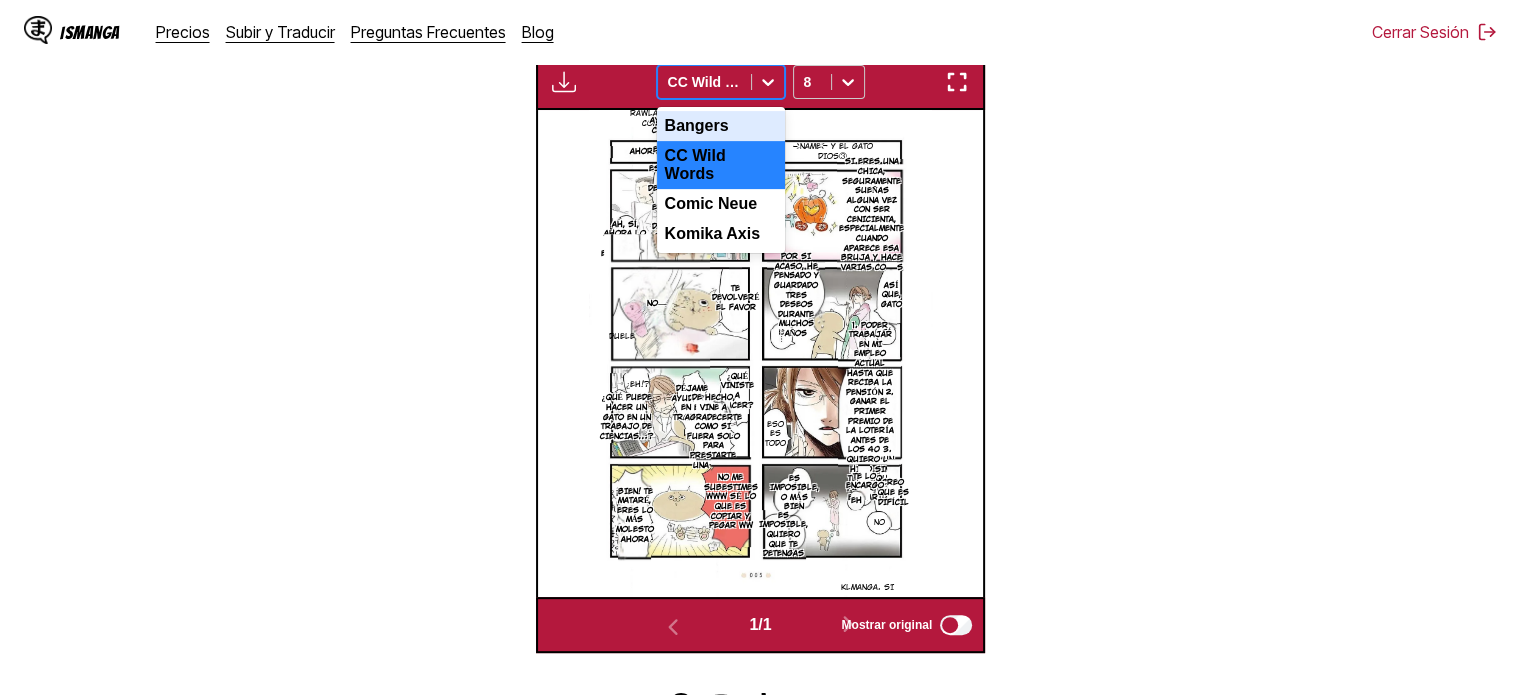 click on "Bangers" at bounding box center [721, 126] 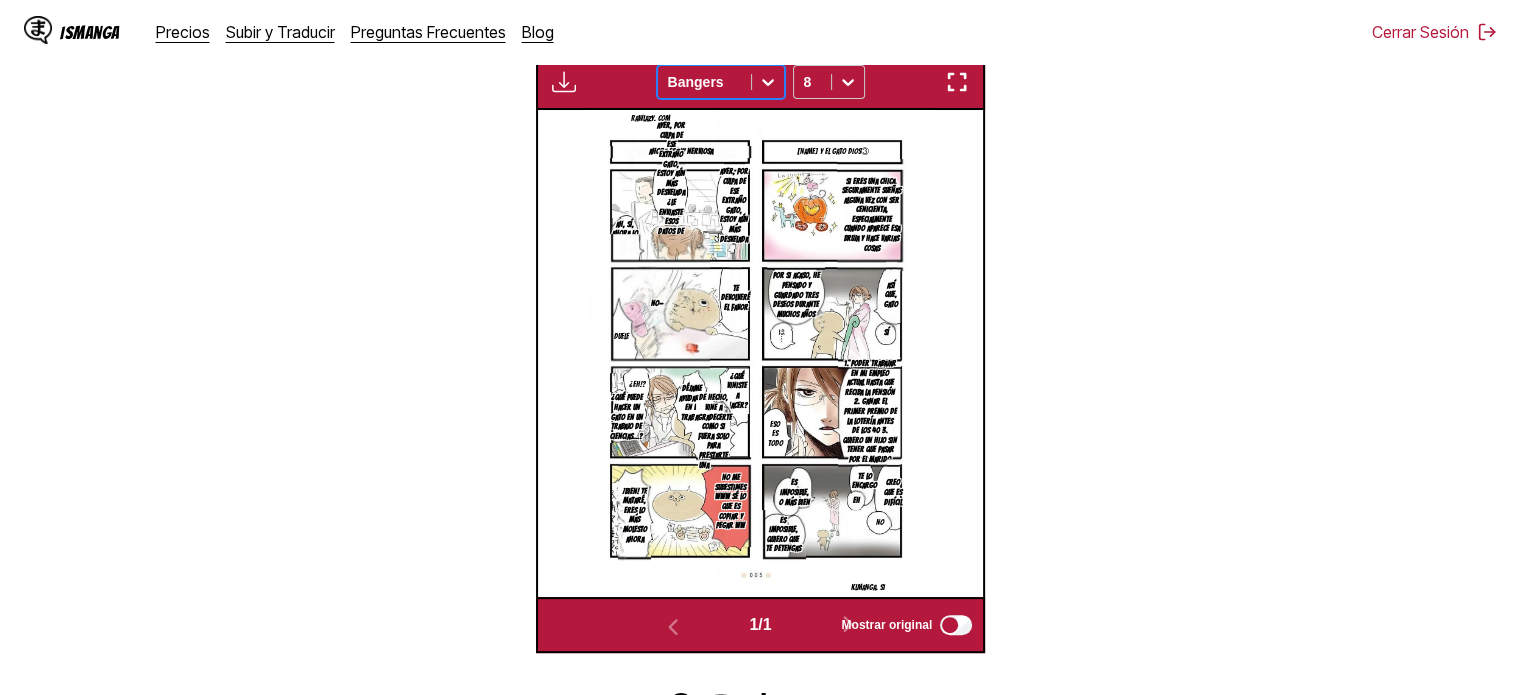 click at bounding box center (957, 82) 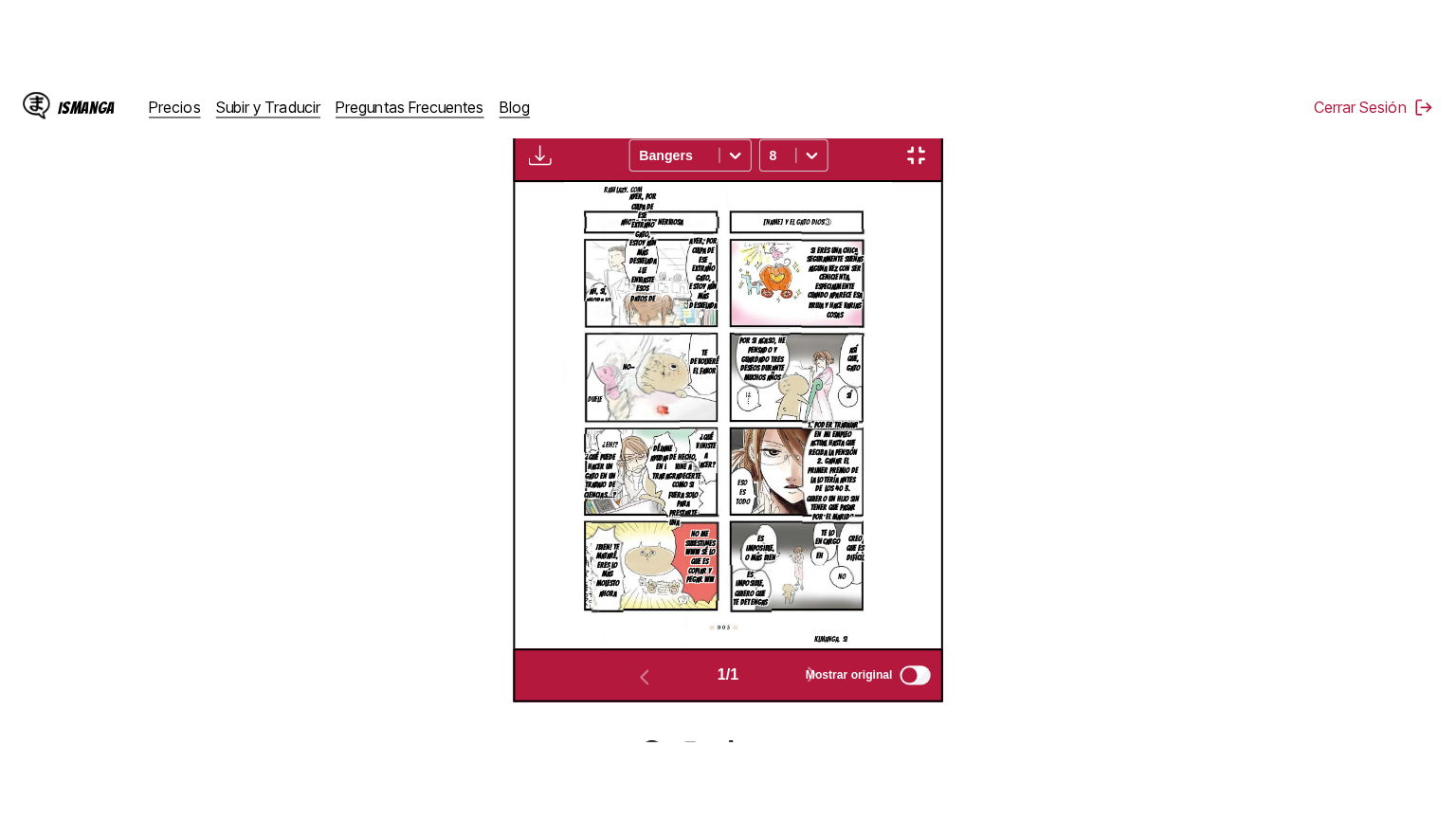 scroll, scrollTop: 220, scrollLeft: 0, axis: vertical 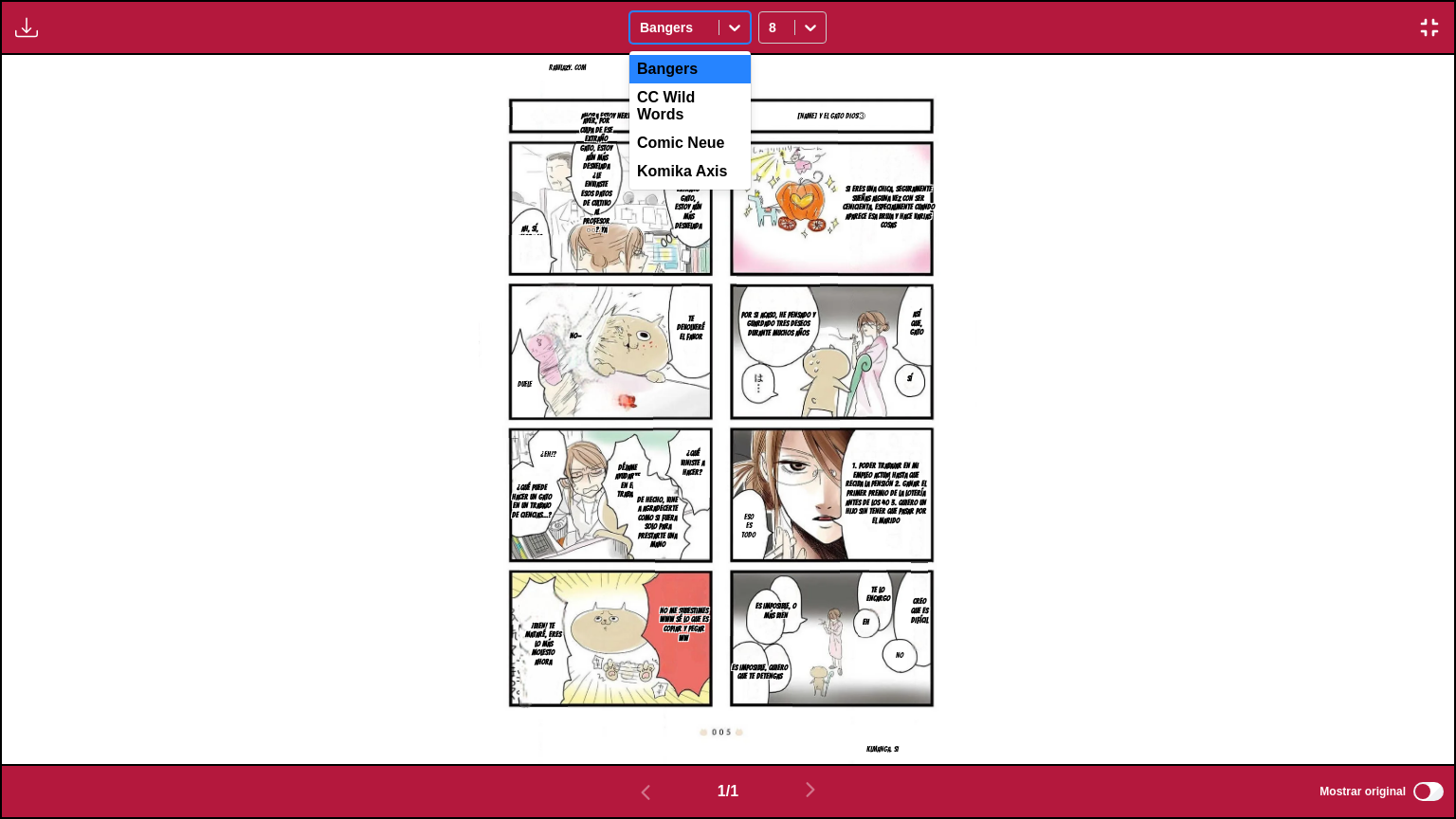 click 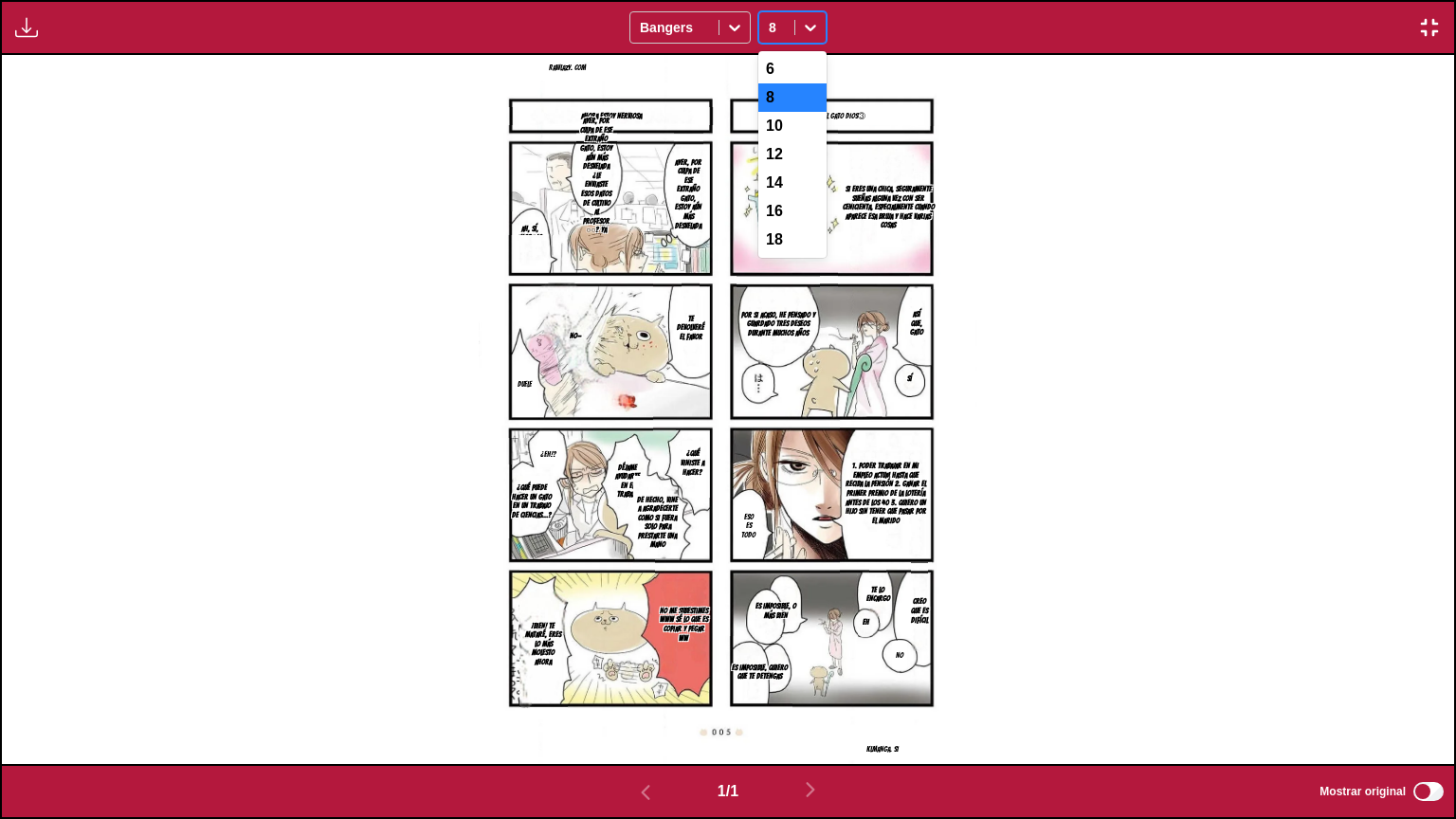 click 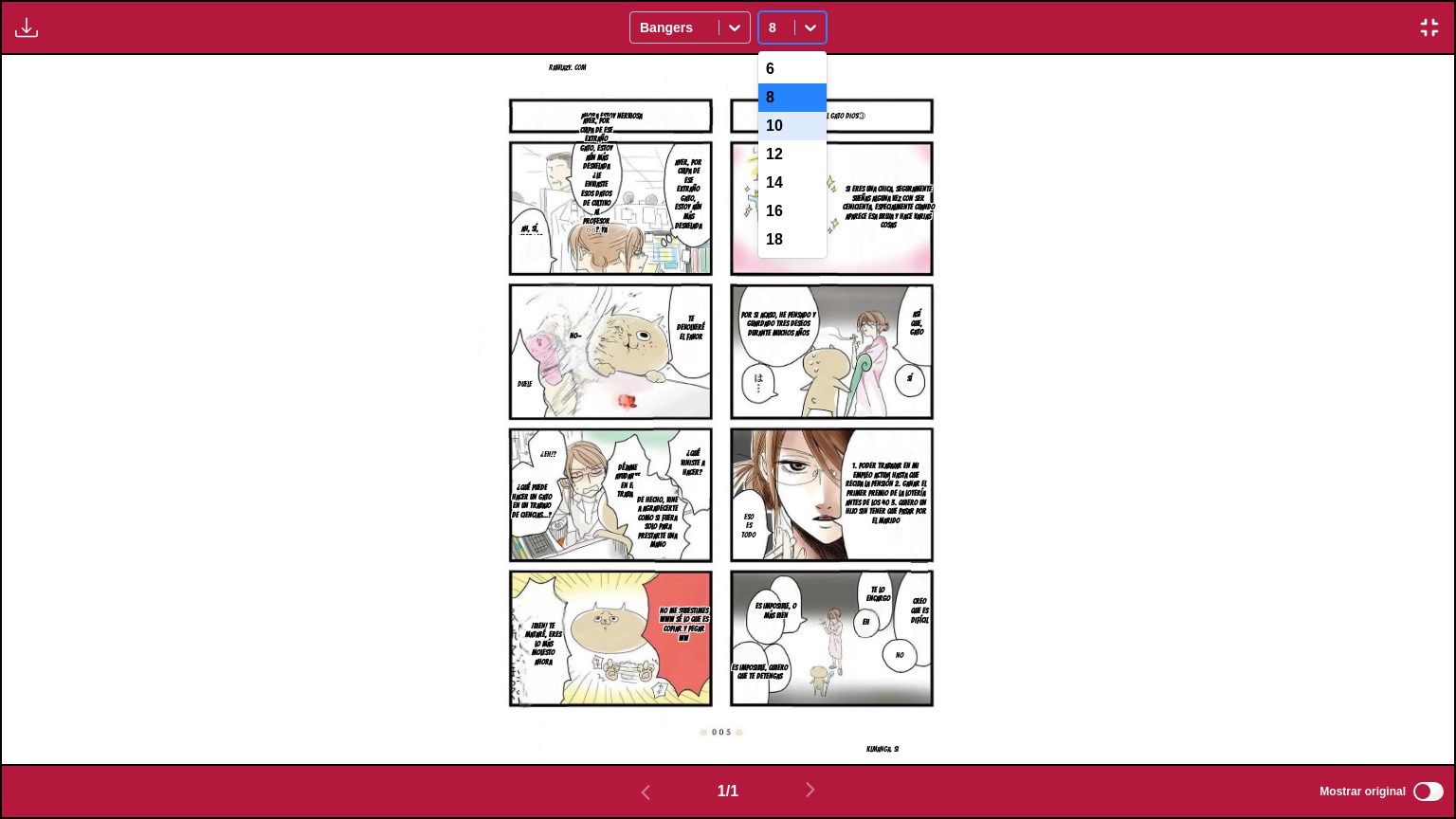 click on "10" at bounding box center (792, 126) 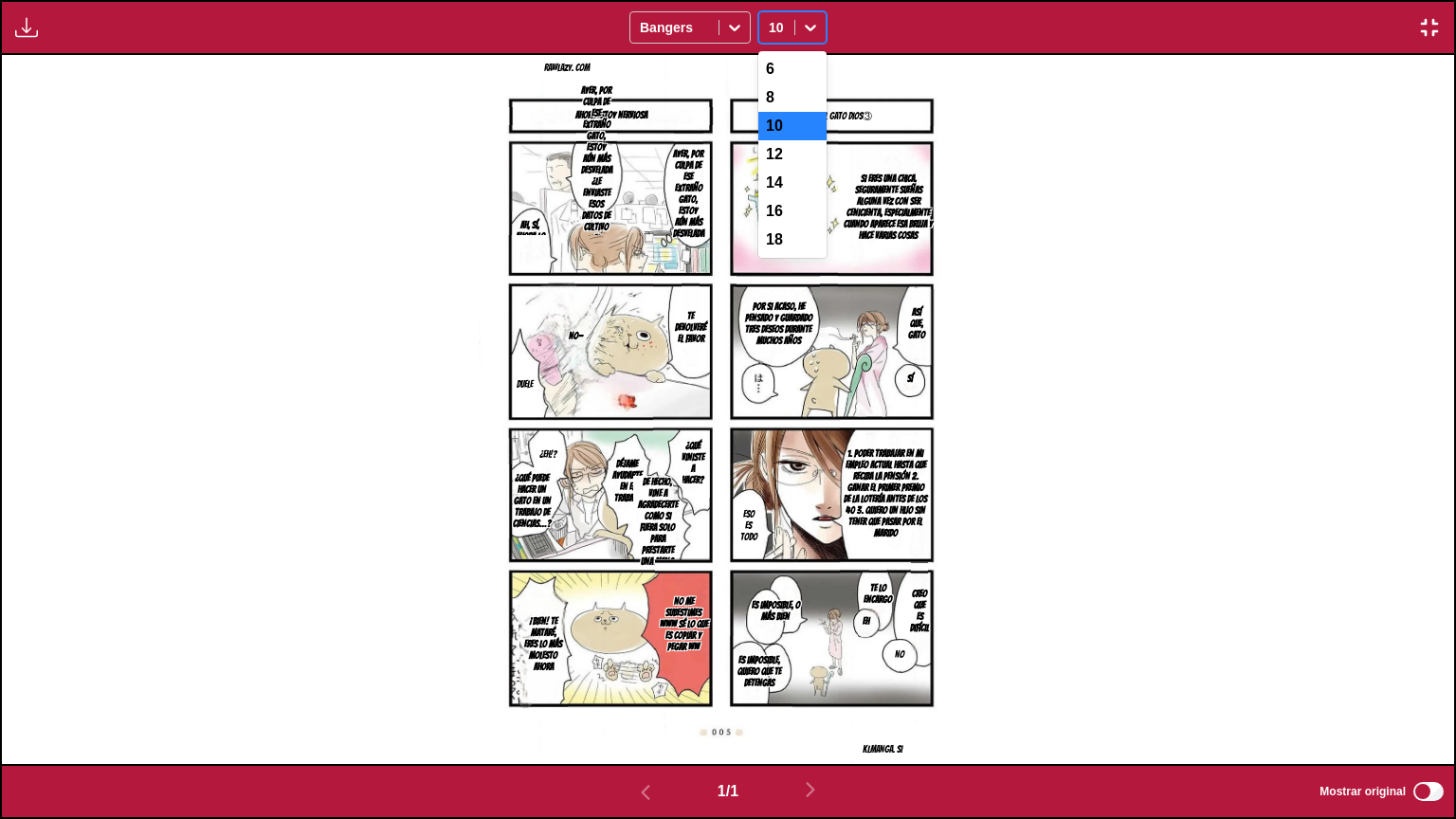 click at bounding box center [810, 27] 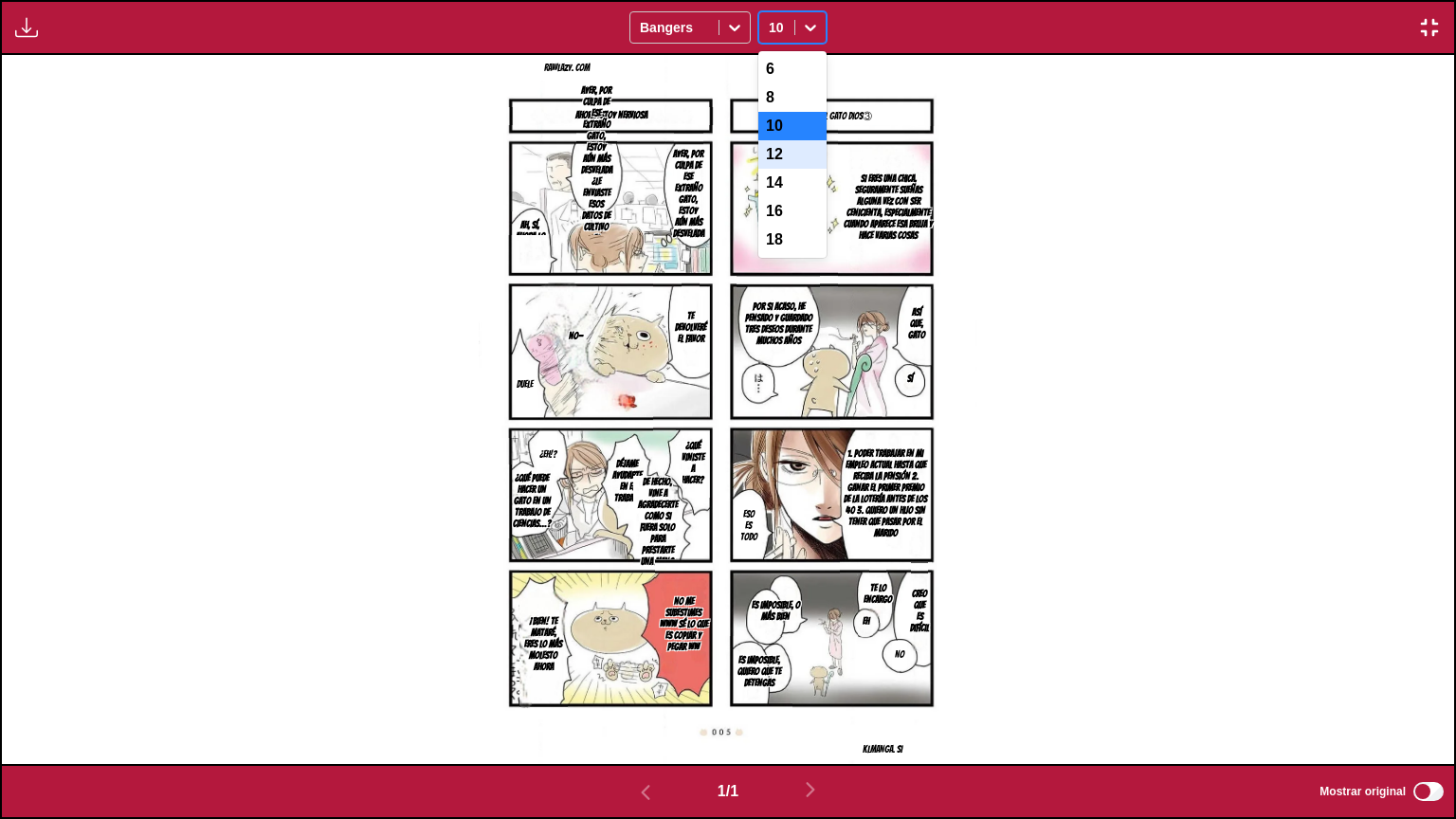 click on "12" at bounding box center [792, 155] 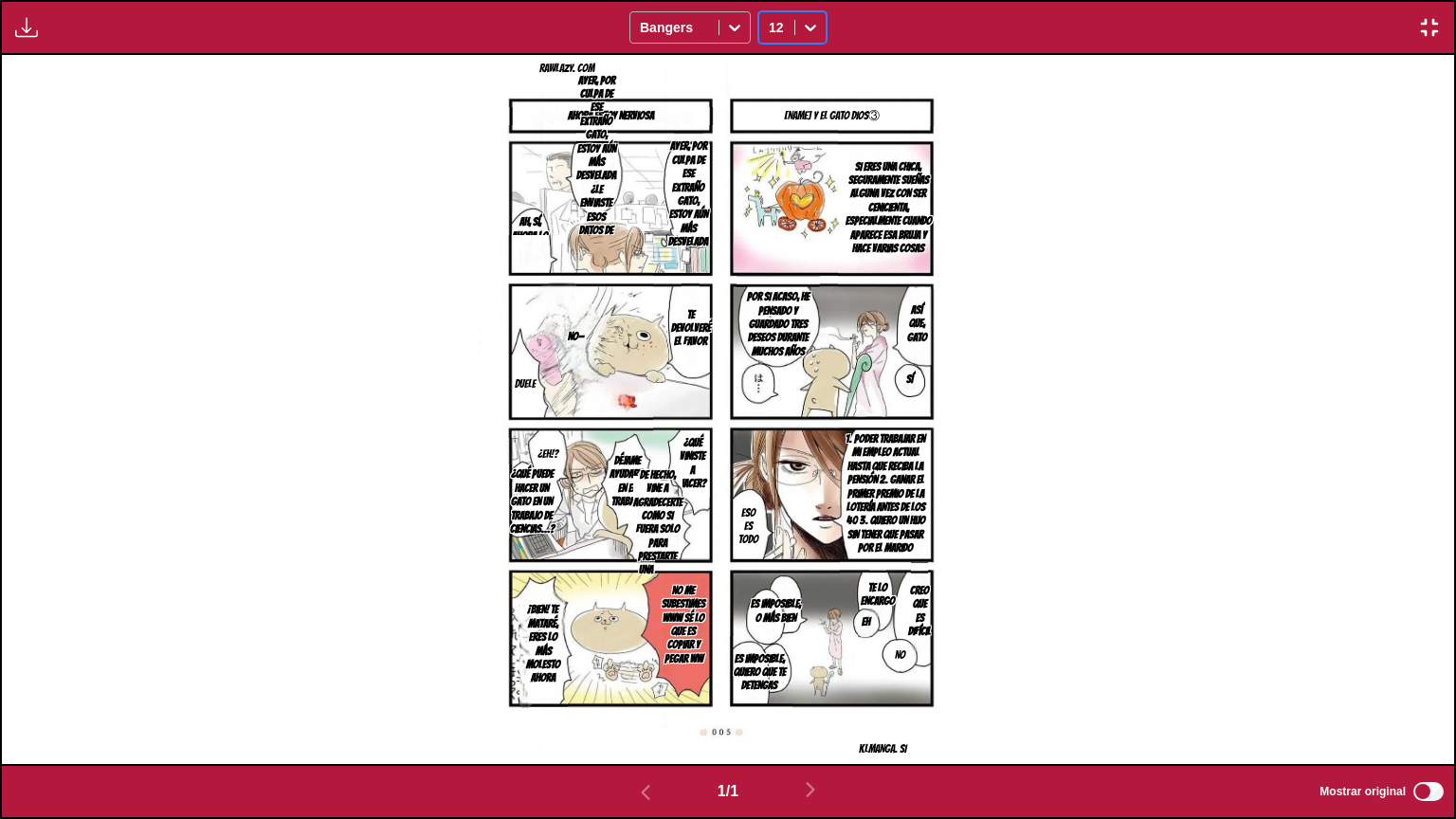 click at bounding box center [674, 27] 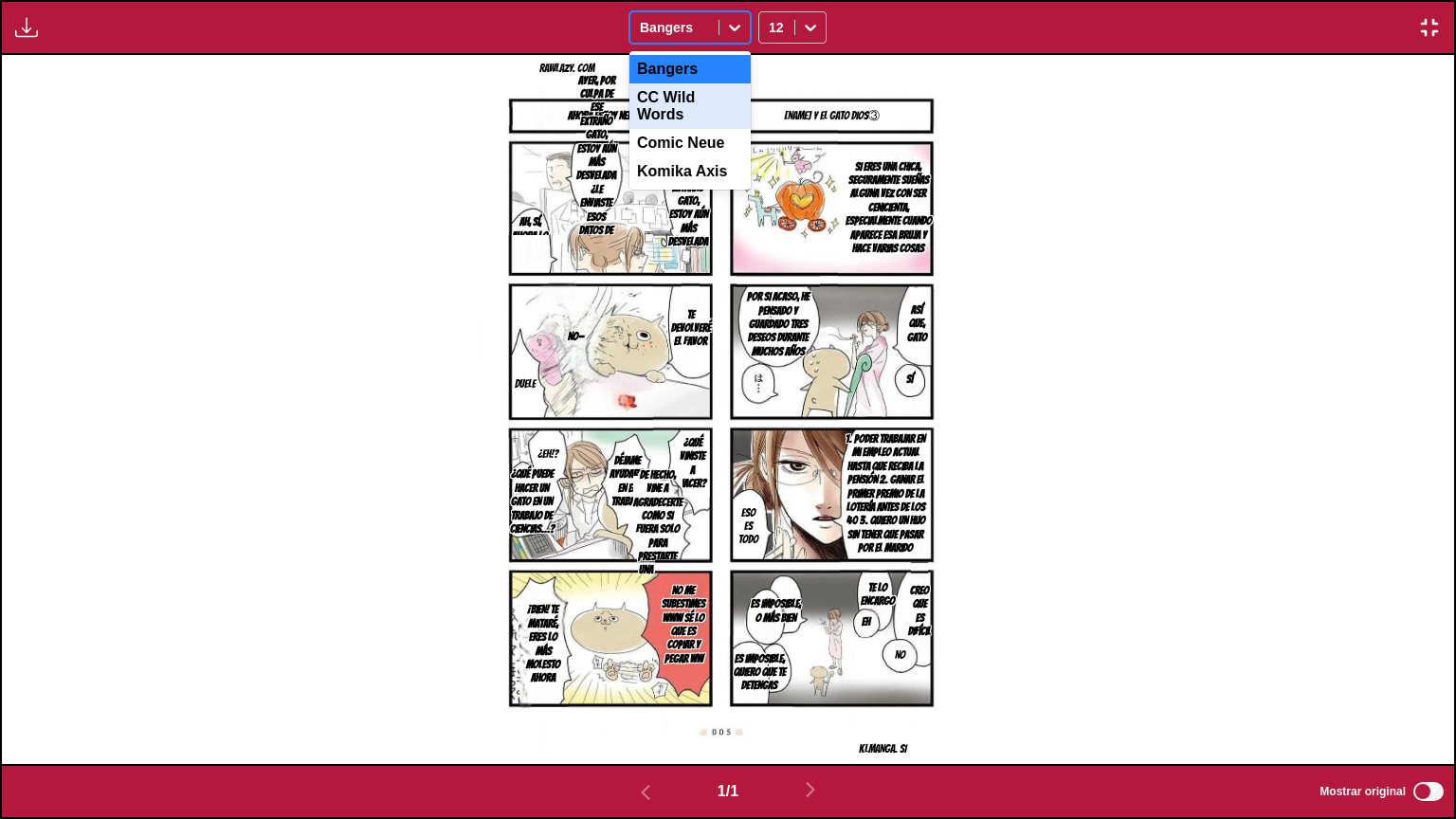 click on "CC Wild Words" at bounding box center [690, 106] 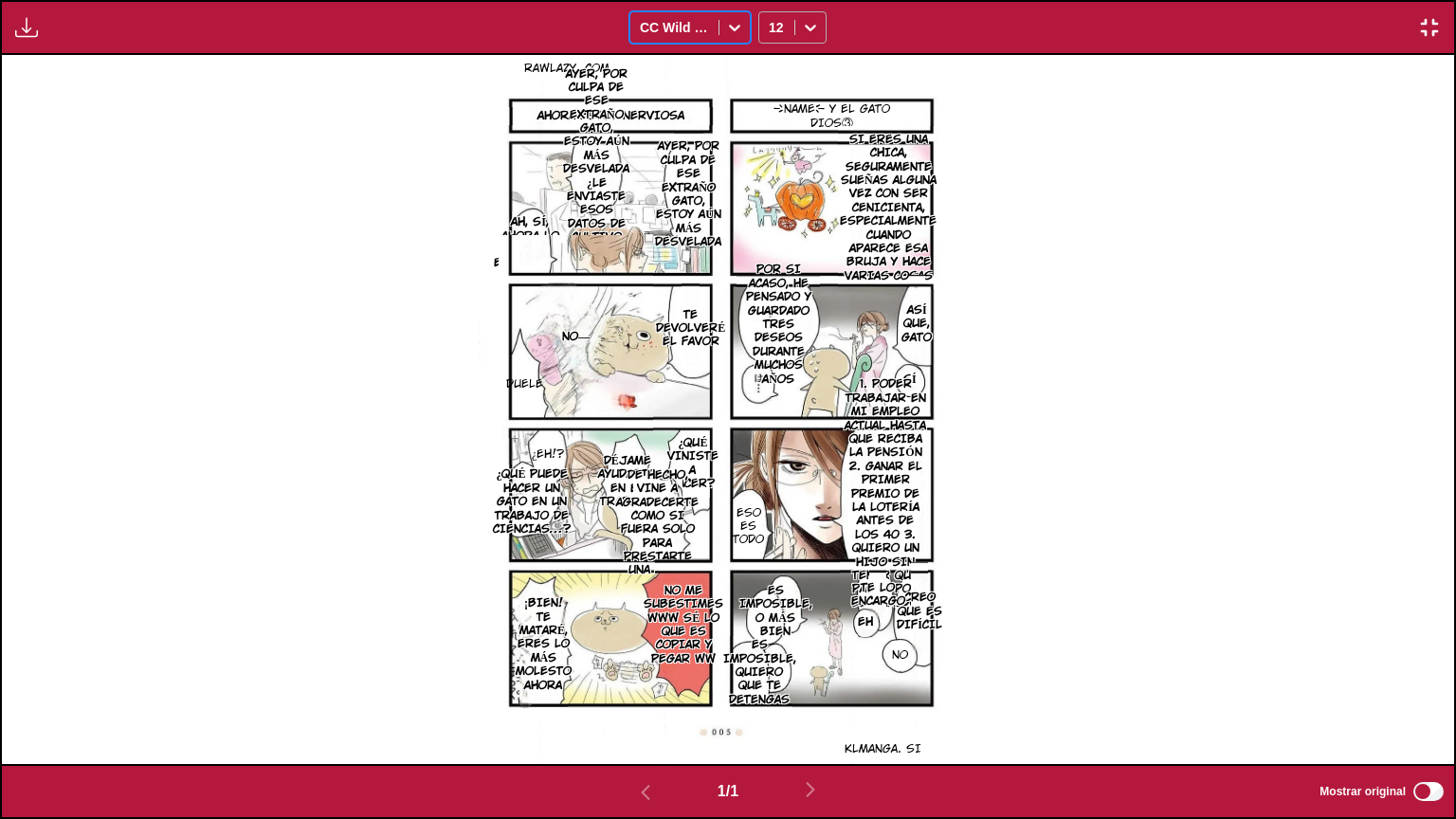 click at bounding box center (810, 27) 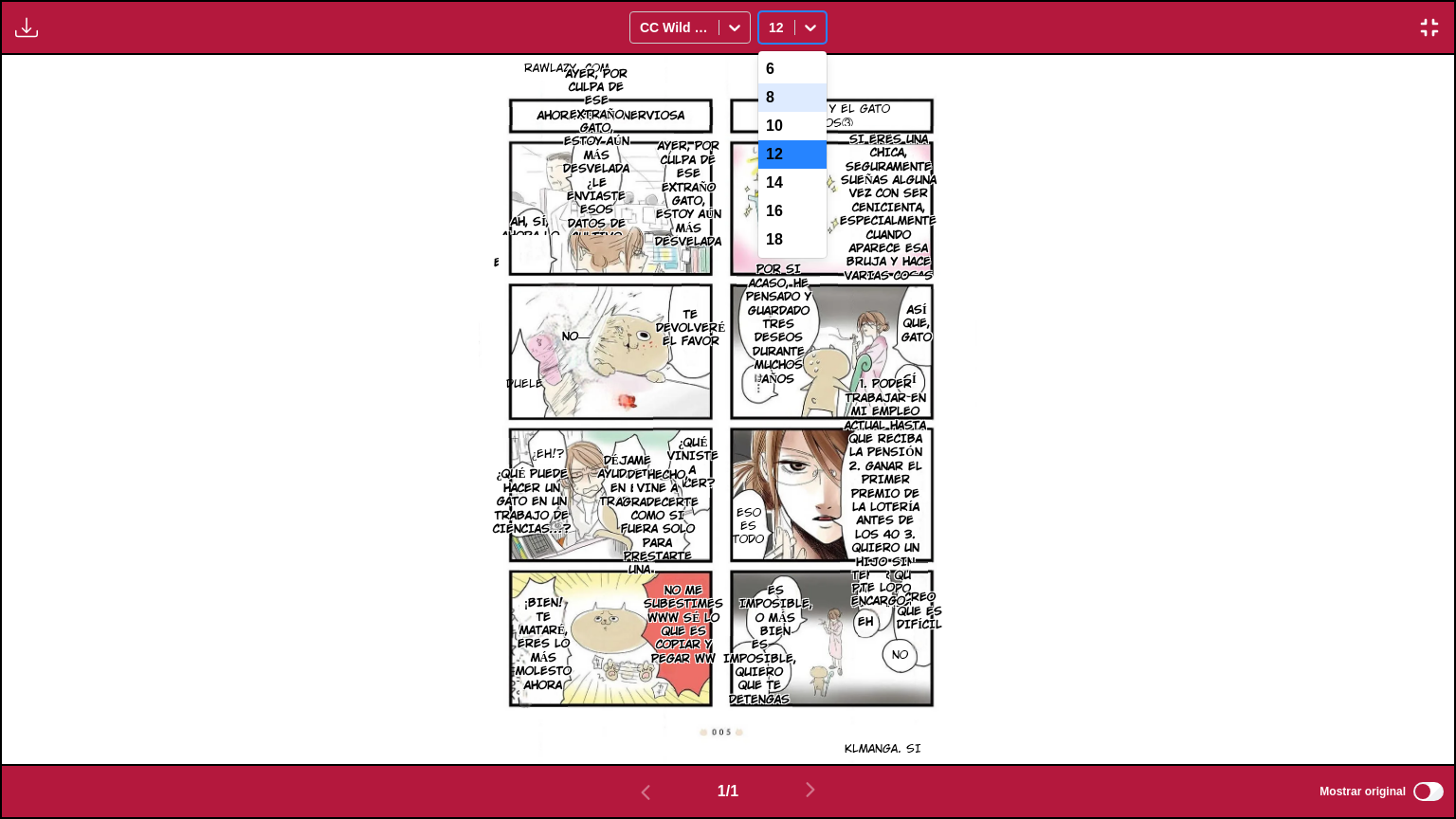 click on "8" at bounding box center [792, 98] 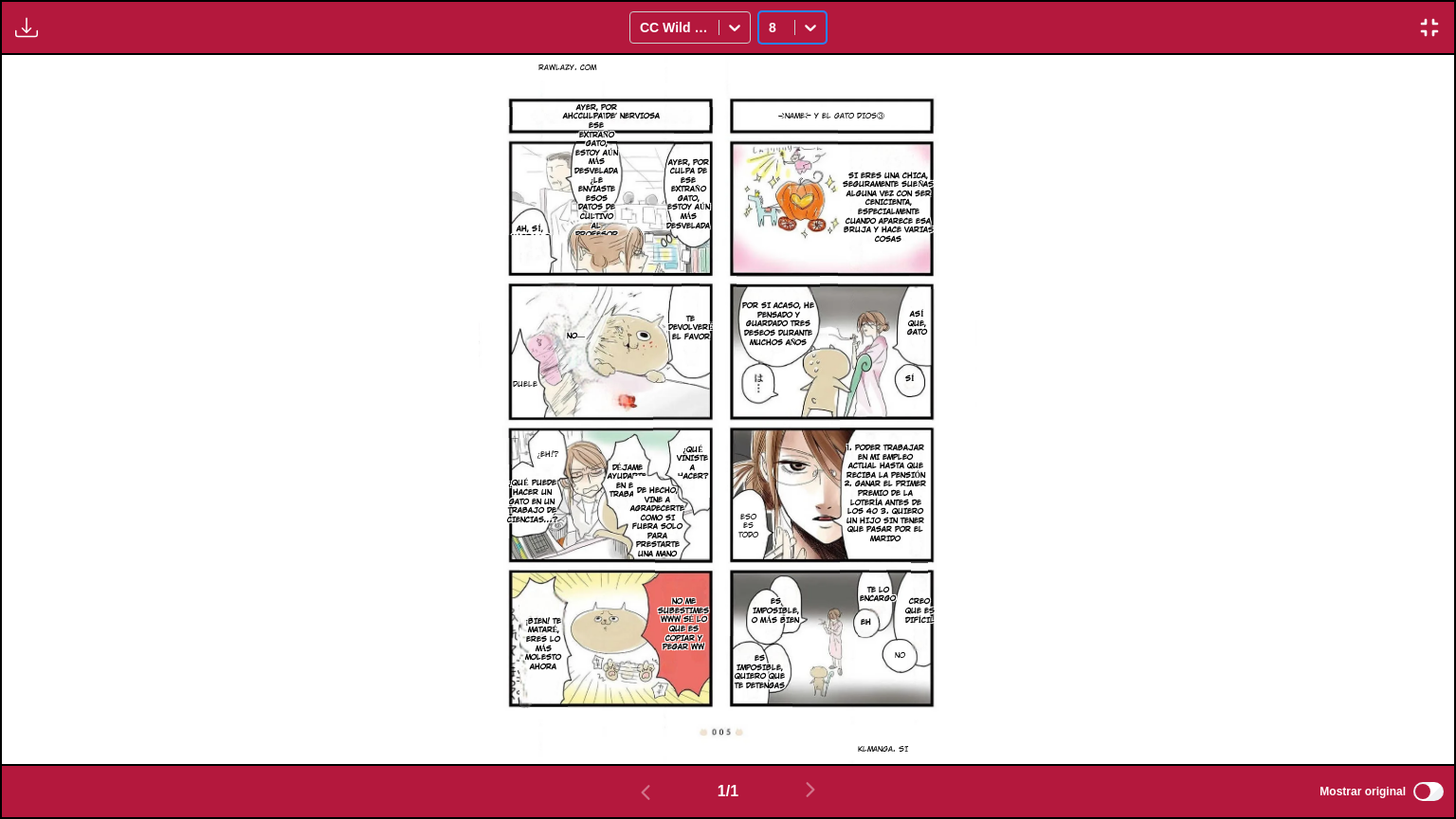 click on "RawLazy. Com [NAME] y el gato dios③ Ahora estoy nerviosa Si eres una chica, seguramente sueñas alguna vez con ser Cenicienta, especialmente cuando aparece esa bruja y hace varias cosas Ayer, por culpa de ese extraño gato, estoy aún más desvelada ¿Le enviaste esos datos de cultivo al profesor ○○? Ya Ah, sí, ahora lo estoy enviando… Así que, gato Por si acaso, he pensado y guardado tres deseos durante muchos años Te devolveré el favor Sí No— Duele ¿Qué viniste a hacer? ¿Eh!? 1. Poder trabajar en mi empleo actual hasta que reciba la pensión 2. Ganar el primer premio de la lotería antes de los 40 3. Quiero un hijo sin tener que pasar por el marido Déjame ayudarte en el trabajo Eso es todo De hecho, vine a agradecerte como si fuera solo para prestarte una mano ¿Qué puede hacer un gato en un trabajo de ciencias…? Creo que es difícil Te lo encargo Eh Es imposible, o más bien No Es imposible, quiero que te detengas No me subestimes www sé lo que es copiar y pegar ww KLMANGA. SI" at bounding box center [728, 410] 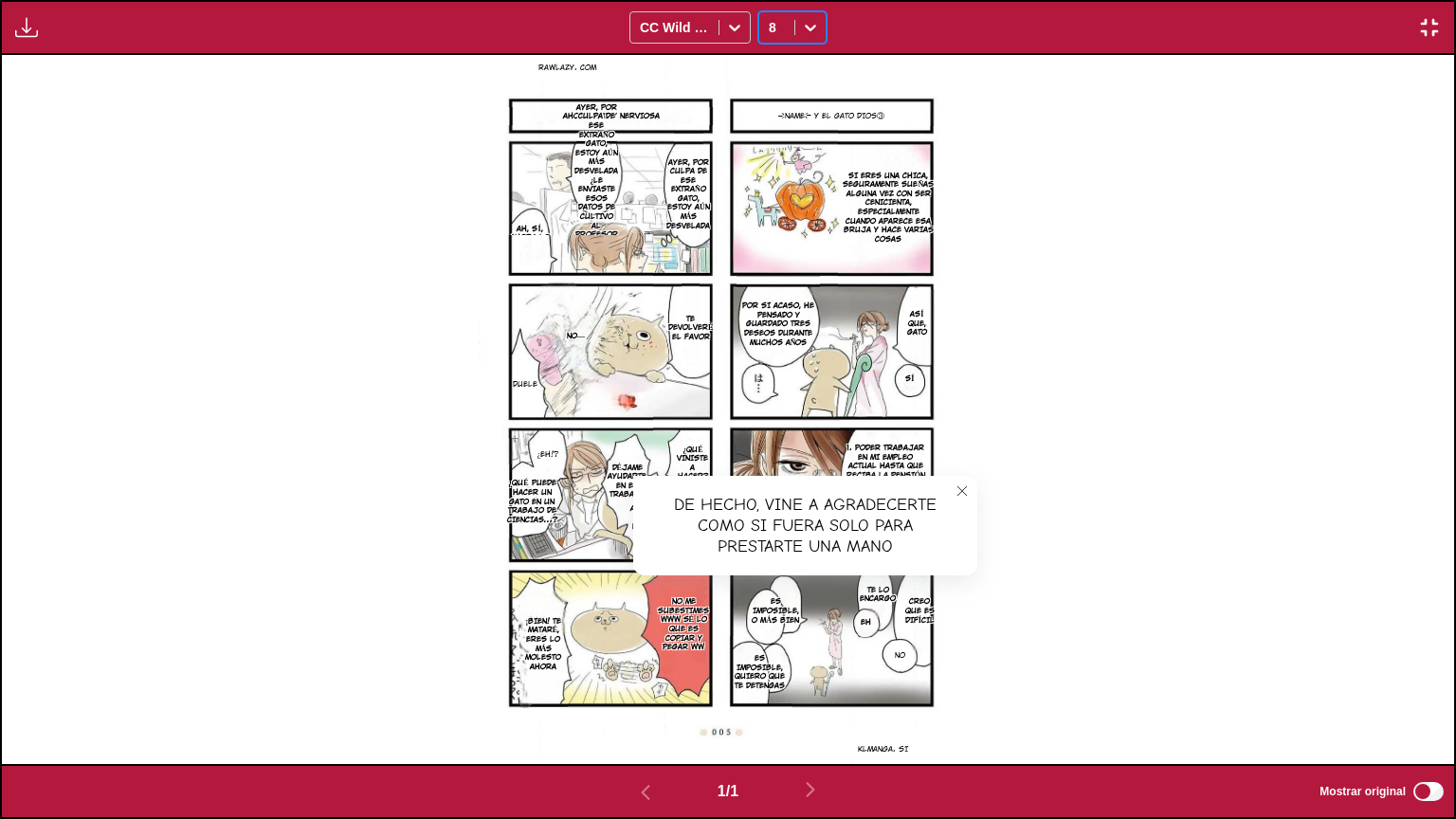 click on "Déjame ayudarte en el trabajo" at bounding box center [628, 482] 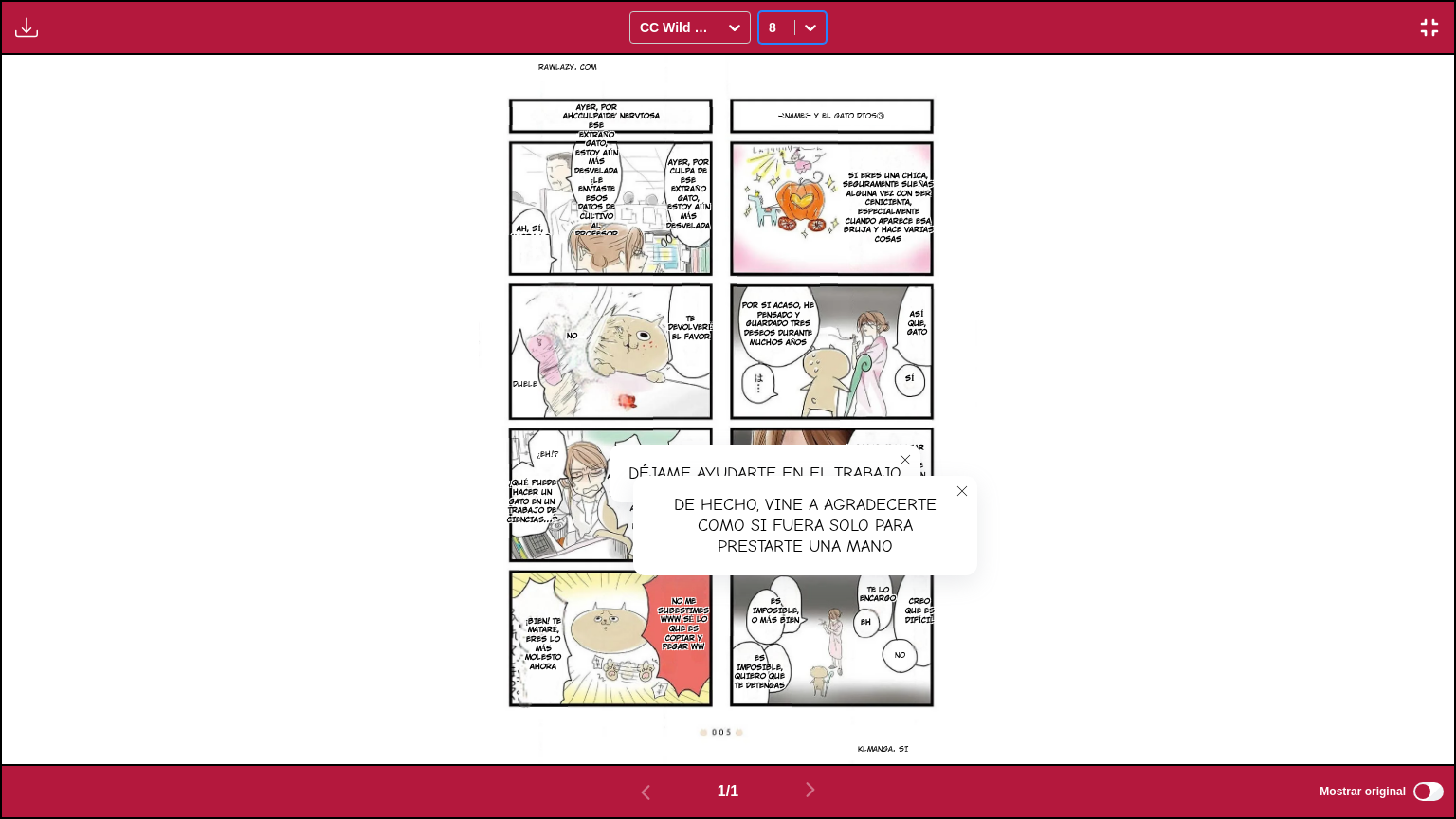 click on "De hecho, vine a agradecerte como si fuera solo para prestarte una mano" at bounding box center [805, 525] 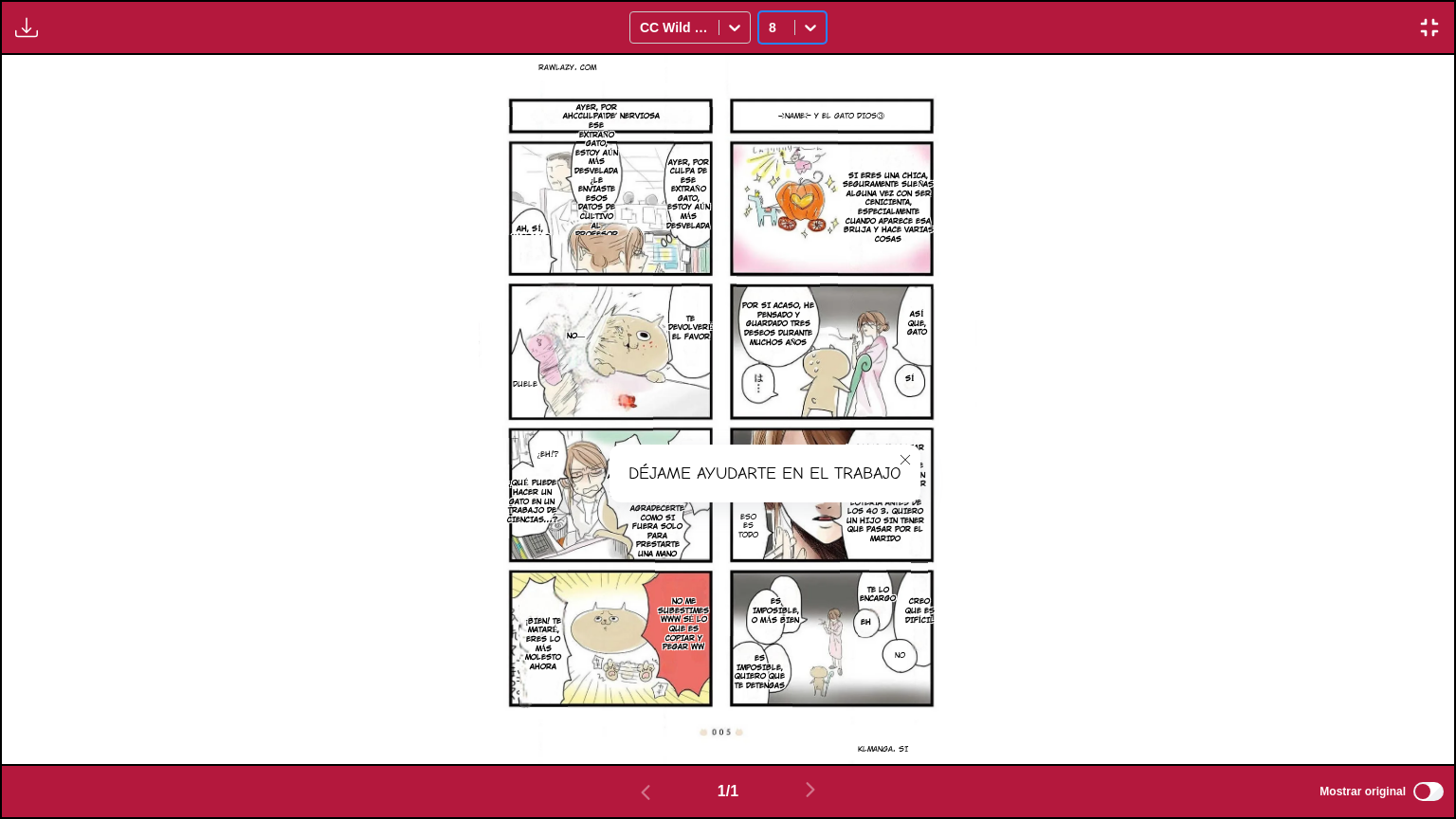 click at bounding box center (905, 460) 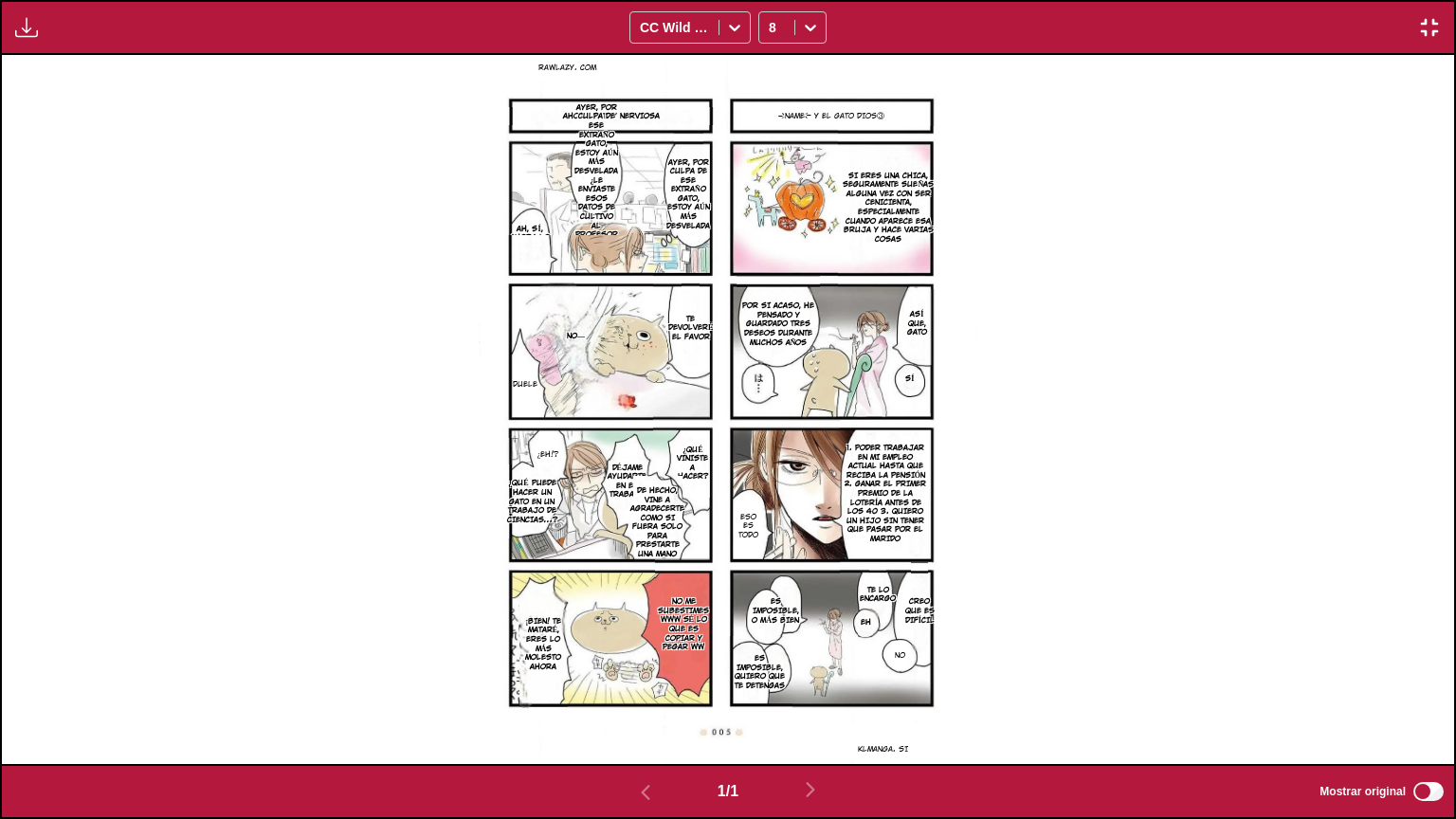 click at bounding box center [1429, 27] 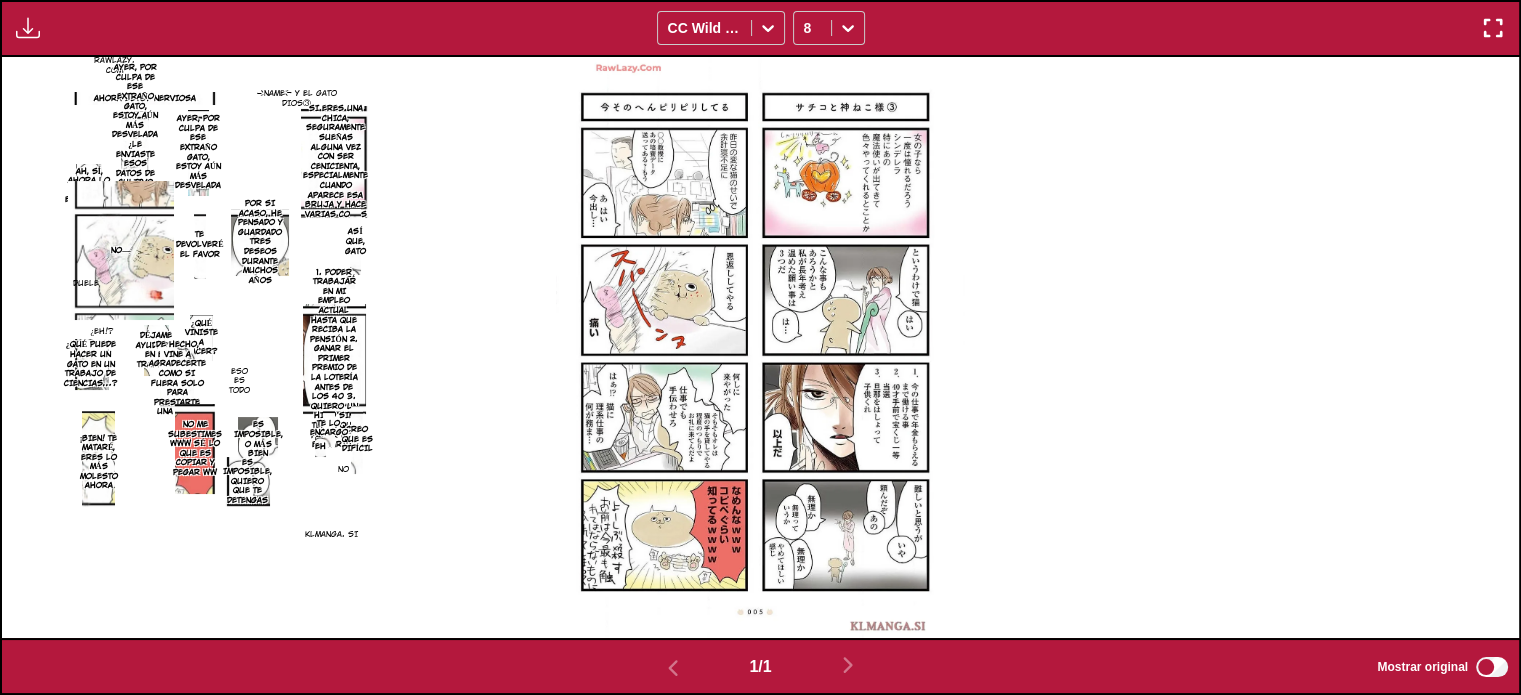 scroll, scrollTop: 764, scrollLeft: 0, axis: vertical 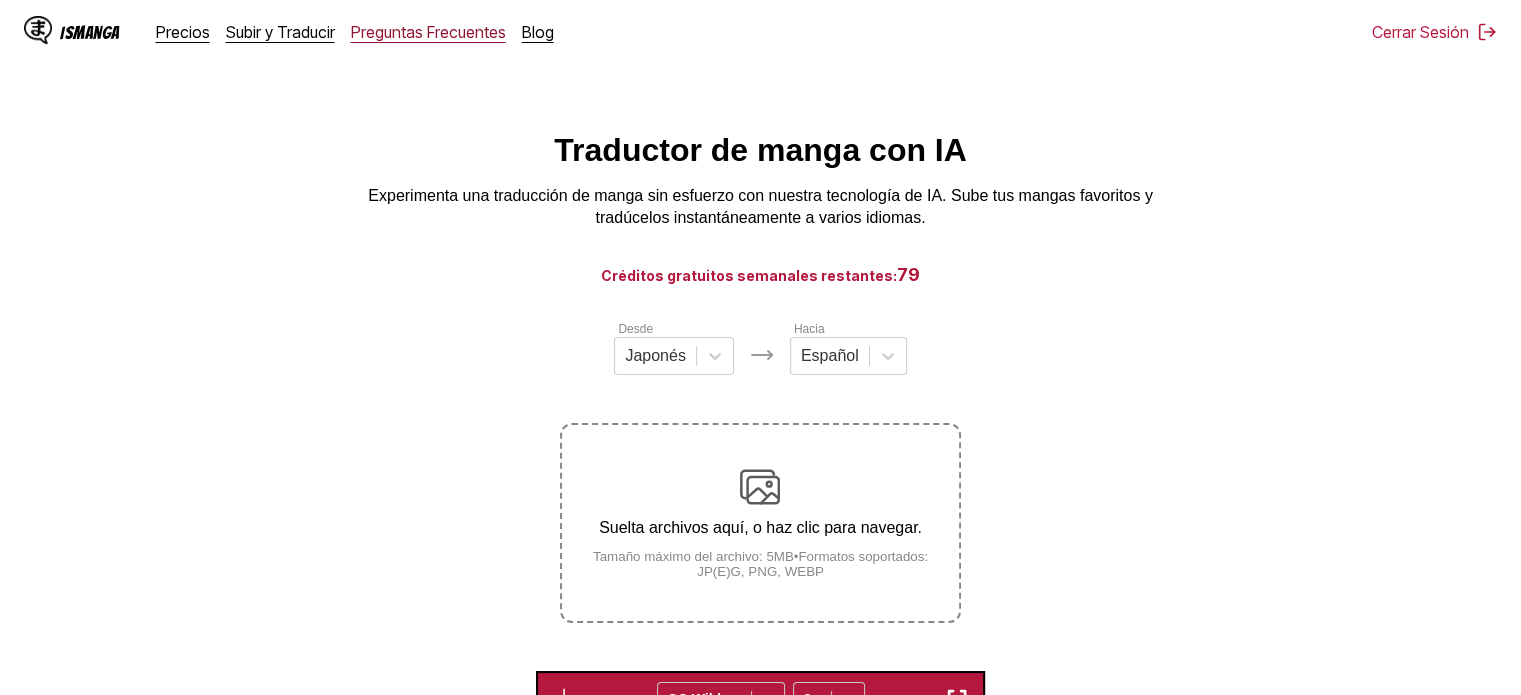click on "Preguntas Frecuentes" at bounding box center [428, 32] 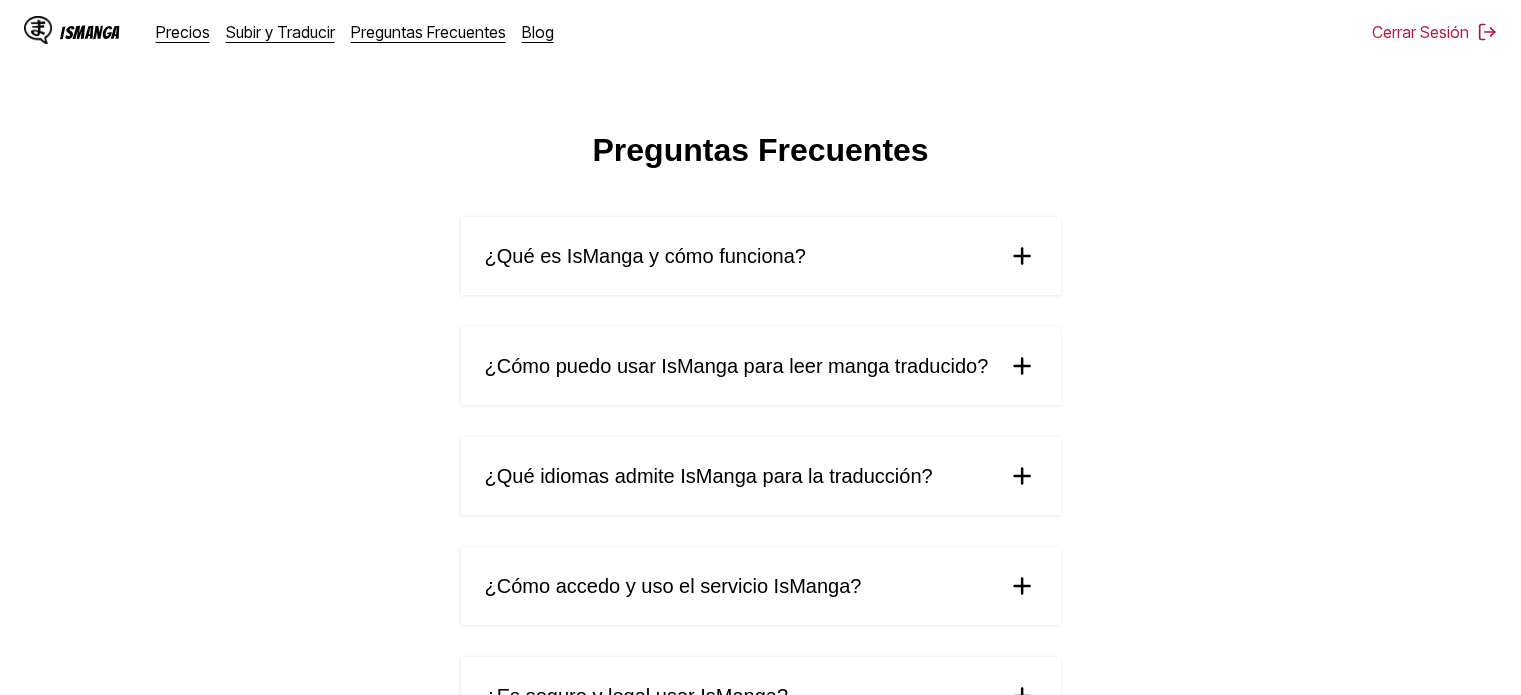 click on "¿Qué es IsManga y cómo funciona?" at bounding box center [761, 256] 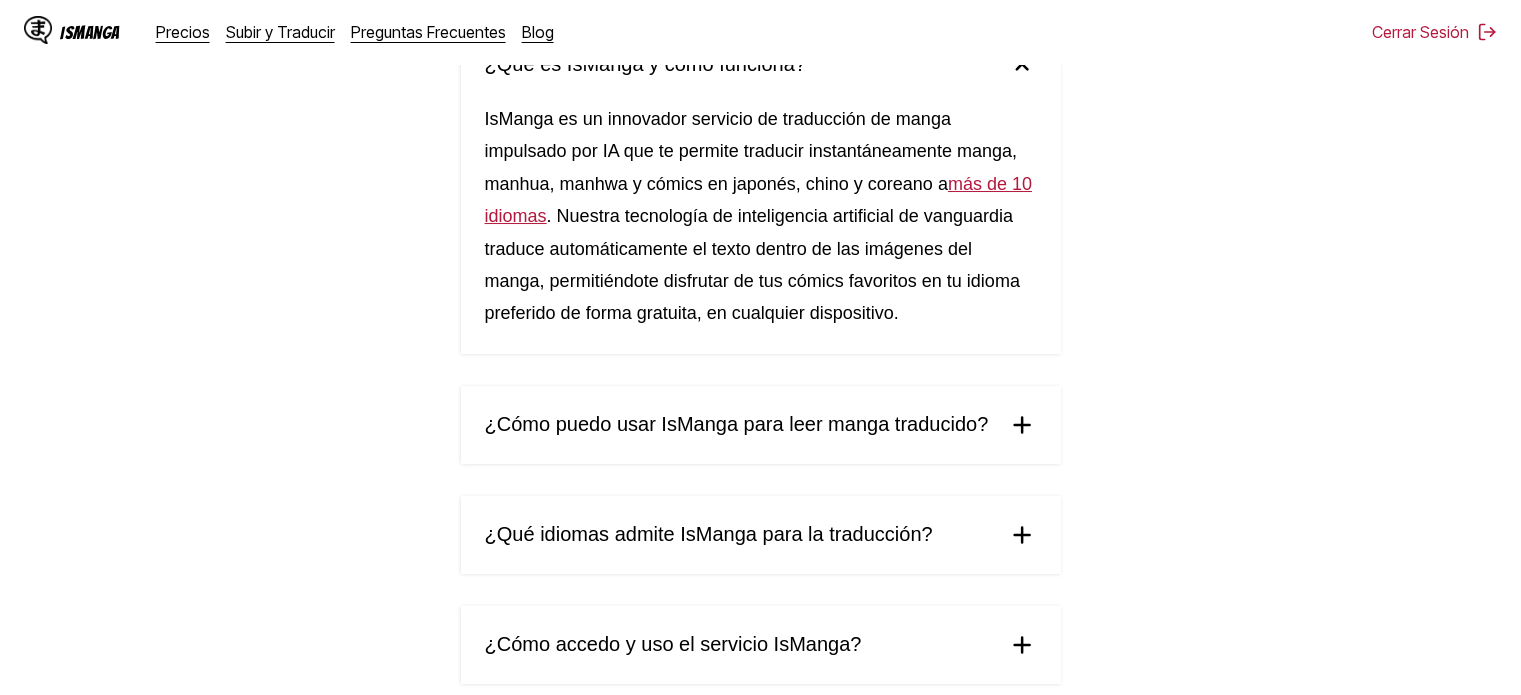 scroll, scrollTop: 195, scrollLeft: 0, axis: vertical 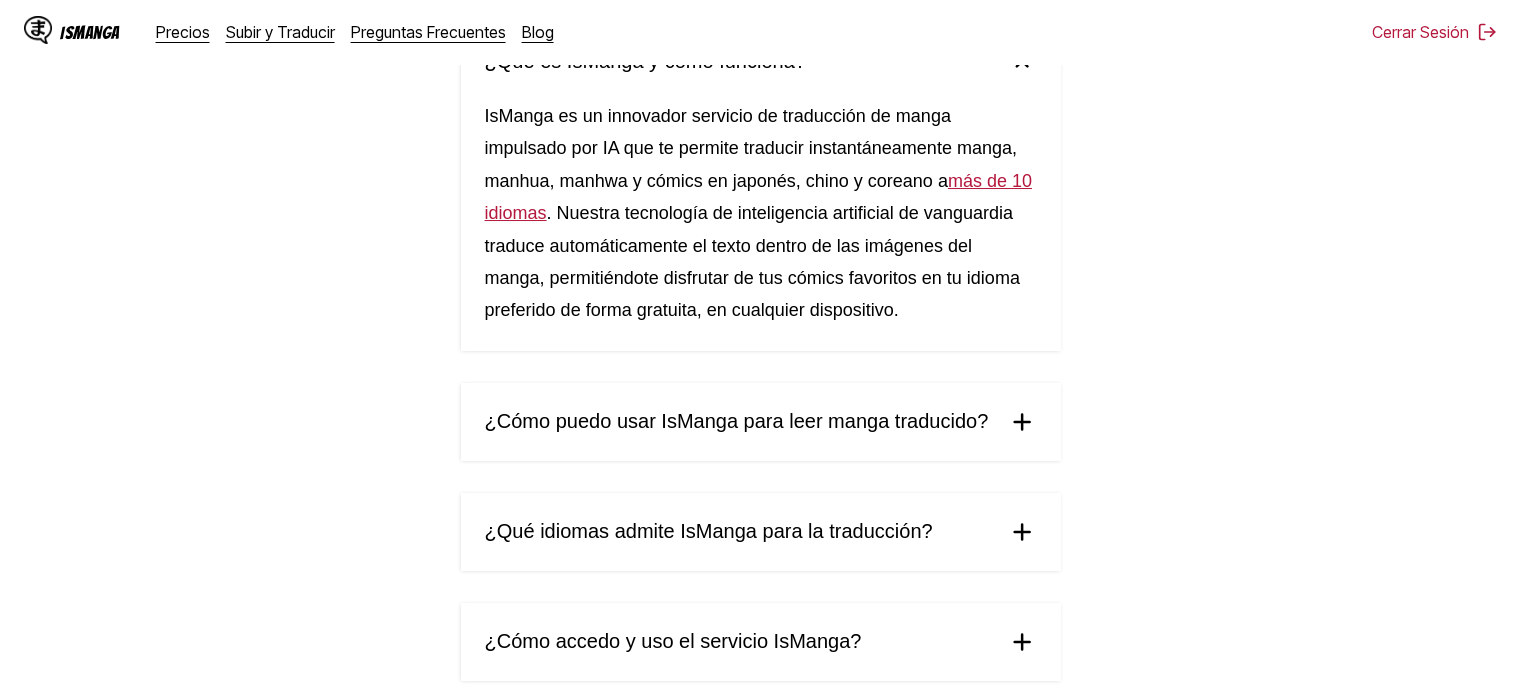 click on "¿Cómo puedo usar IsManga para leer manga traducido?" at bounding box center [737, 421] 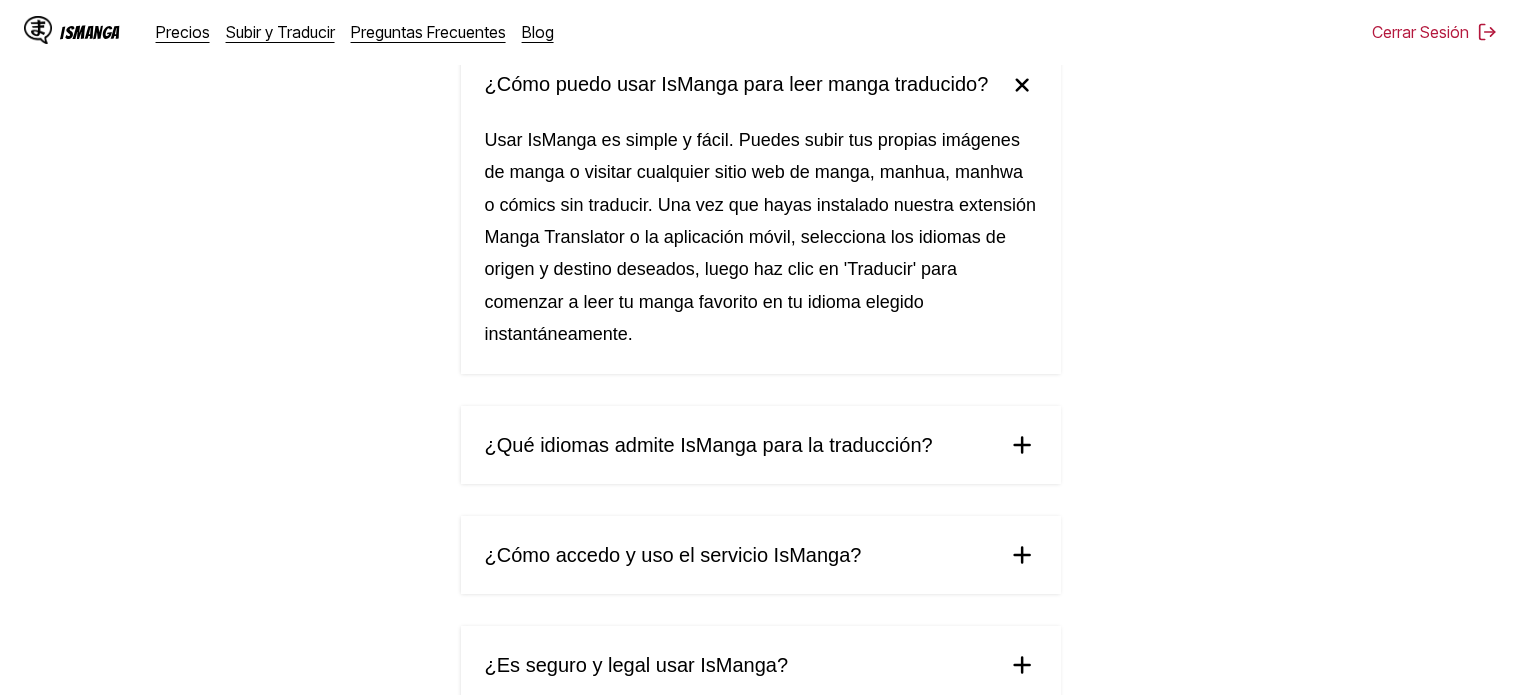scroll, scrollTop: 534, scrollLeft: 0, axis: vertical 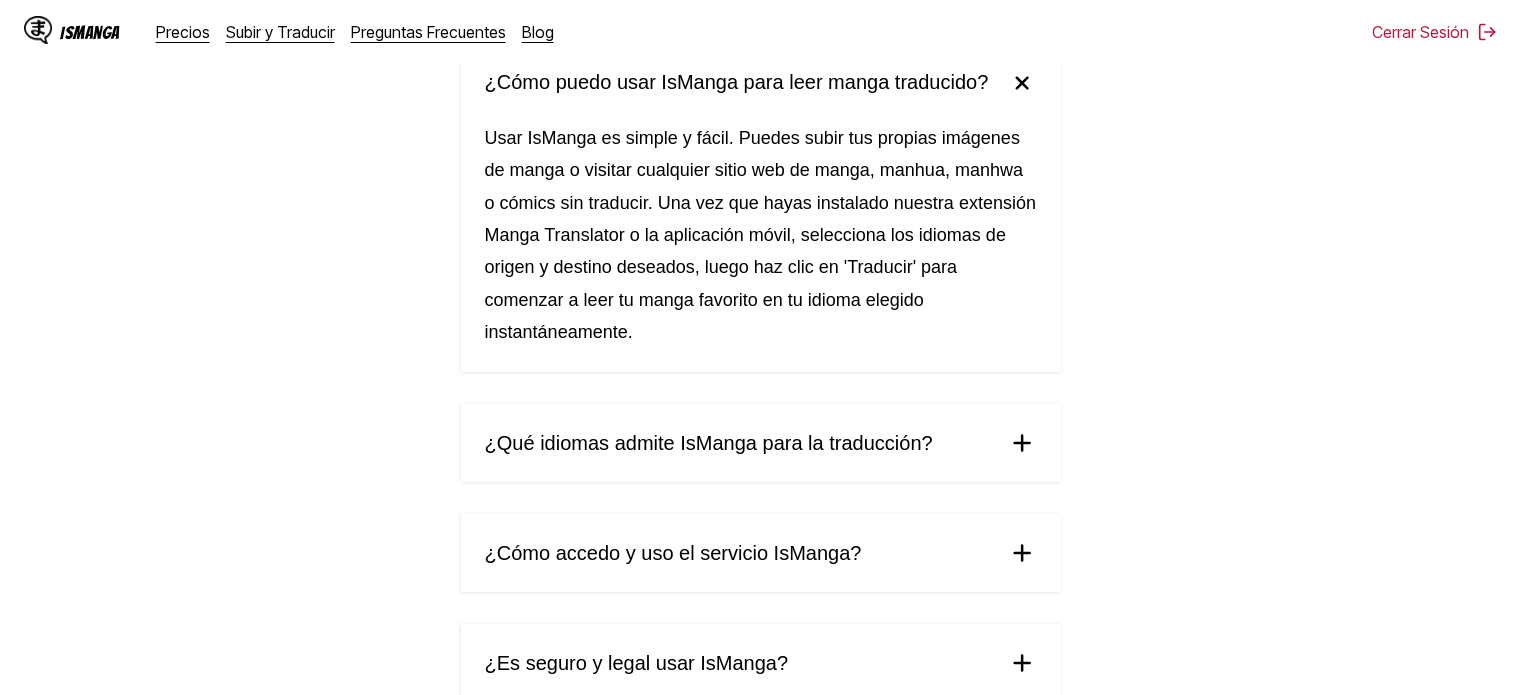click on "¿Qué idiomas admite IsManga para la traducción?" at bounding box center (709, 443) 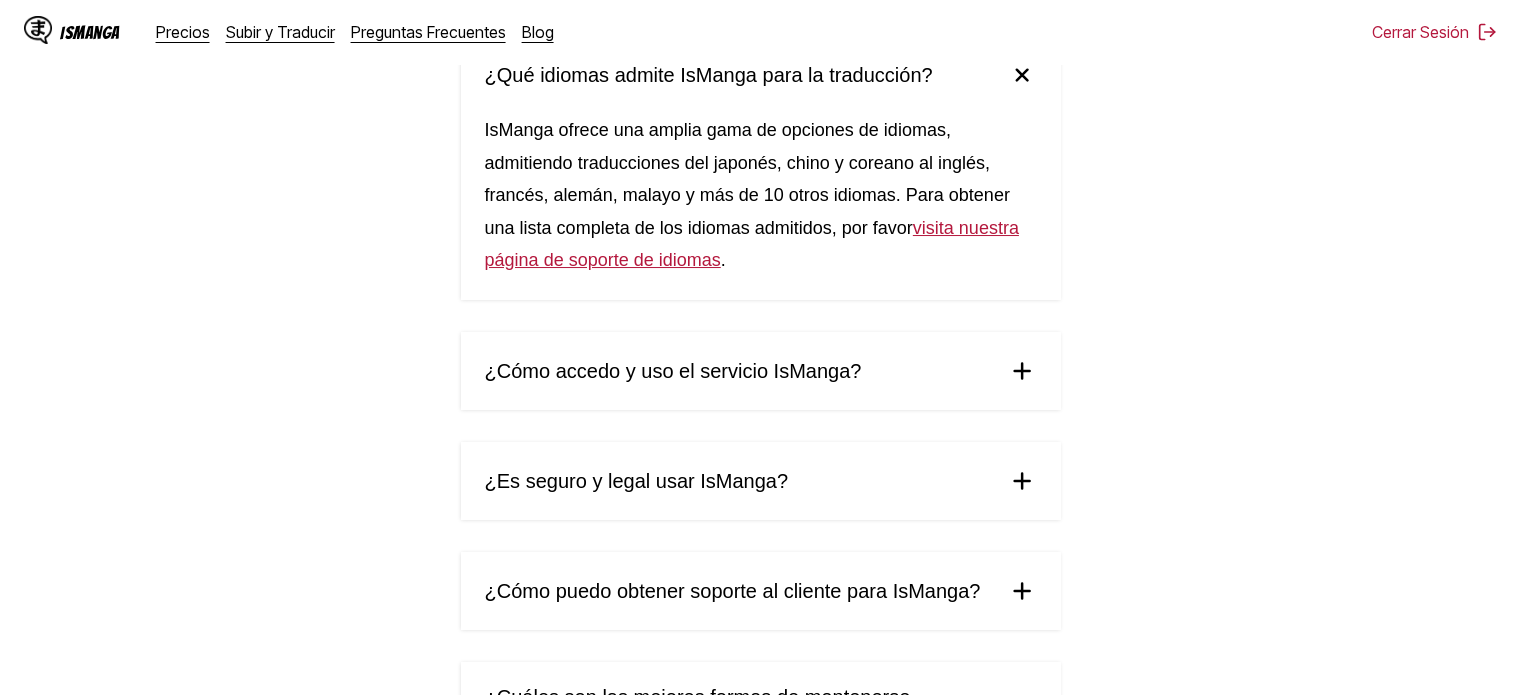 scroll, scrollTop: 903, scrollLeft: 0, axis: vertical 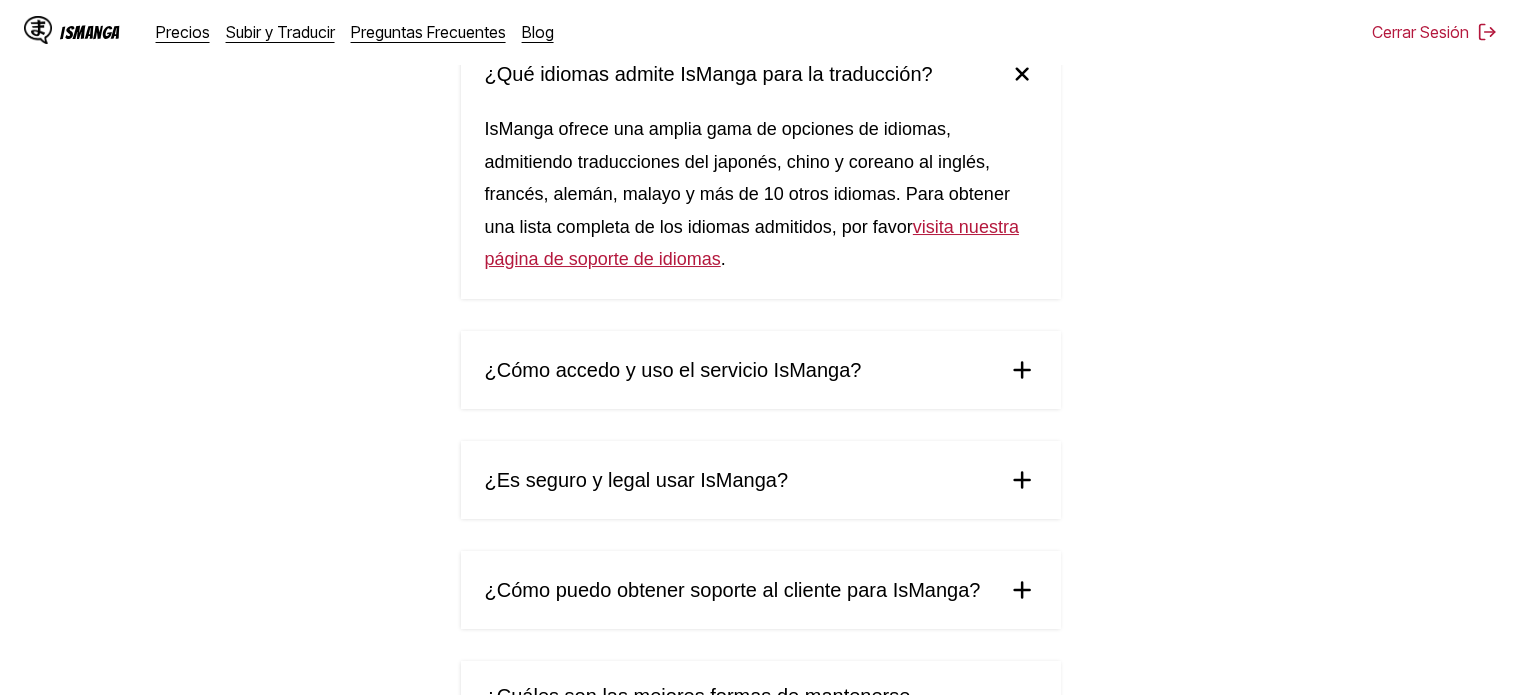 click on "visita nuestra página de soporte de idiomas" at bounding box center [752, 243] 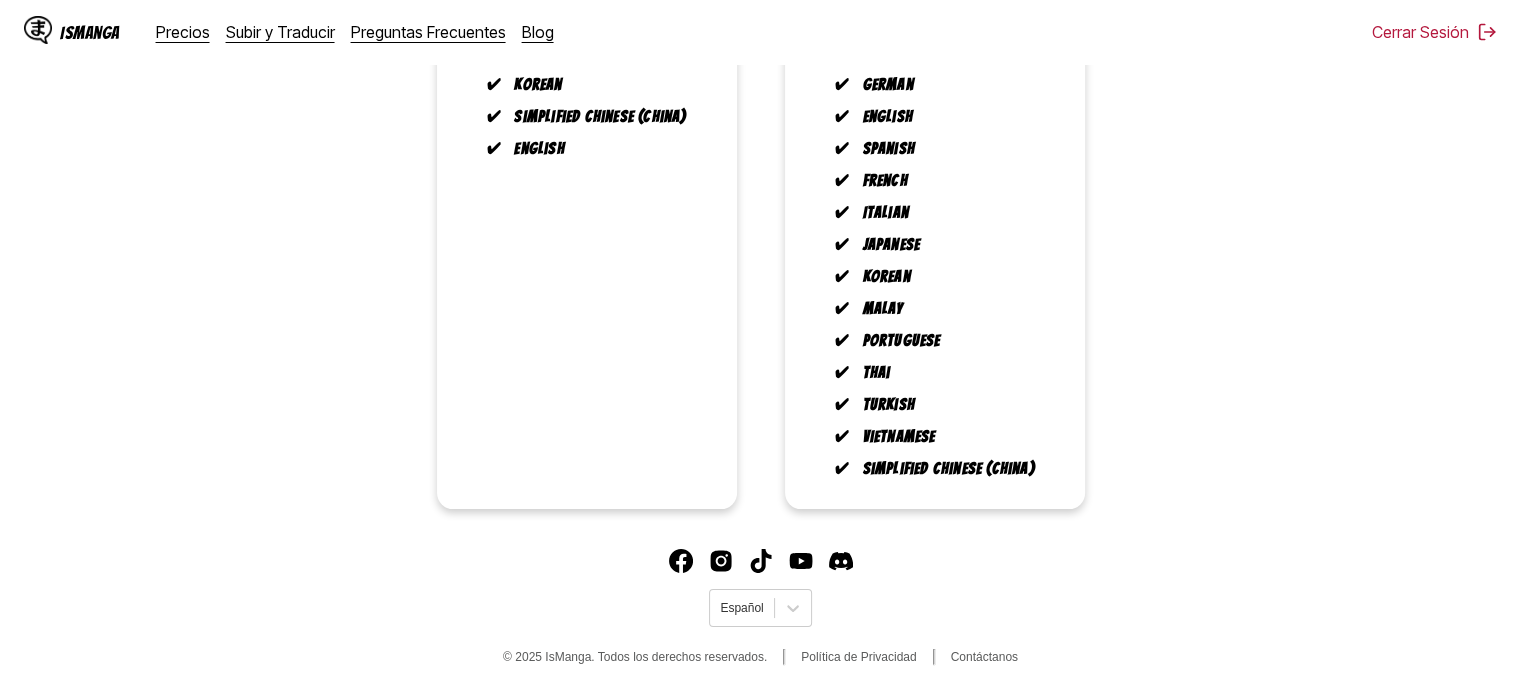 scroll, scrollTop: 0, scrollLeft: 0, axis: both 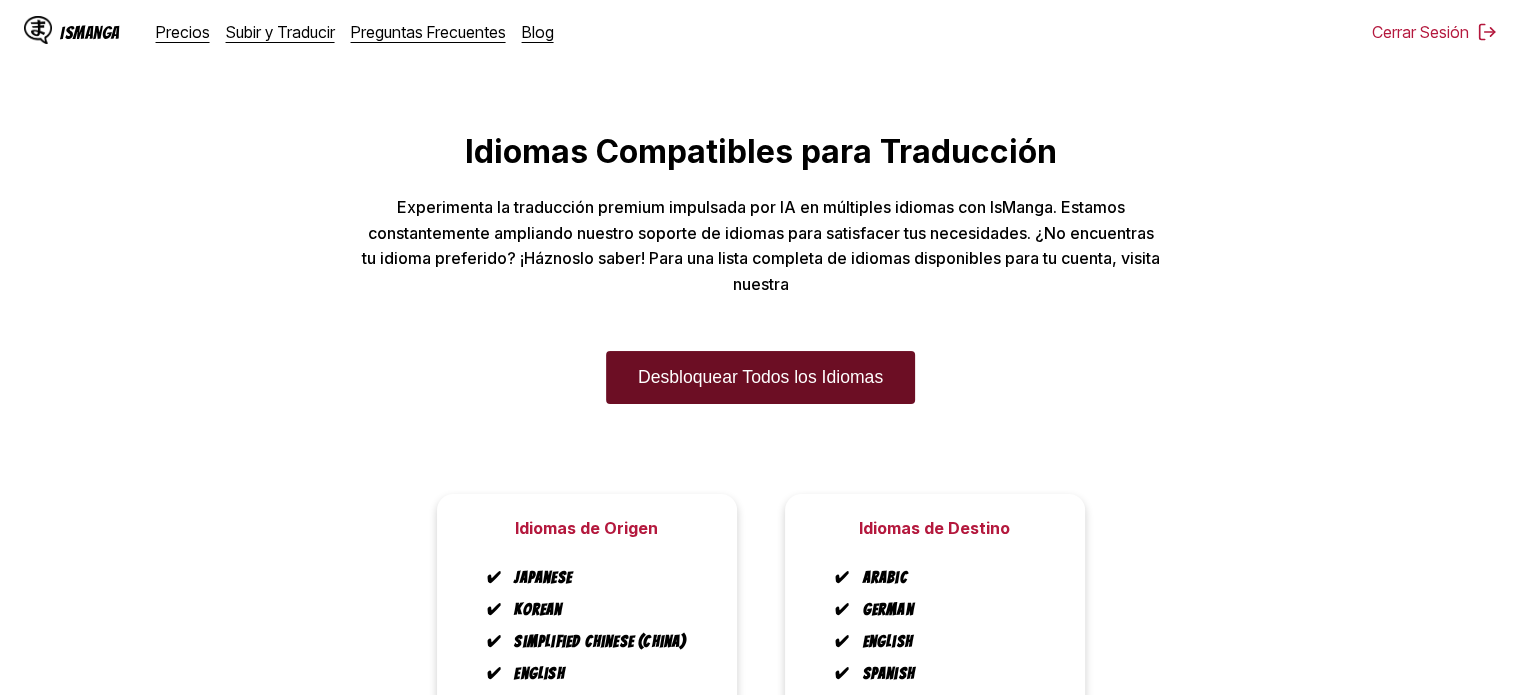 click on "Desbloquear Todos los Idiomas" at bounding box center [760, 377] 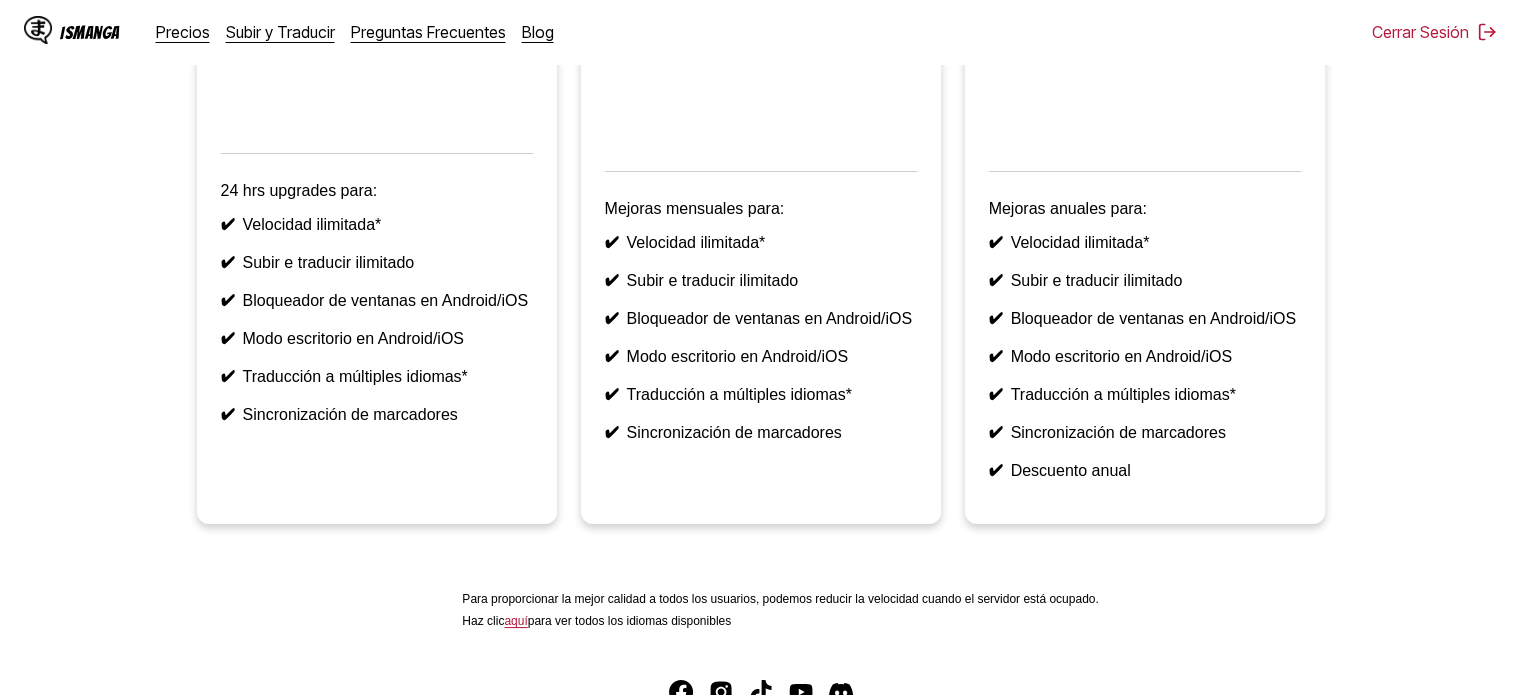 scroll, scrollTop: 0, scrollLeft: 0, axis: both 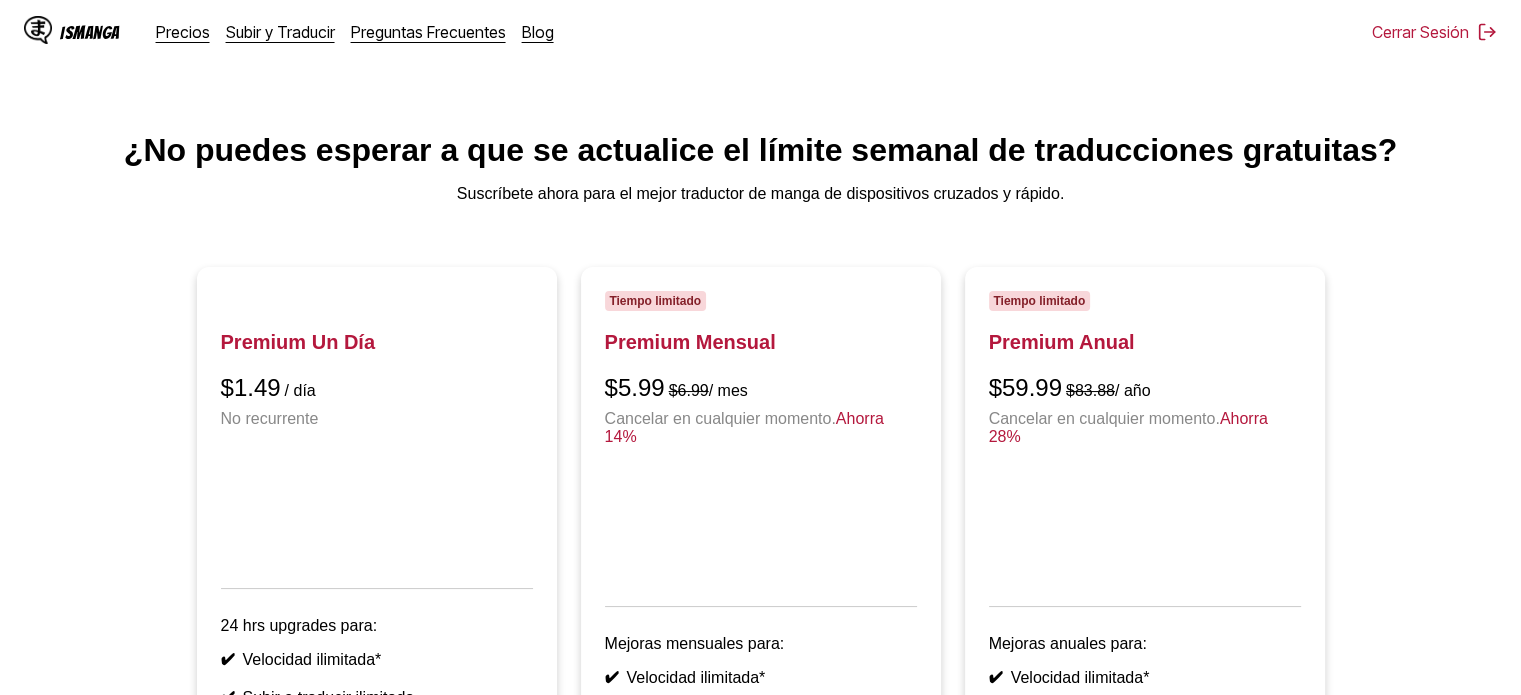 click on "IsManga" at bounding box center [72, 32] 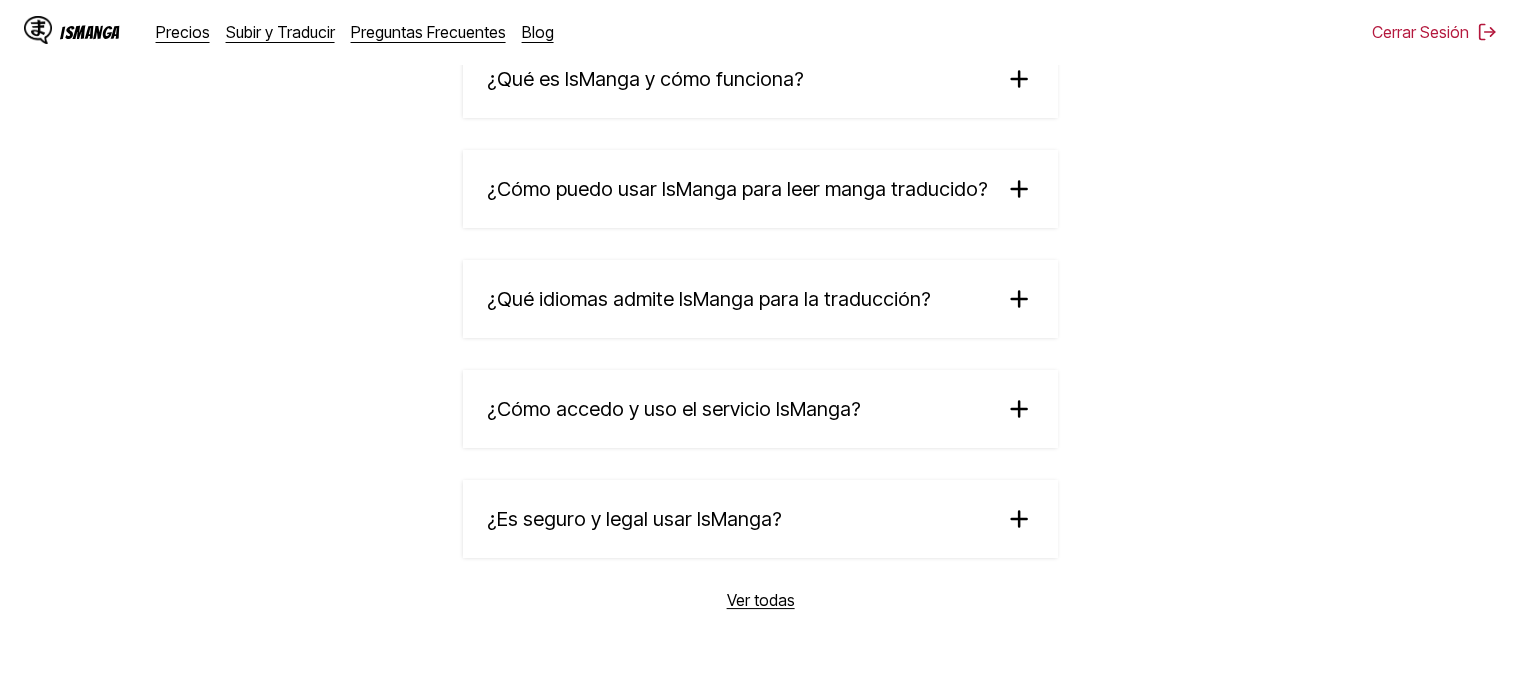 scroll, scrollTop: 3466, scrollLeft: 0, axis: vertical 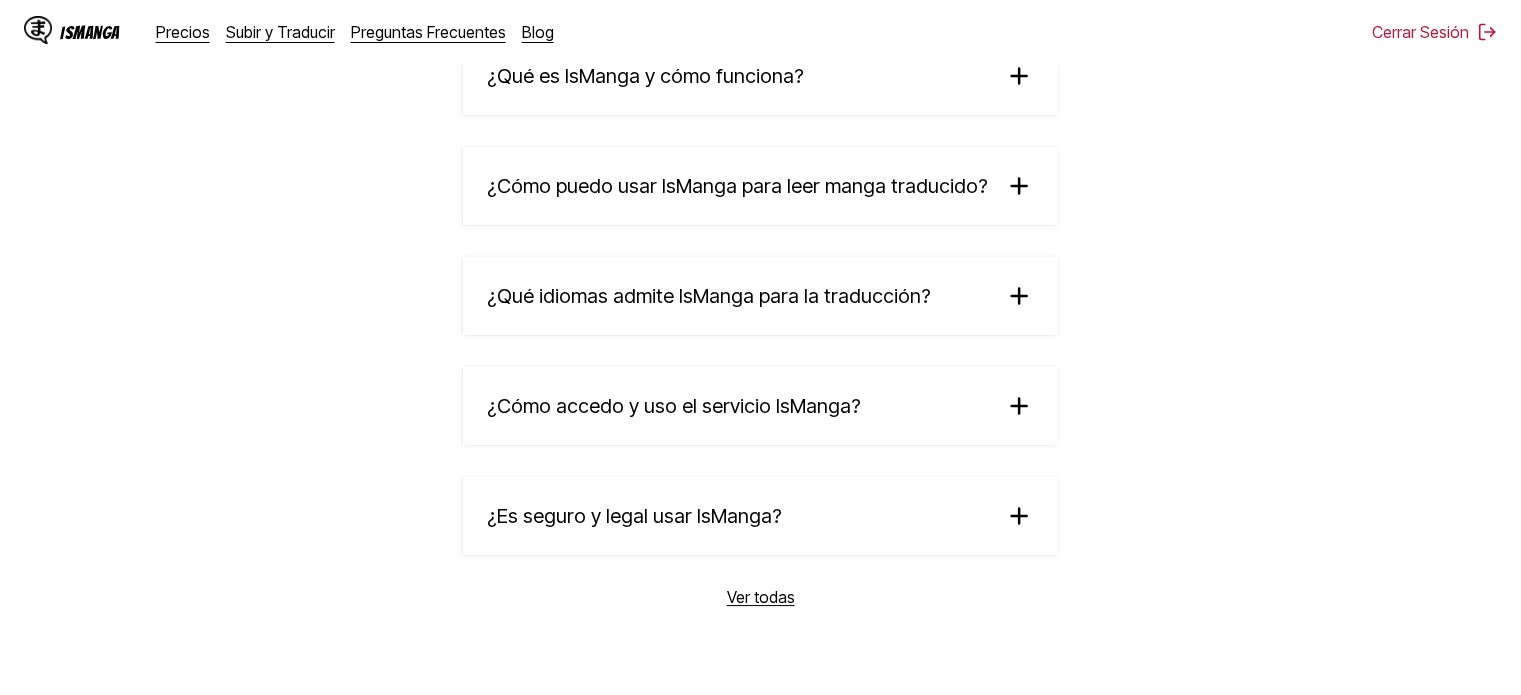 click on "¿Qué es IsManga y cómo funciona? IsManga es un innovador servicio de traducción de manga impulsado por IA que te permite traducir instantáneamente manga, manhua, manhwa y cómics en japonés, chino y coreano a  más de 10 idiomas . Nuestra tecnología de inteligencia artificial de vanguardia traduce automáticamente el texto dentro de las imágenes del manga, permitiéndote disfrutar de tus cómics favoritos en tu idioma preferido de forma gratuita, en cualquier dispositivo. ¿Cómo puedo usar IsManga para leer manga traducido? Usar IsManga es simple y fácil. Puedes subir tus propias imágenes de manga o visitar cualquier sitio web de manga, manhua, manhwa o cómics sin traducir. Una vez que hayas instalado nuestra extensión Manga Translator o la aplicación móvil, selecciona los idiomas de origen y destino deseados, luego haz clic en 'Traducir' para comenzar a leer tu manga favorito en tu idioma elegido instantáneamente. ¿Qué idiomas admite IsManga para la traducción? ." at bounding box center [760, 296] 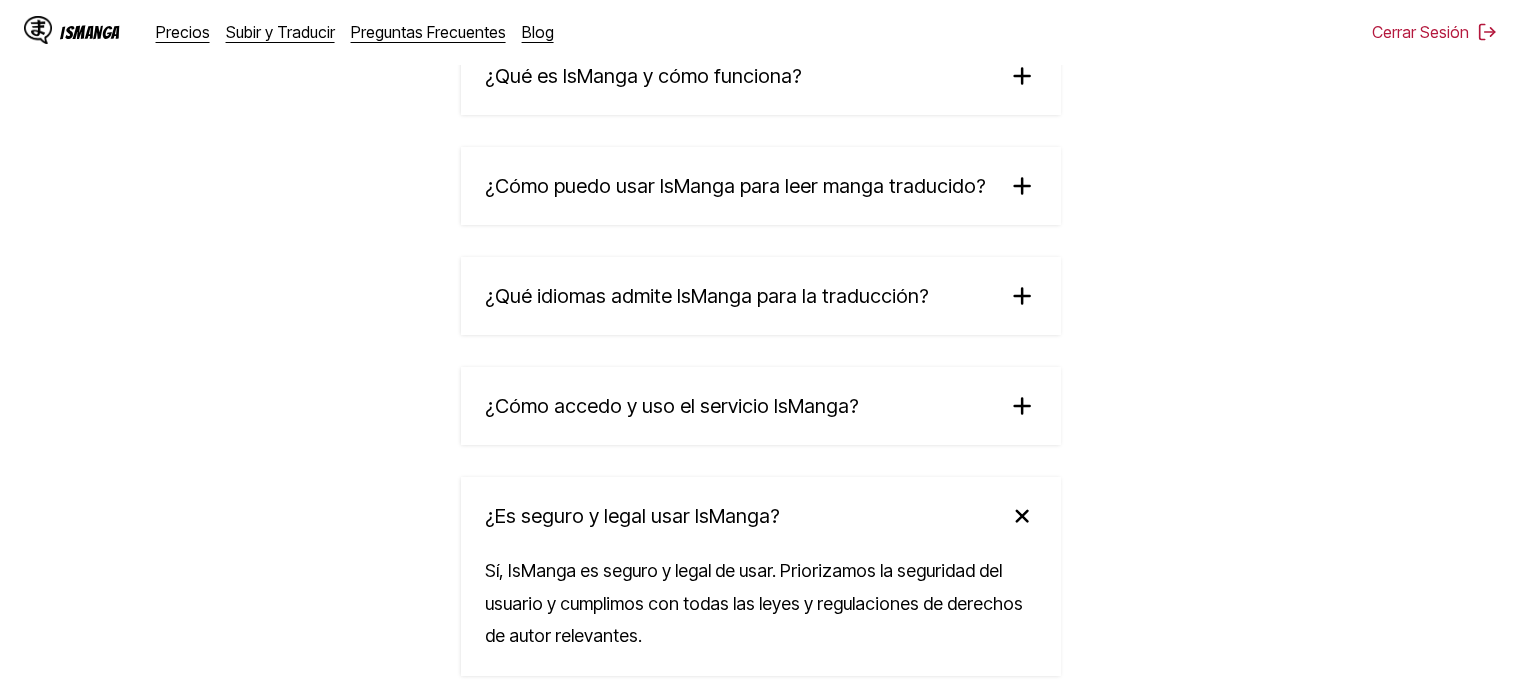 click on "¿Cómo accedo y uso el servicio IsManga?" at bounding box center (761, 406) 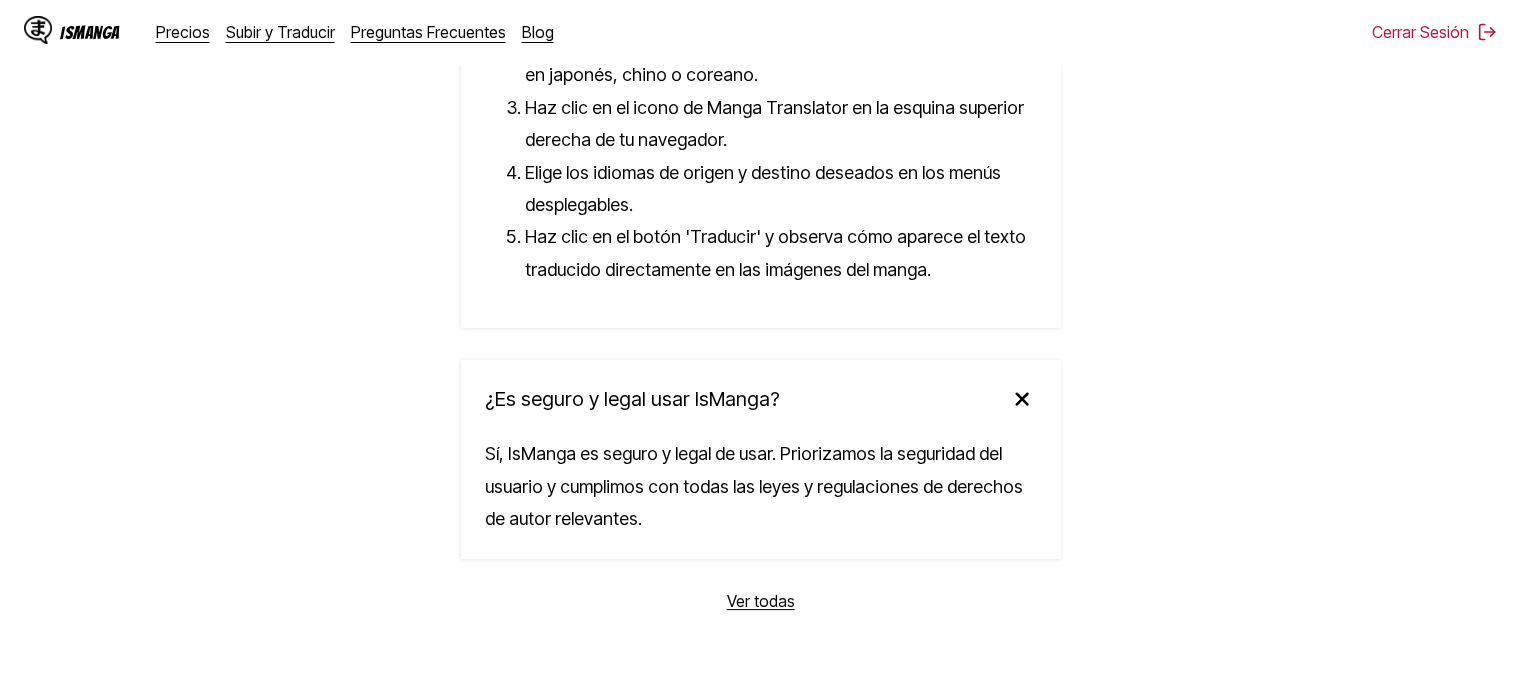 scroll, scrollTop: 3979, scrollLeft: 0, axis: vertical 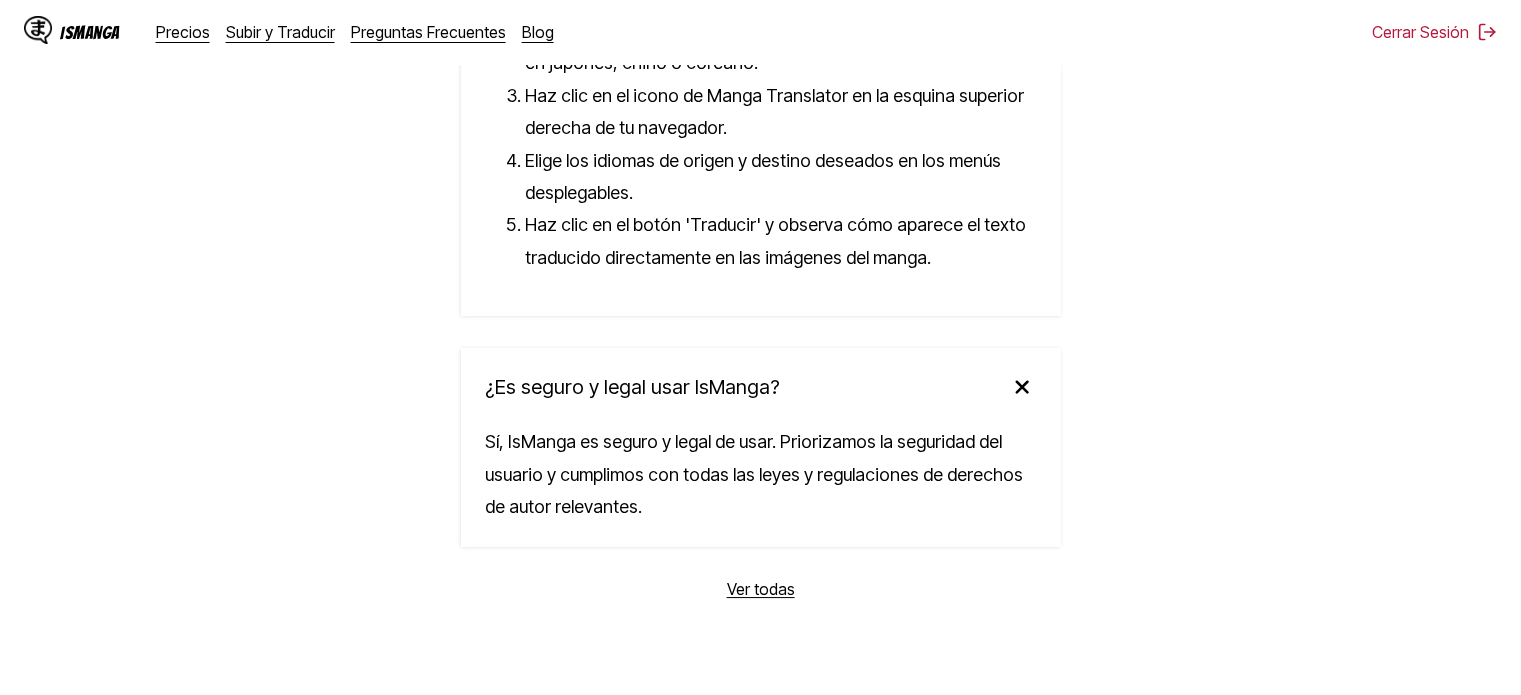 click on "¿Es seguro y legal usar IsManga?" at bounding box center (761, 387) 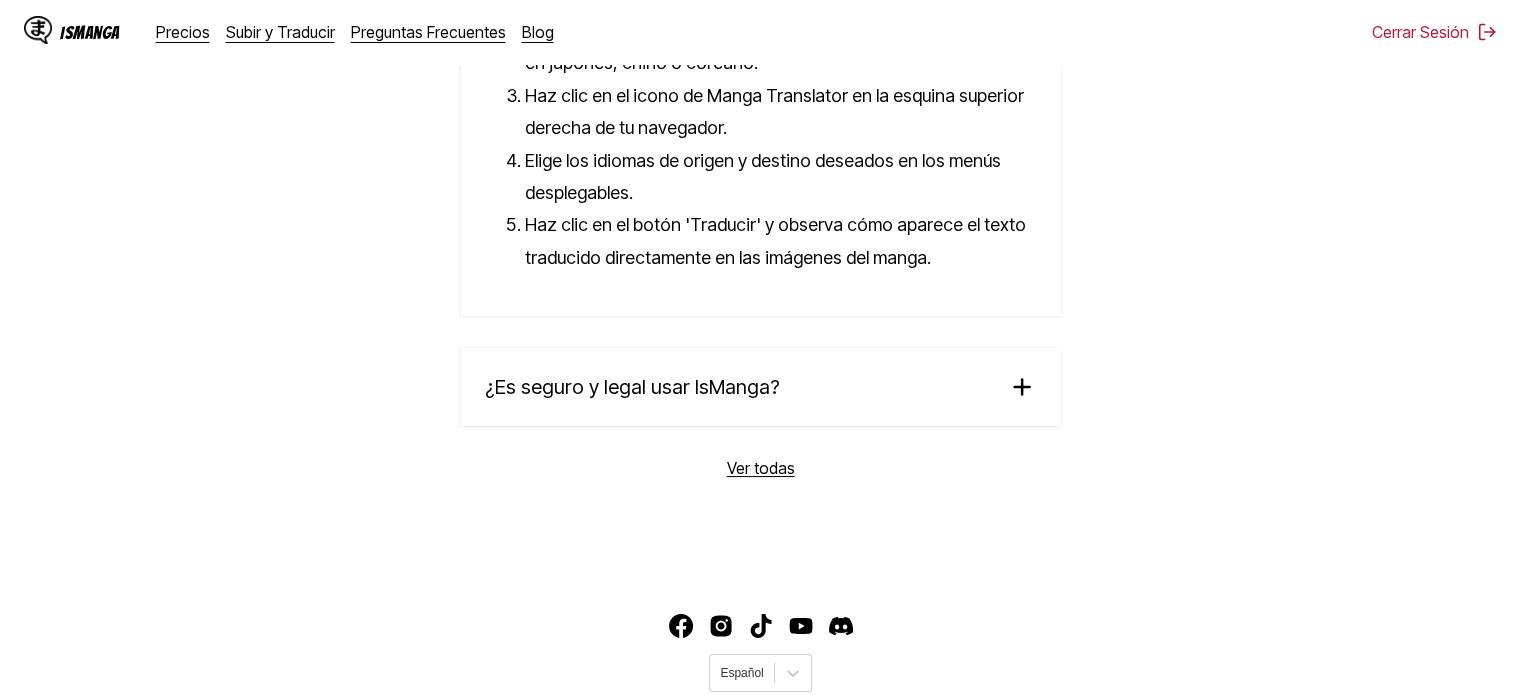 click on "¿Es seguro y legal usar IsManga?" at bounding box center (761, 387) 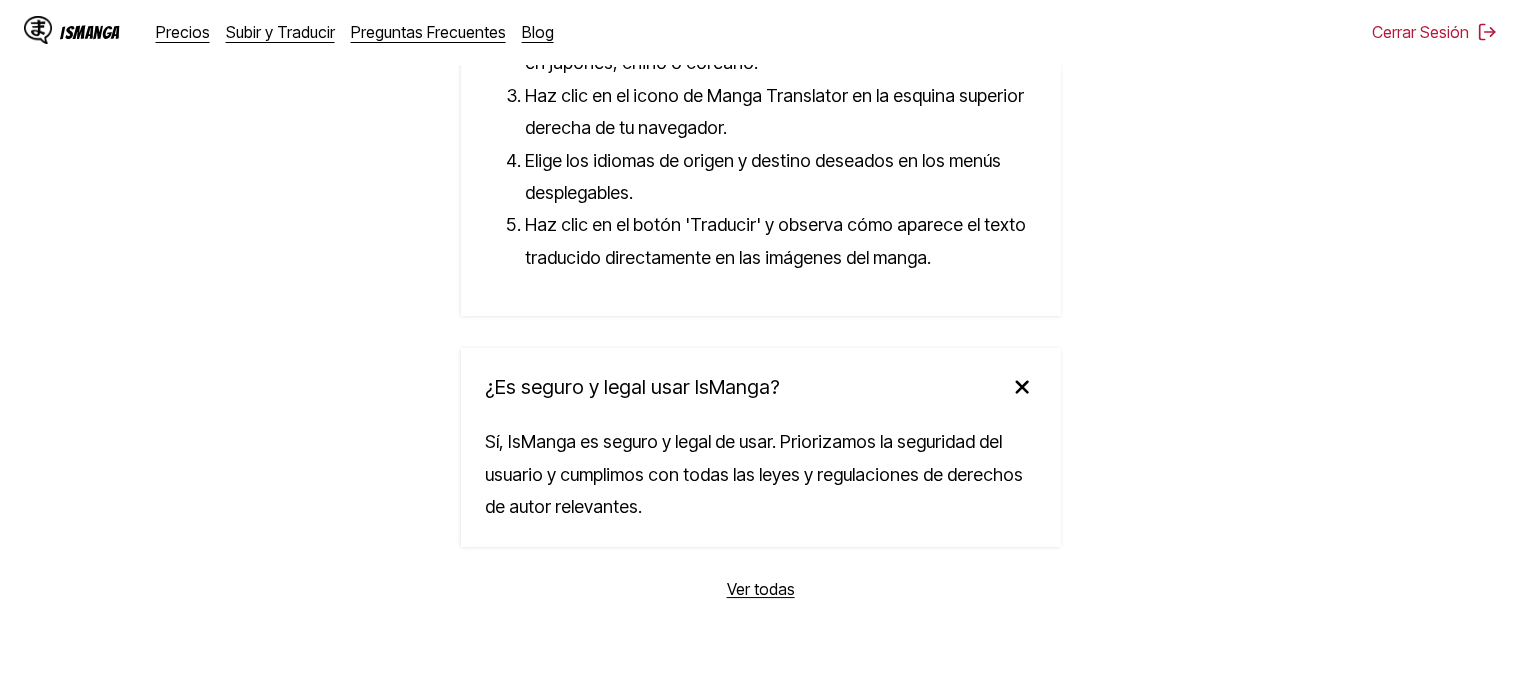 click on "Ver todas" at bounding box center (761, 589) 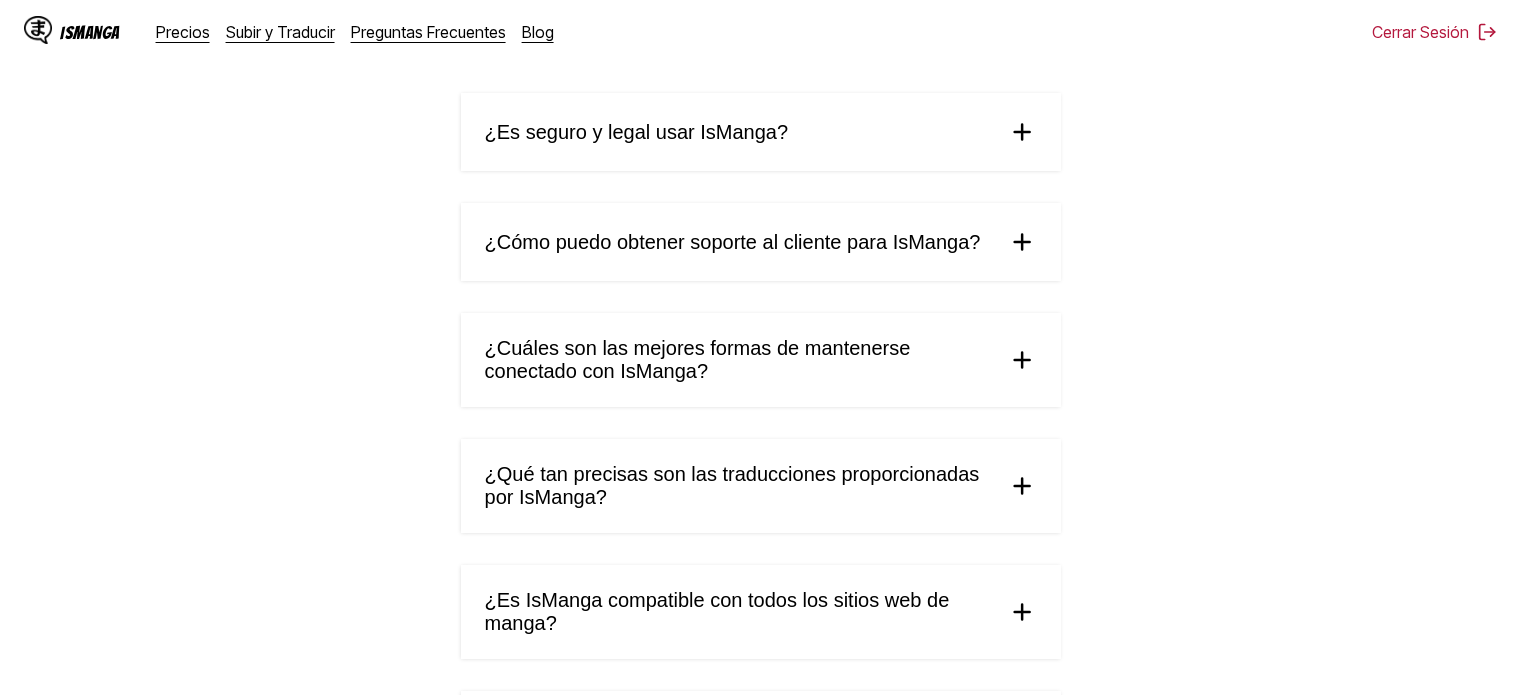 scroll, scrollTop: 567, scrollLeft: 0, axis: vertical 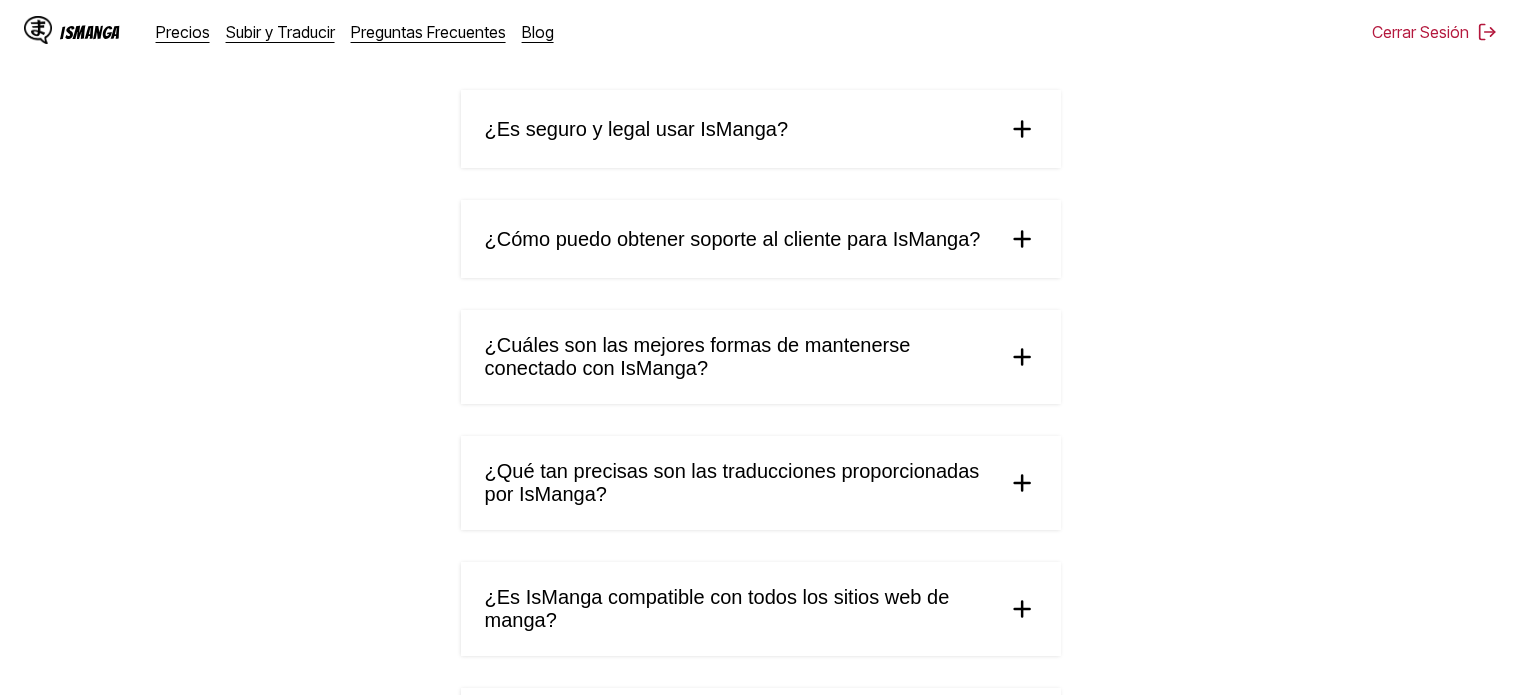 click on "¿Cuáles son las mejores formas de mantenerse conectado con IsManga?" at bounding box center [738, 357] 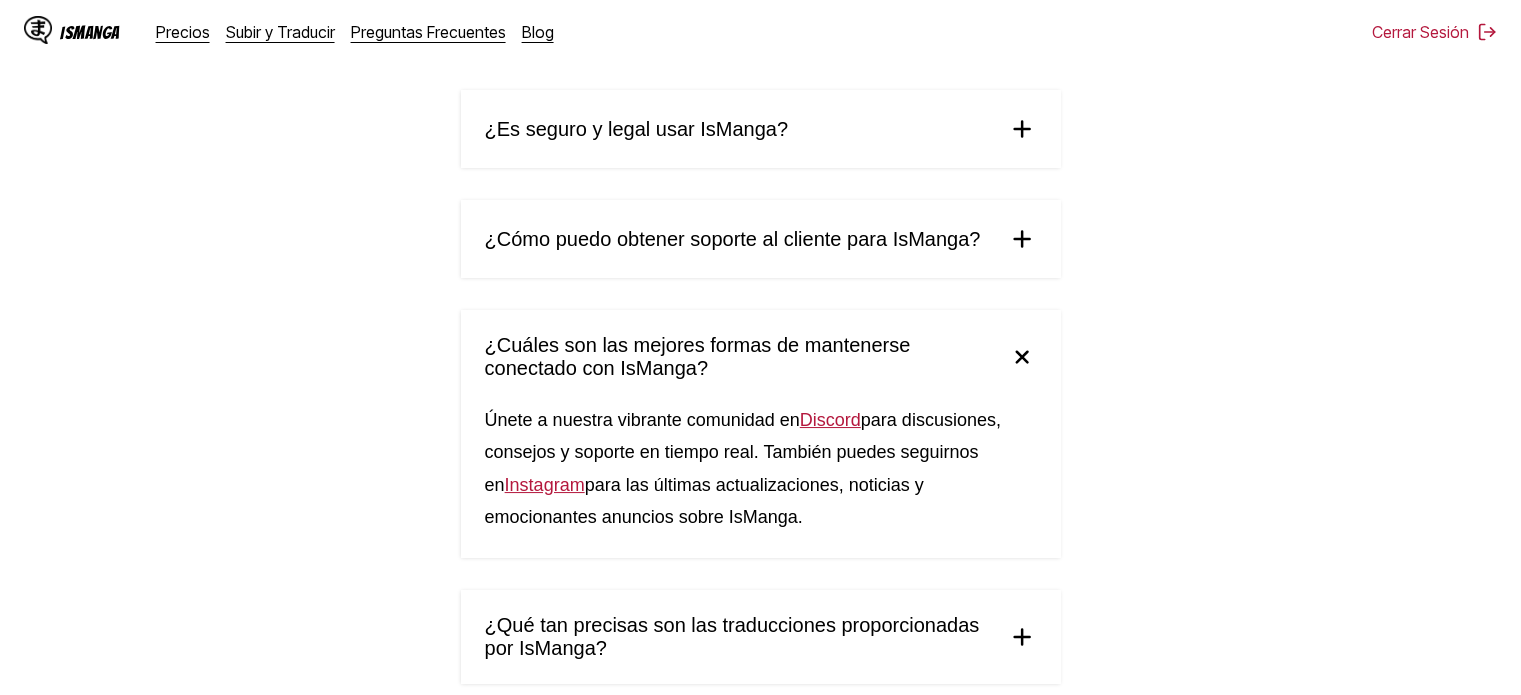 click on "¿Cuáles son las mejores formas de mantenerse conectado con IsManga?" at bounding box center (738, 357) 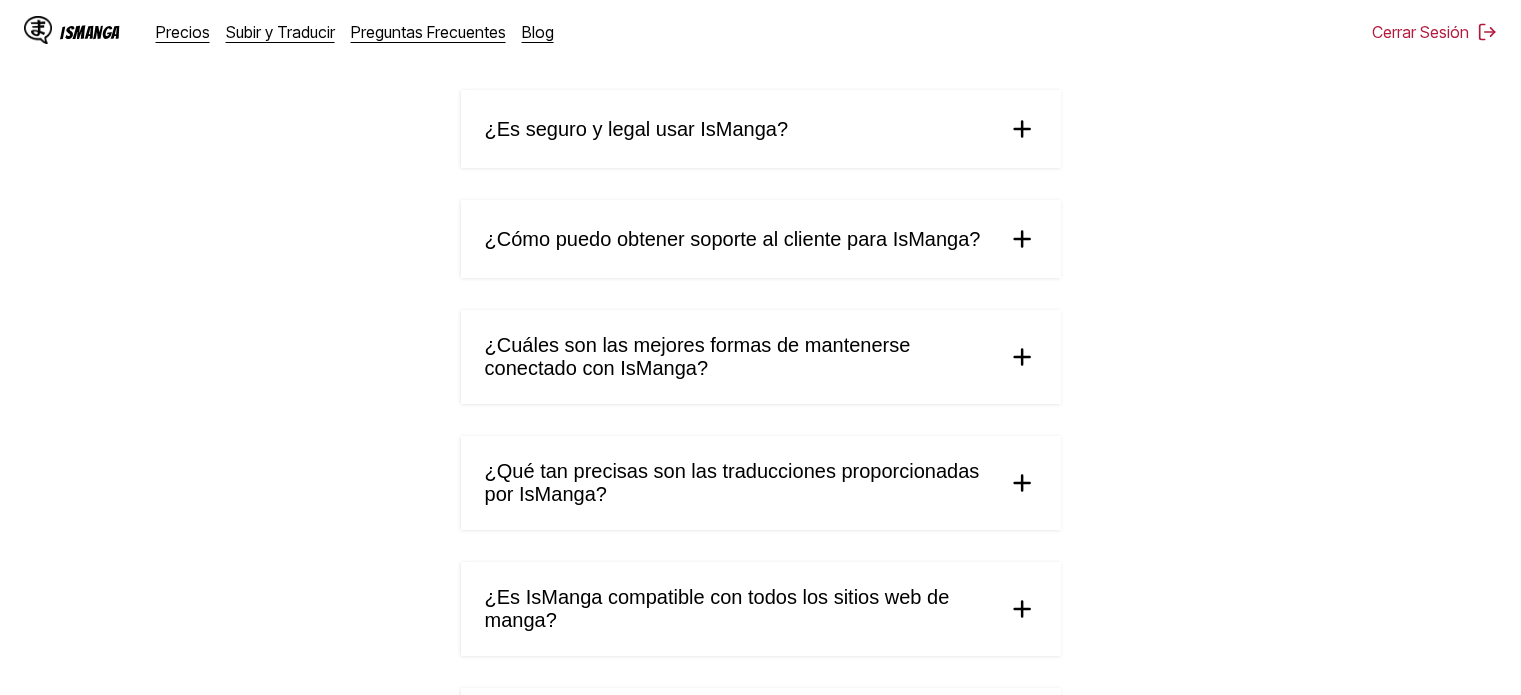 click on "¿Qué tan precisas son las traducciones proporcionadas por IsManga?" at bounding box center [738, 483] 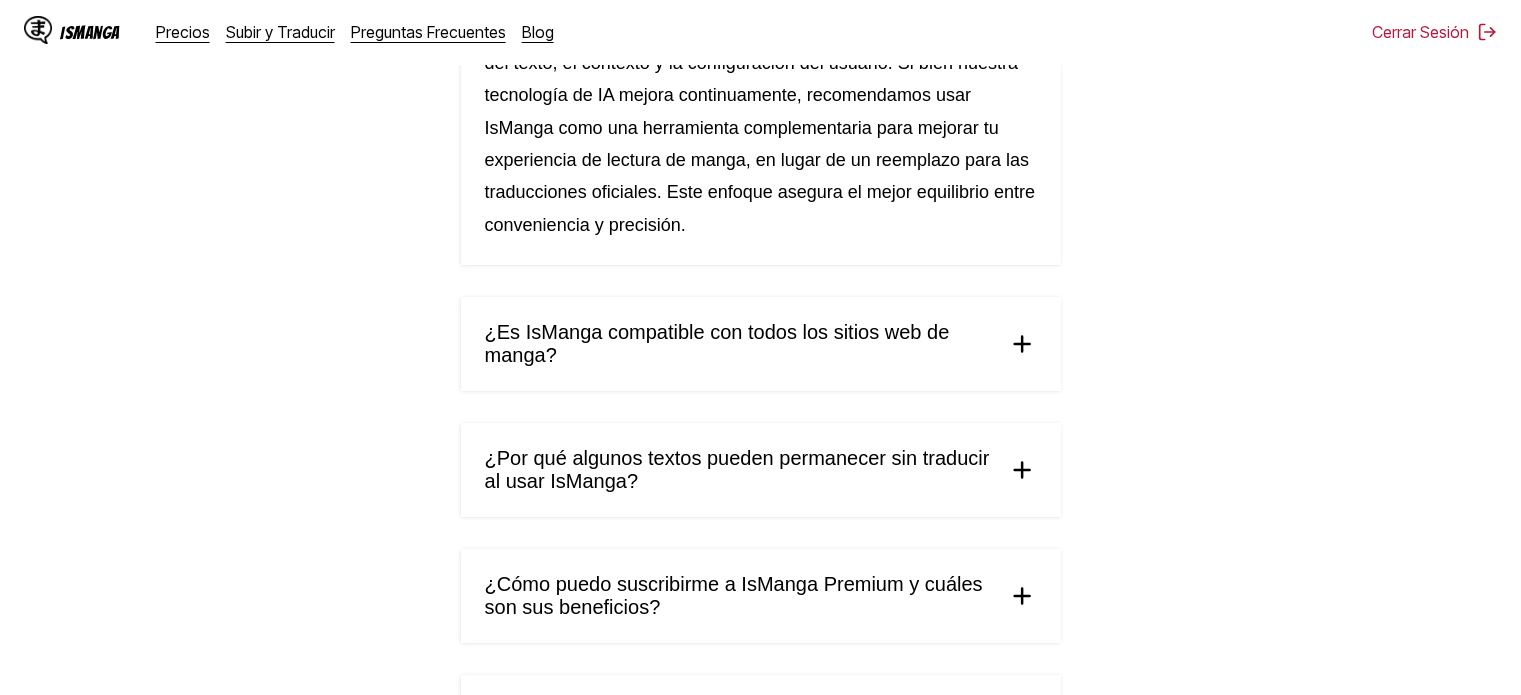 scroll, scrollTop: 1150, scrollLeft: 0, axis: vertical 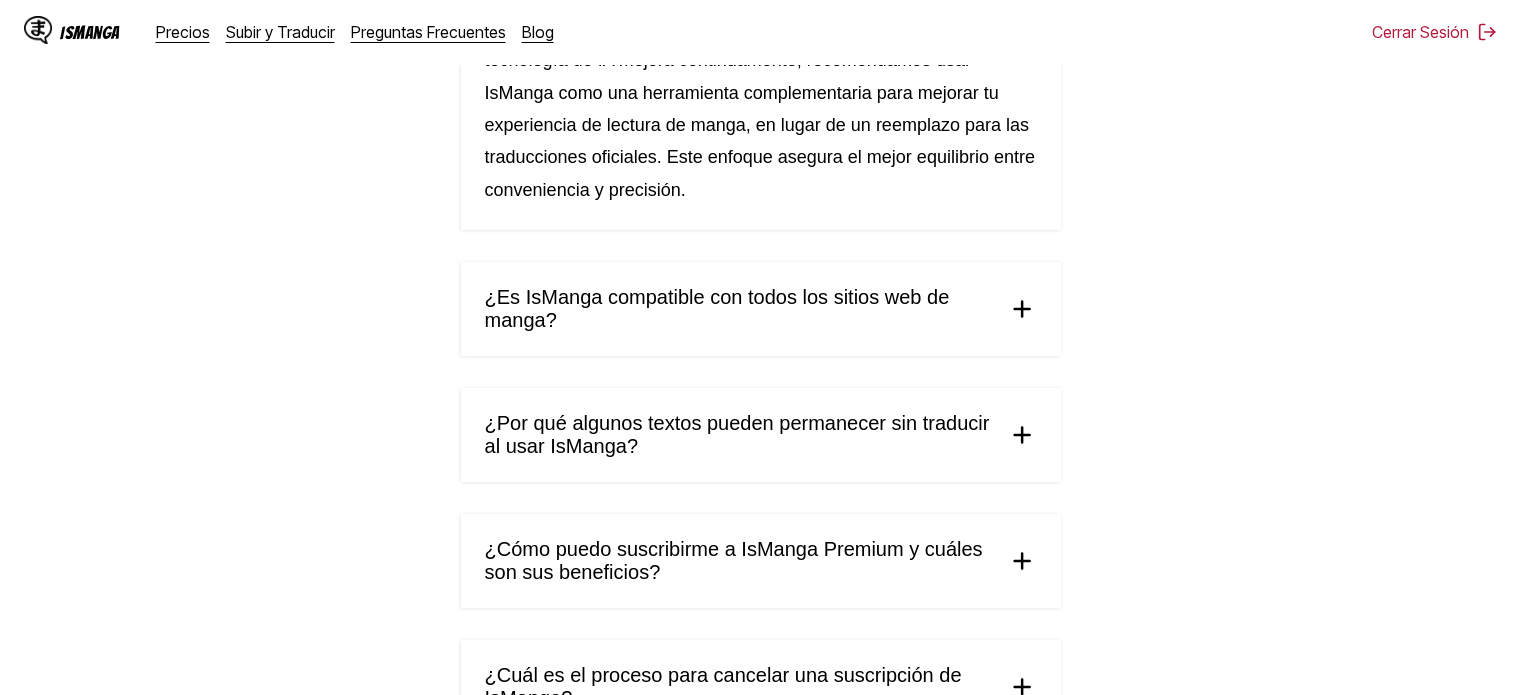 click on "¿Es IsManga compatible con todos los sitios web de manga?" at bounding box center [738, 309] 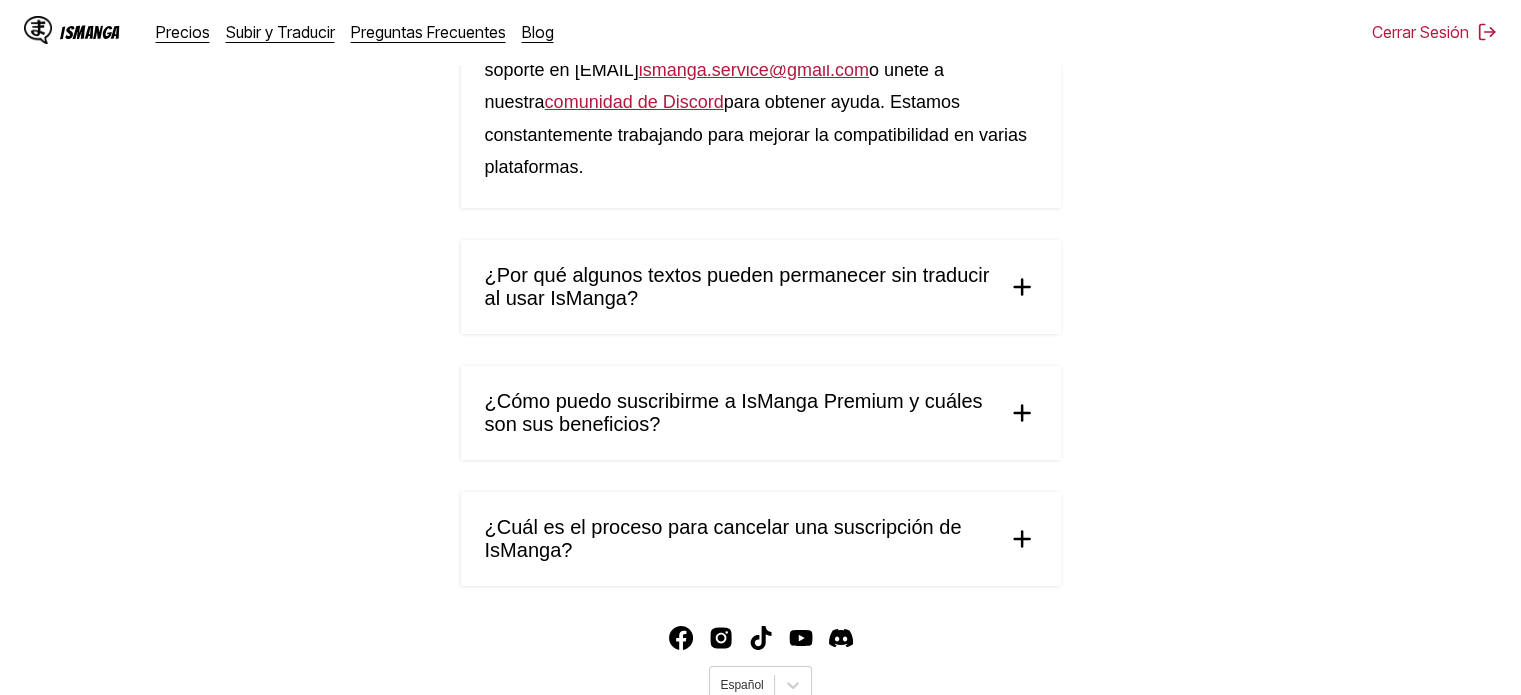scroll, scrollTop: 1616, scrollLeft: 0, axis: vertical 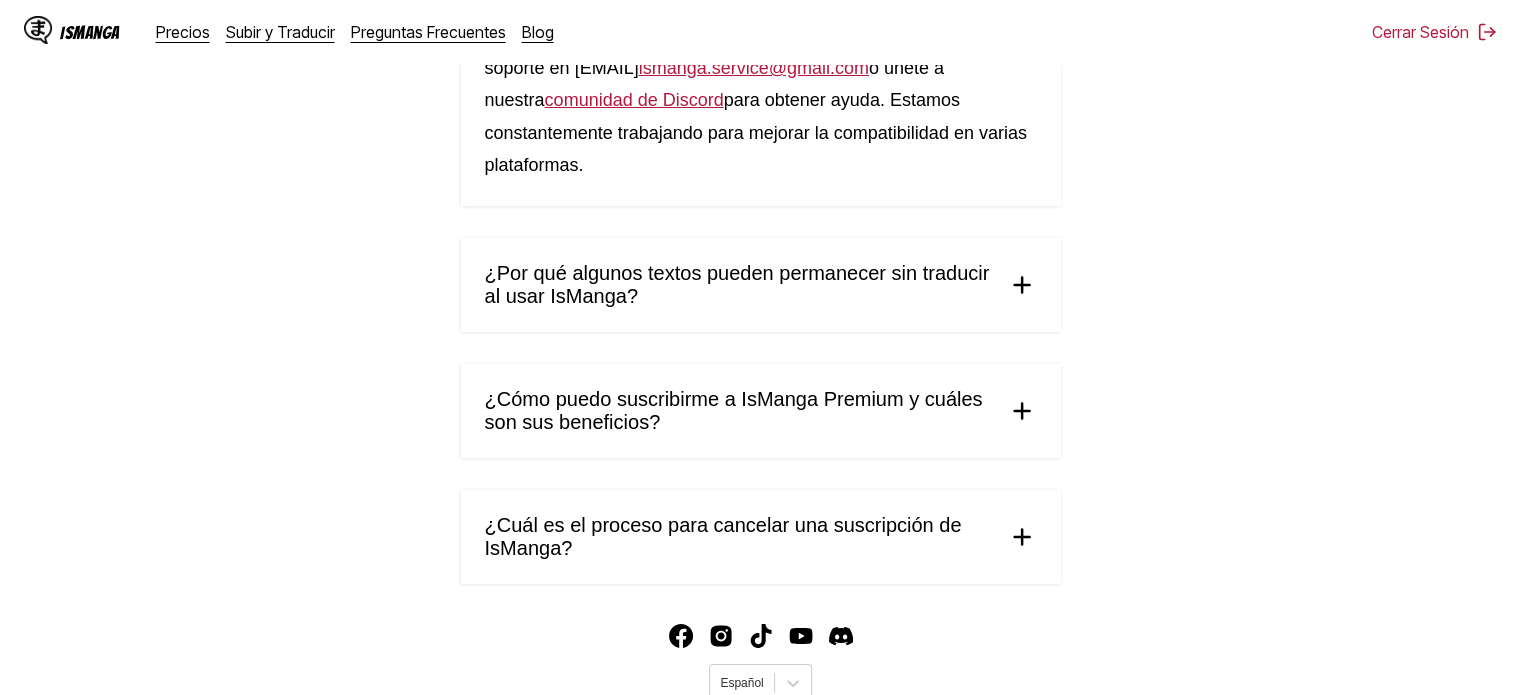 click on "¿Por qué algunos textos pueden permanecer sin traducir al usar IsManga?" at bounding box center [761, 285] 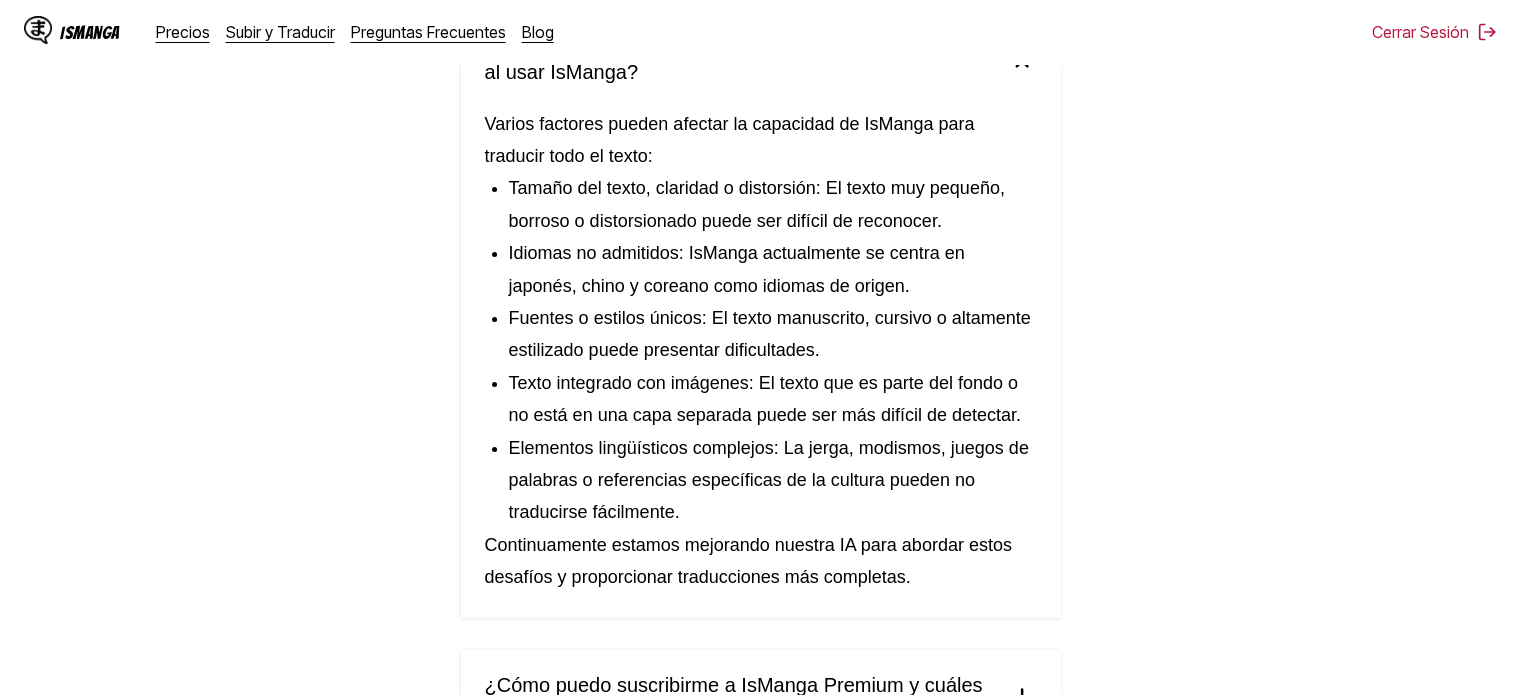 scroll, scrollTop: 1843, scrollLeft: 0, axis: vertical 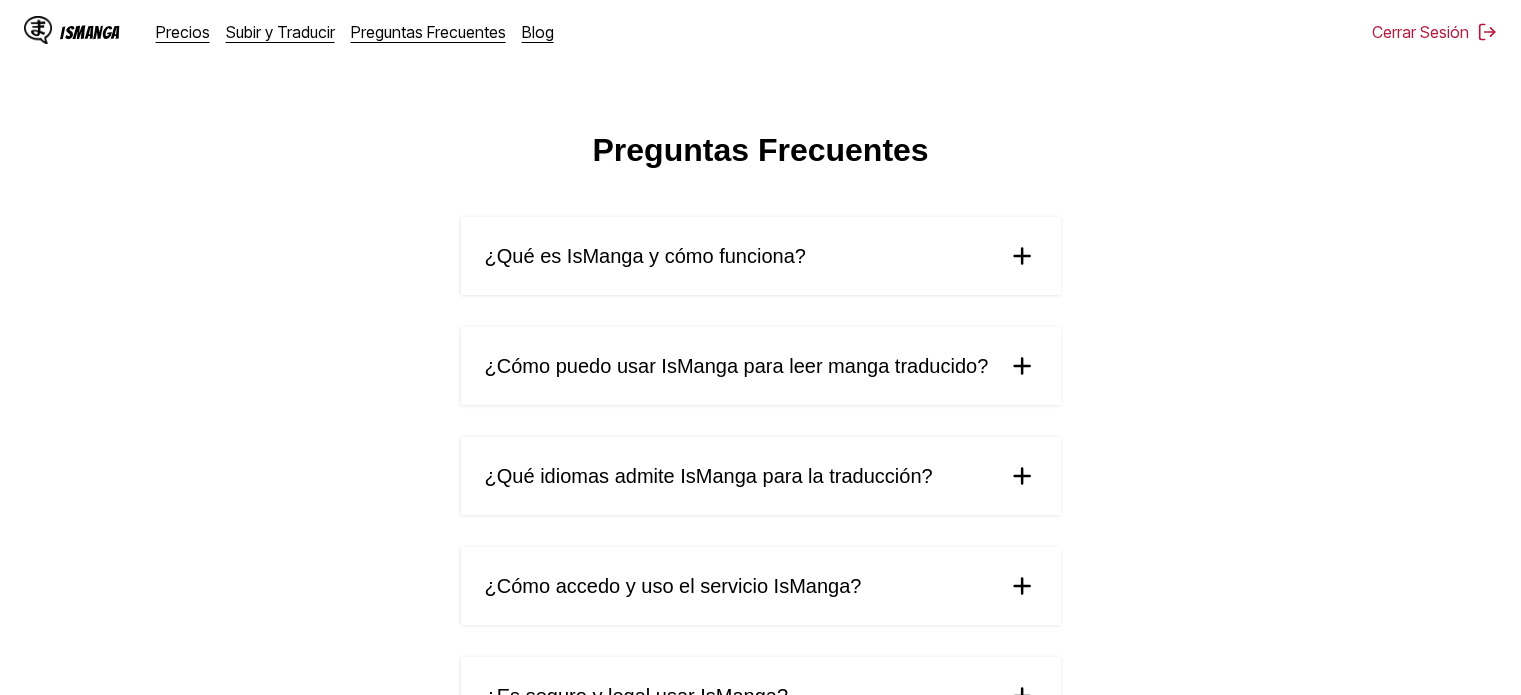 click on "IsManga" at bounding box center [90, 32] 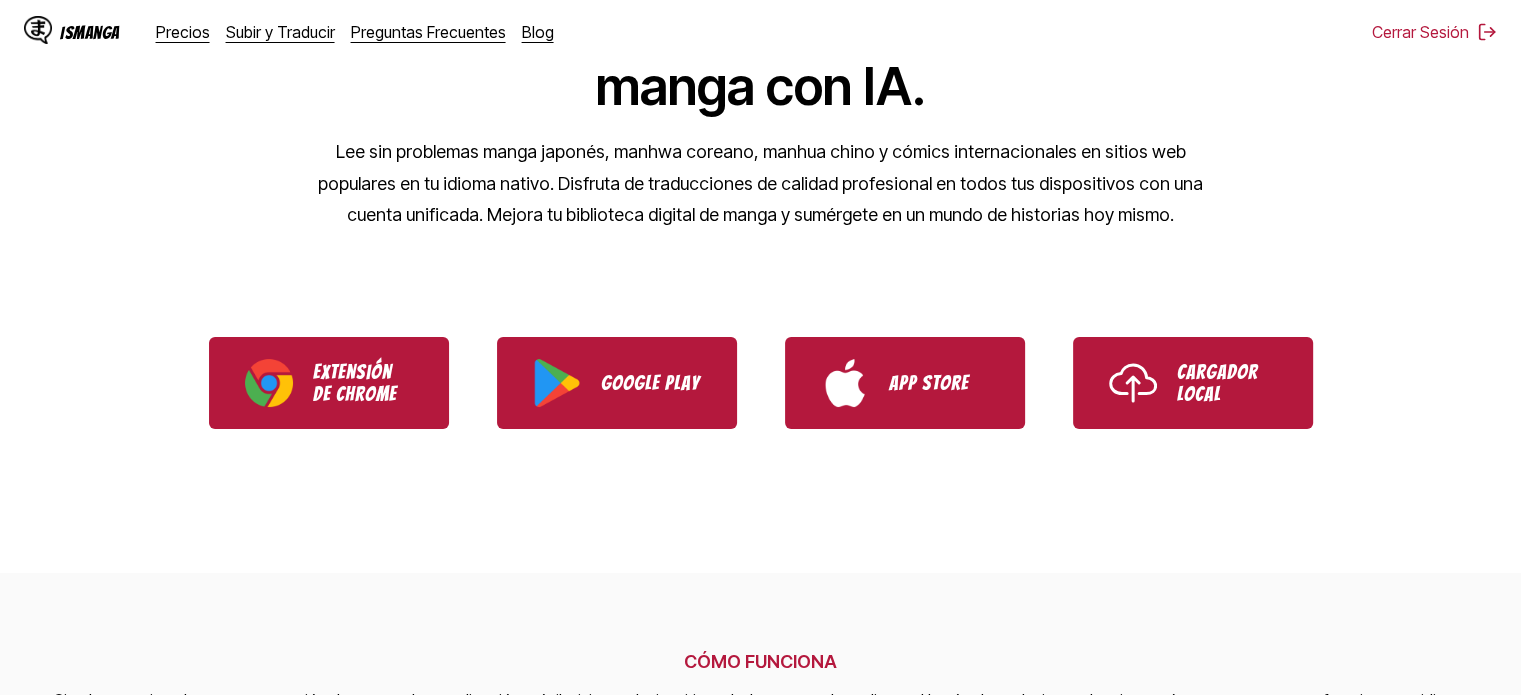 scroll, scrollTop: 332, scrollLeft: 0, axis: vertical 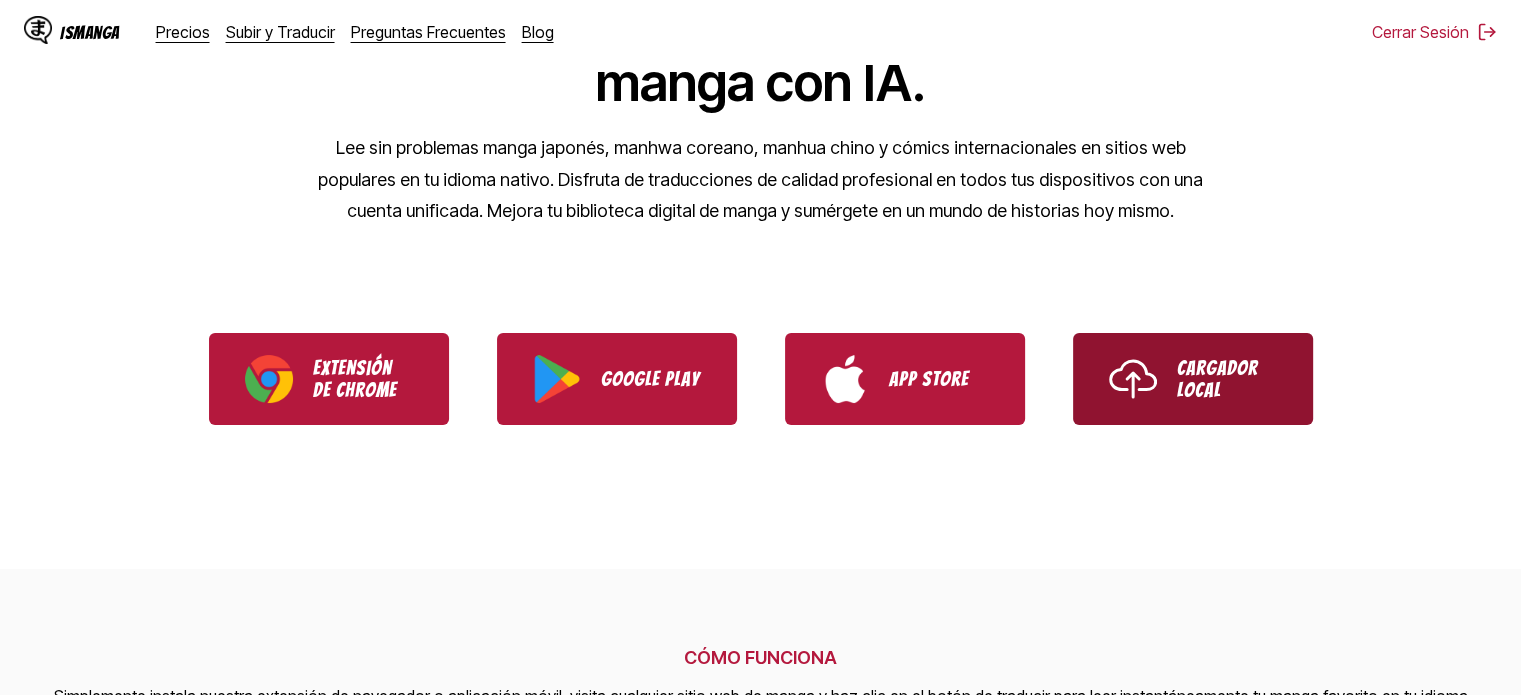 click on "Cargador Local" at bounding box center [1227, 379] 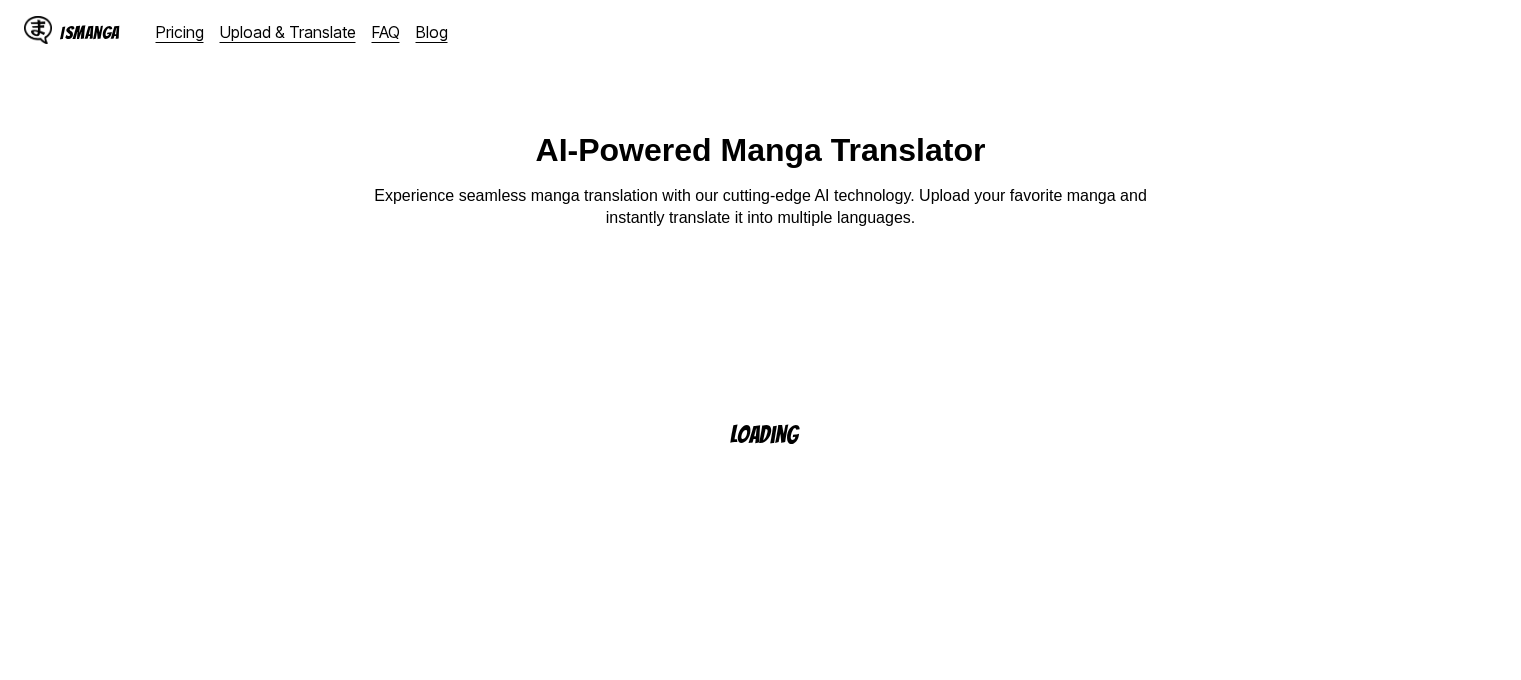 scroll, scrollTop: 0, scrollLeft: 0, axis: both 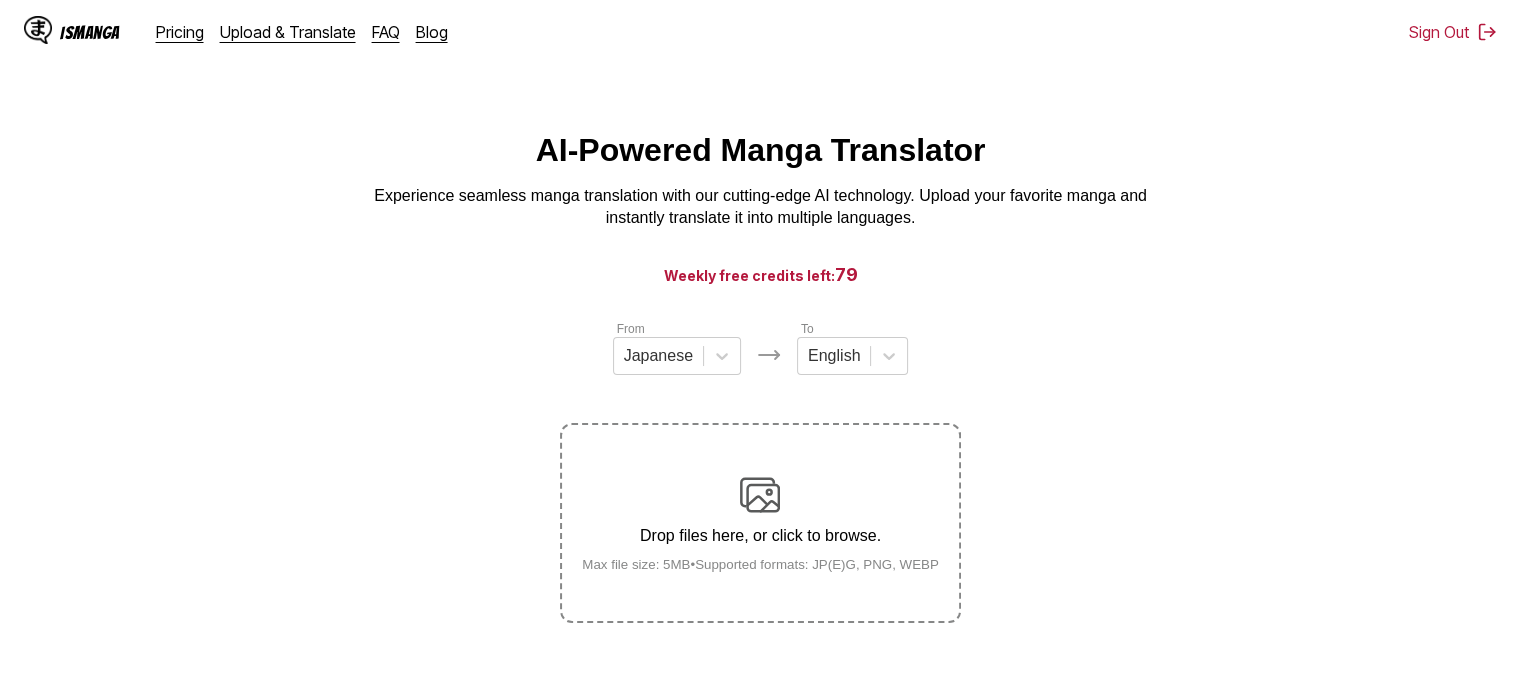 click on "IsManga" at bounding box center [90, 32] 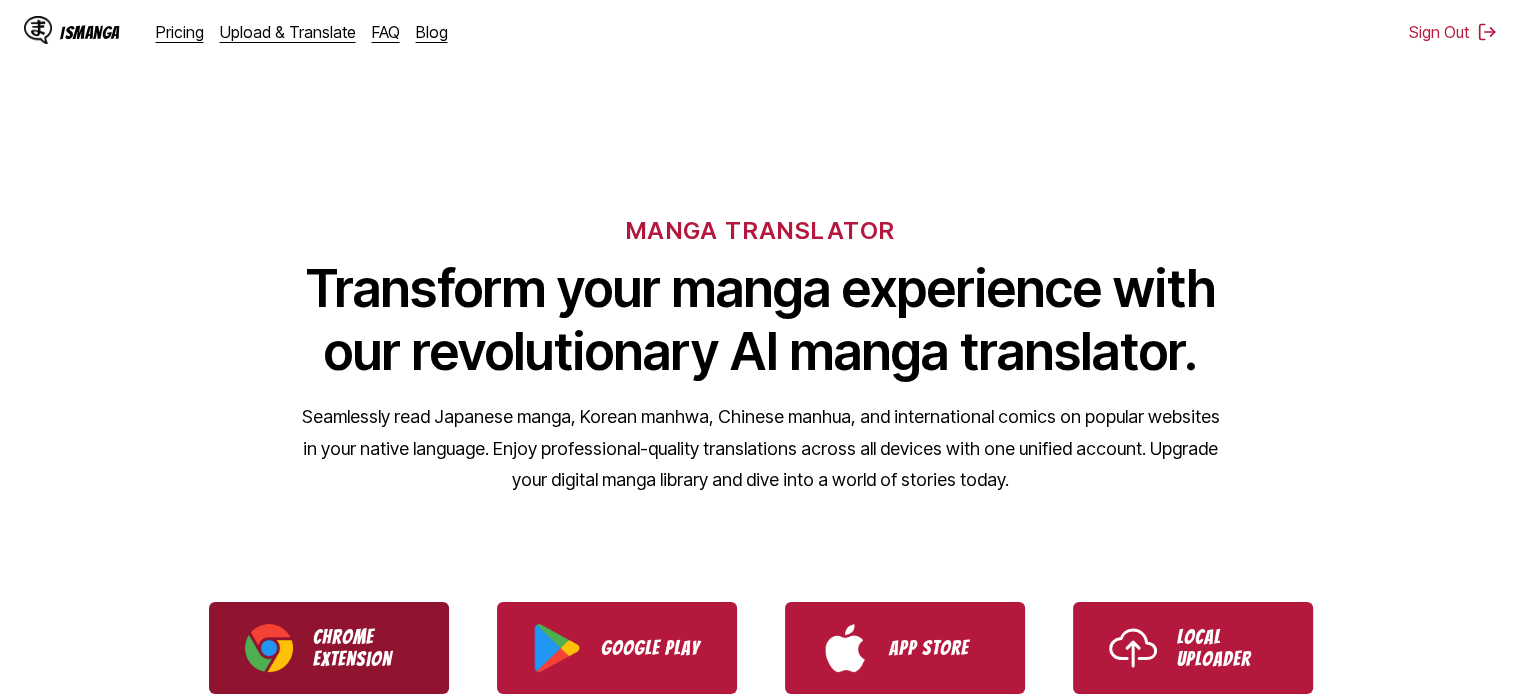 click on "Chrome Extension" at bounding box center (363, 648) 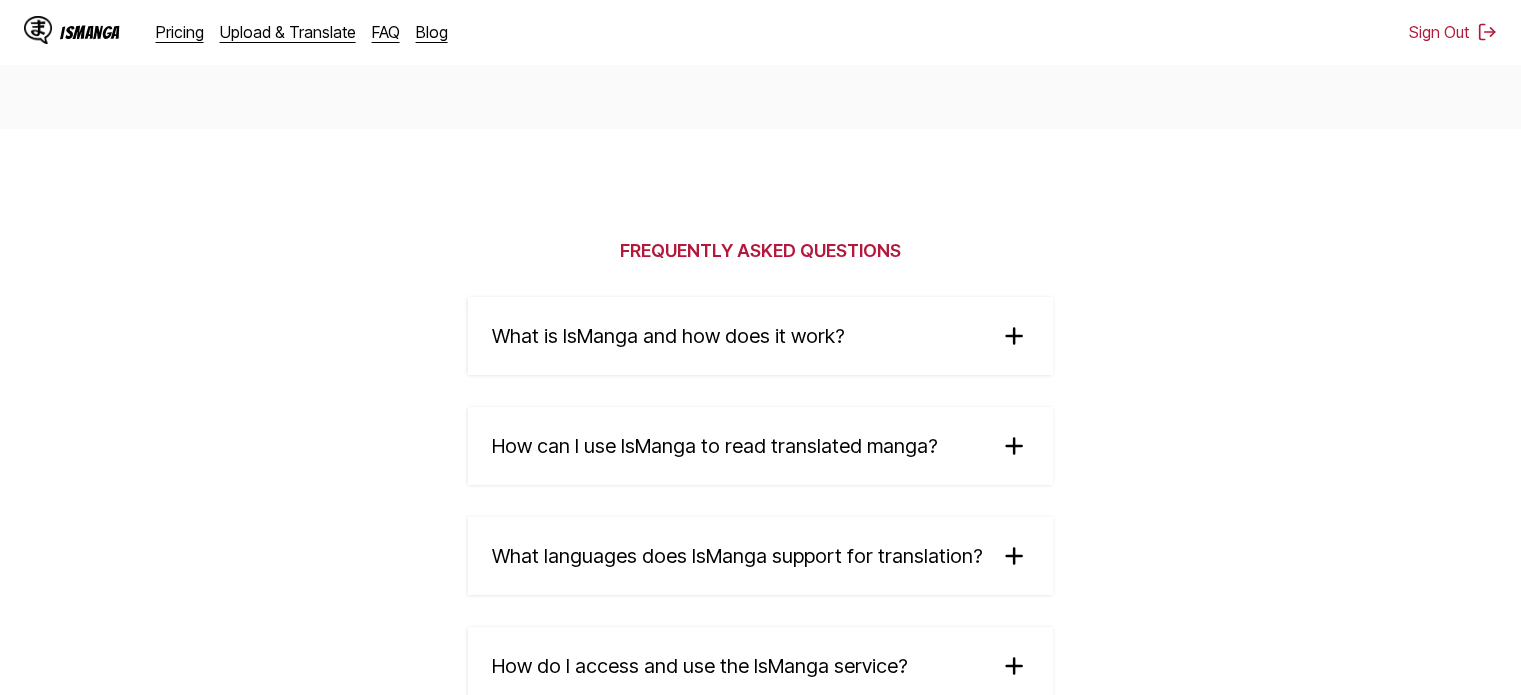 scroll, scrollTop: 3075, scrollLeft: 0, axis: vertical 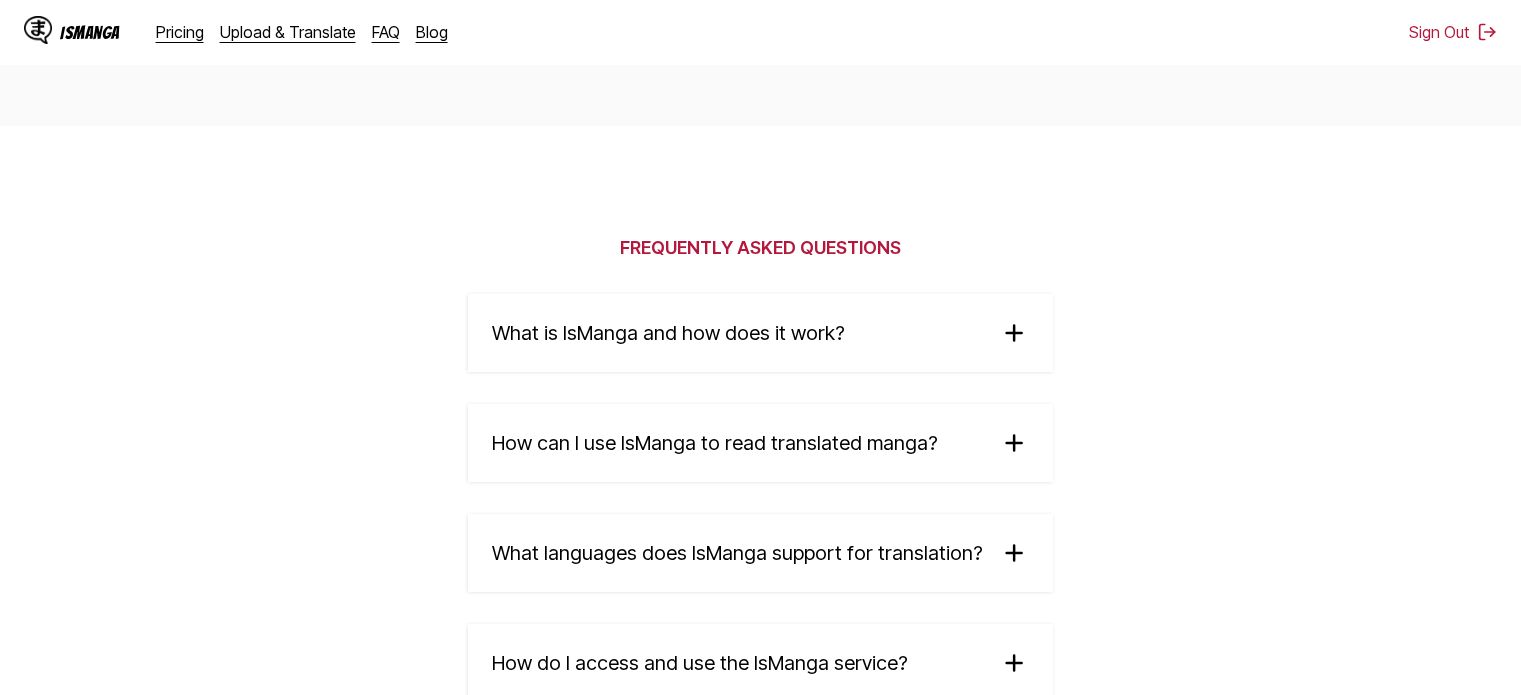 click on "What is IsManga and how does it work?" at bounding box center [760, 333] 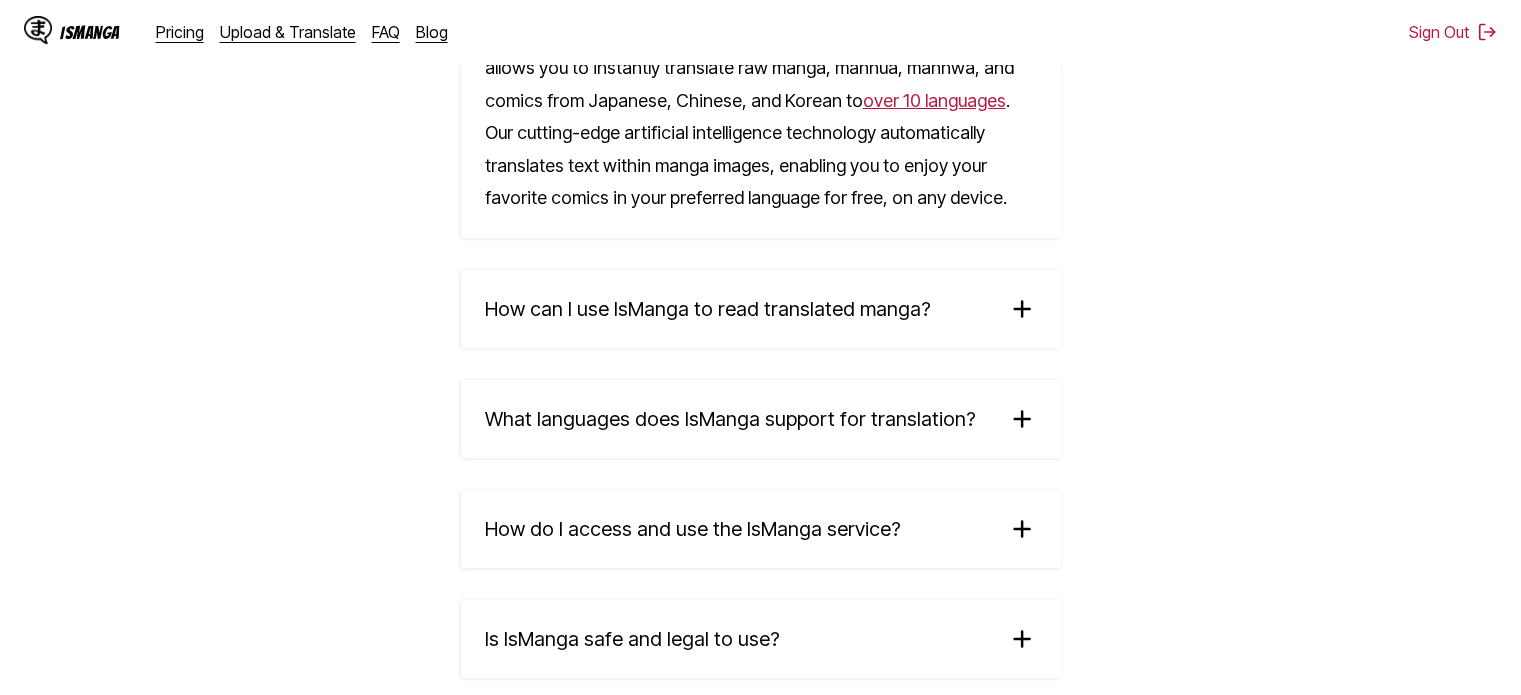 scroll, scrollTop: 3446, scrollLeft: 0, axis: vertical 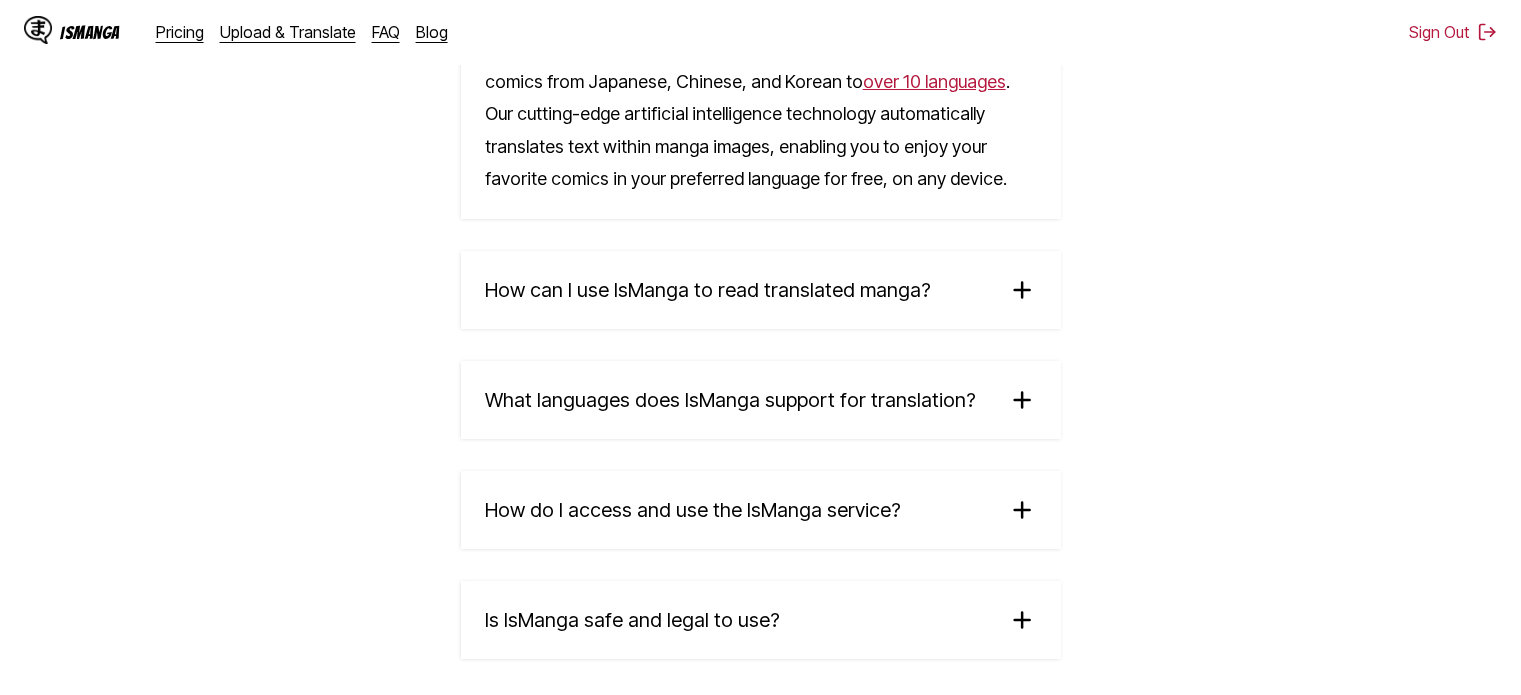 click on "How can I use IsManga to read translated manga?" at bounding box center (761, 290) 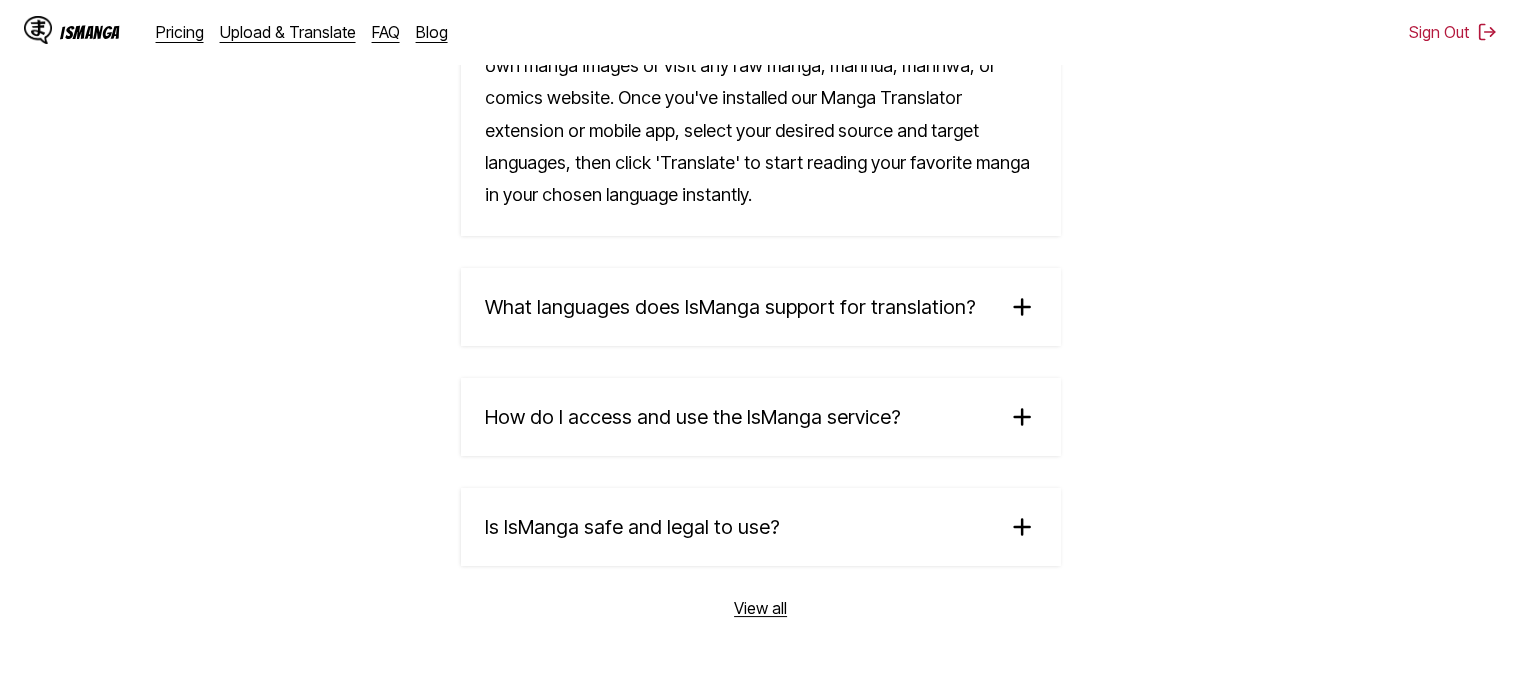 click on "What languages does IsManga support for translation?" at bounding box center (730, 307) 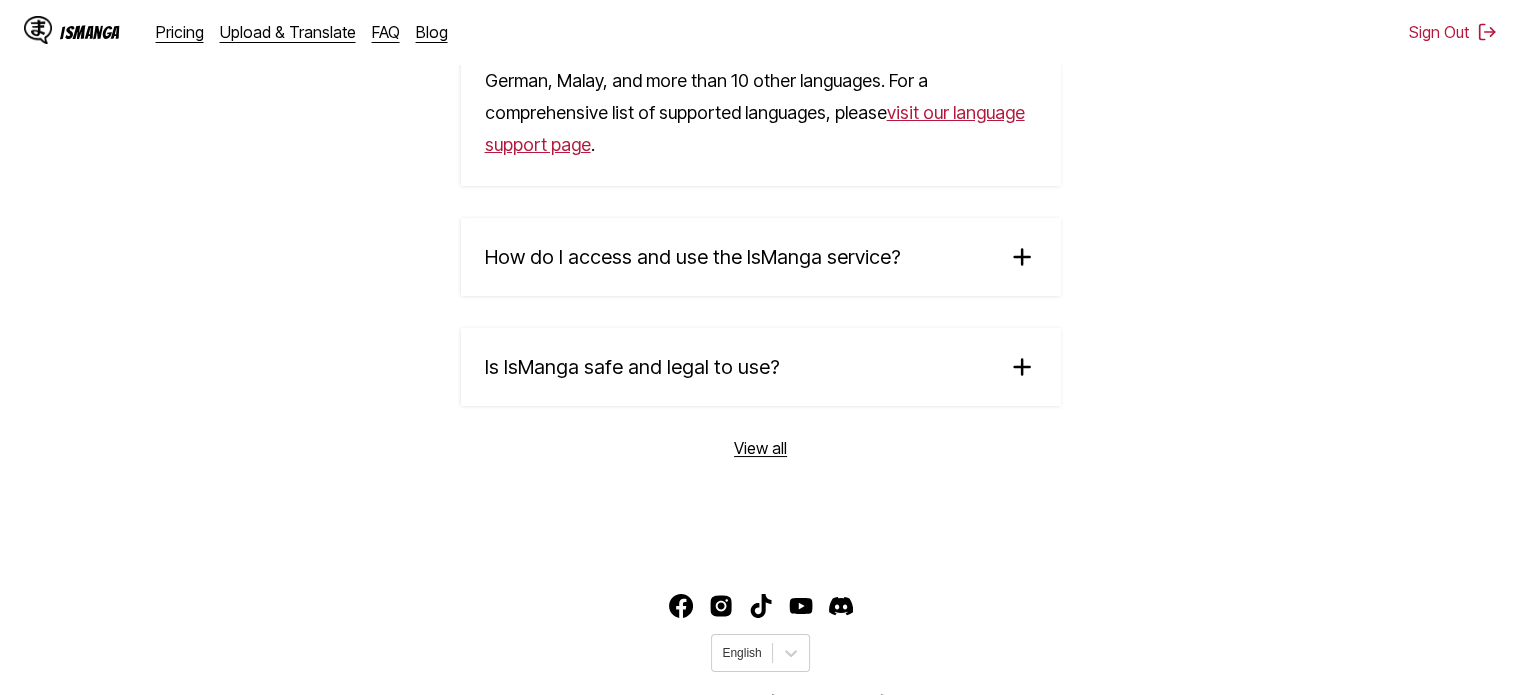 scroll, scrollTop: 4104, scrollLeft: 0, axis: vertical 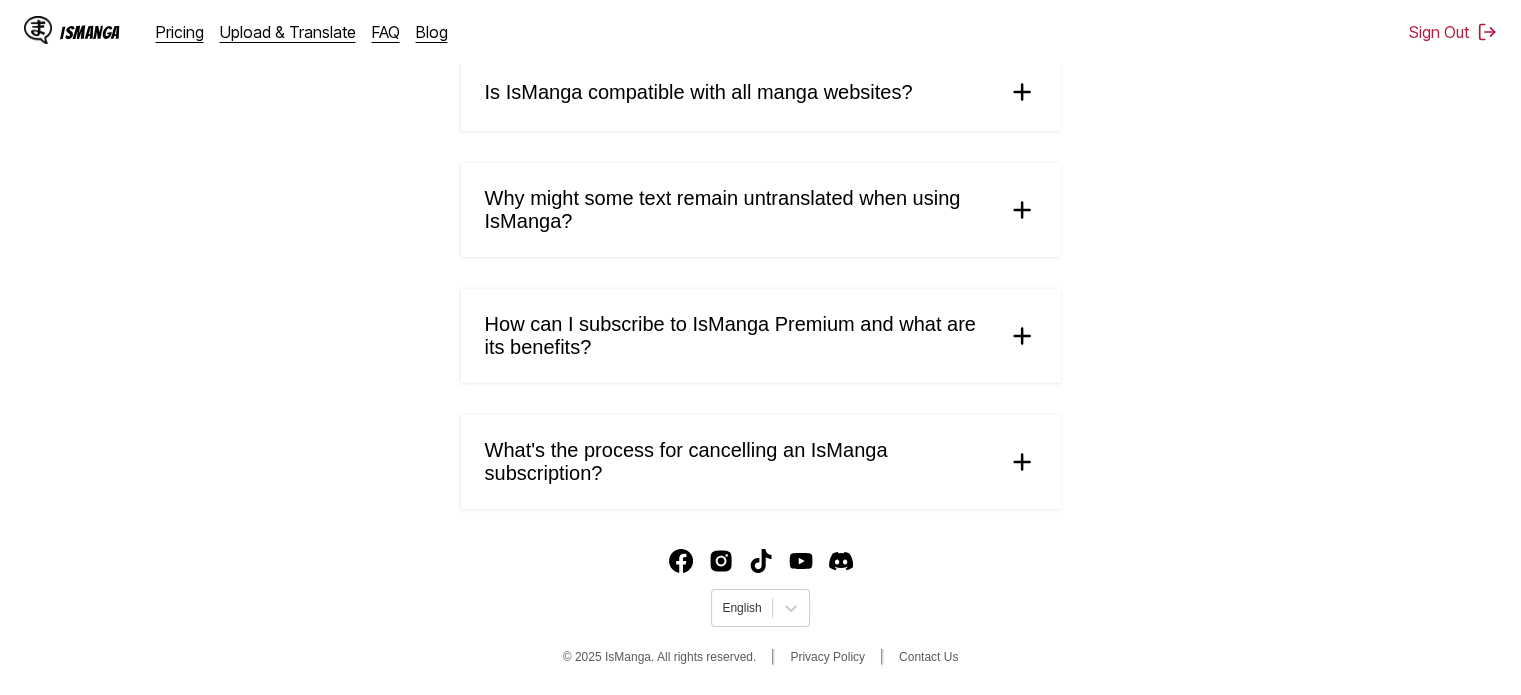click on "What's the process for cancelling an IsManga subscription?" at bounding box center (738, 462) 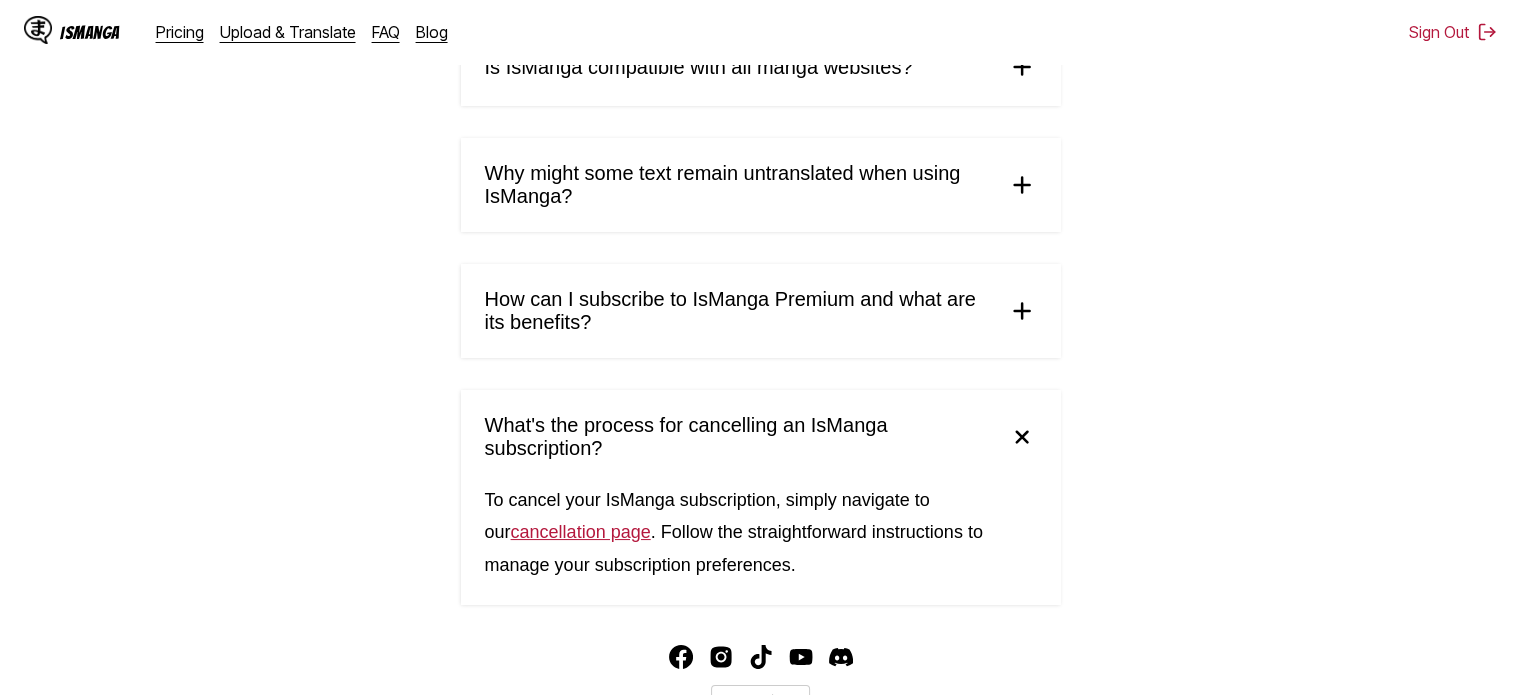 click on "What's the process for cancelling an IsManga subscription?" at bounding box center [738, 437] 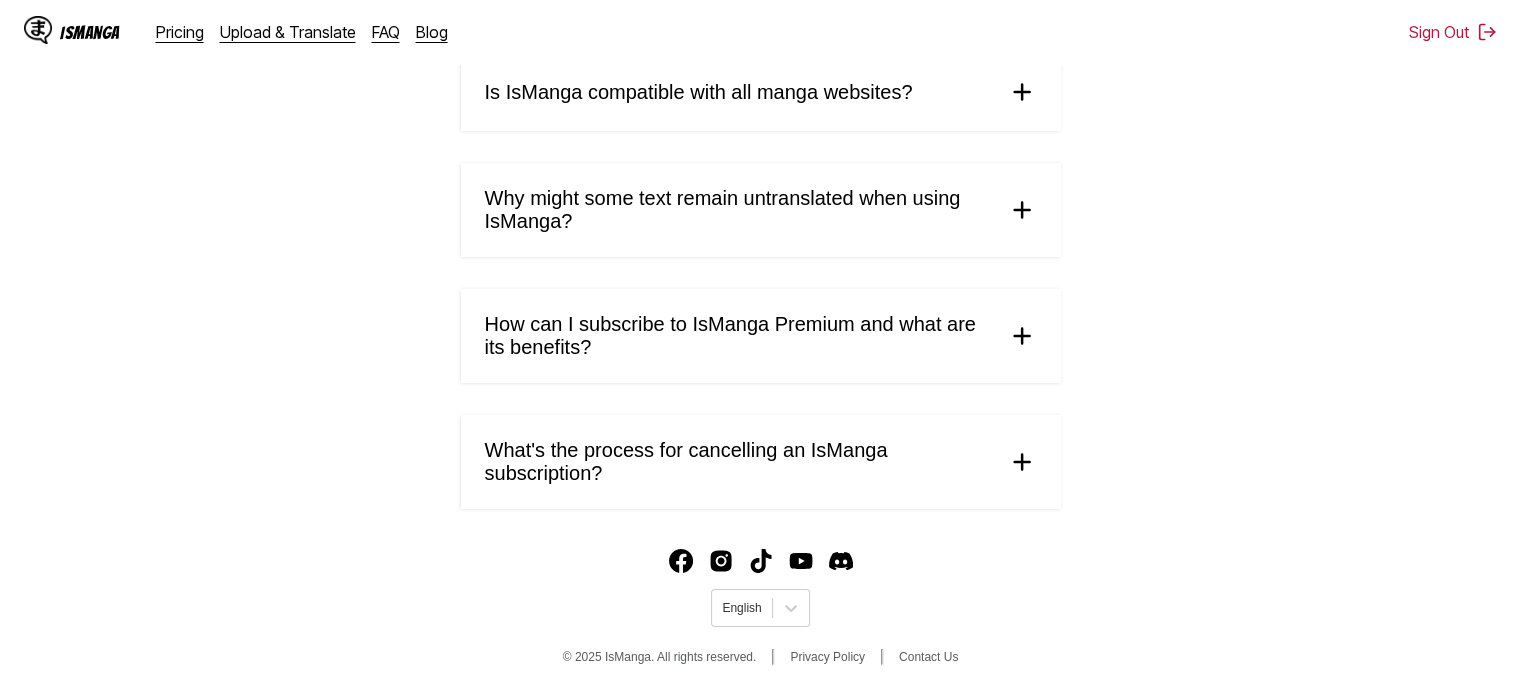 click on "How can I subscribe to IsManga Premium and what are its benefits?" at bounding box center (761, 336) 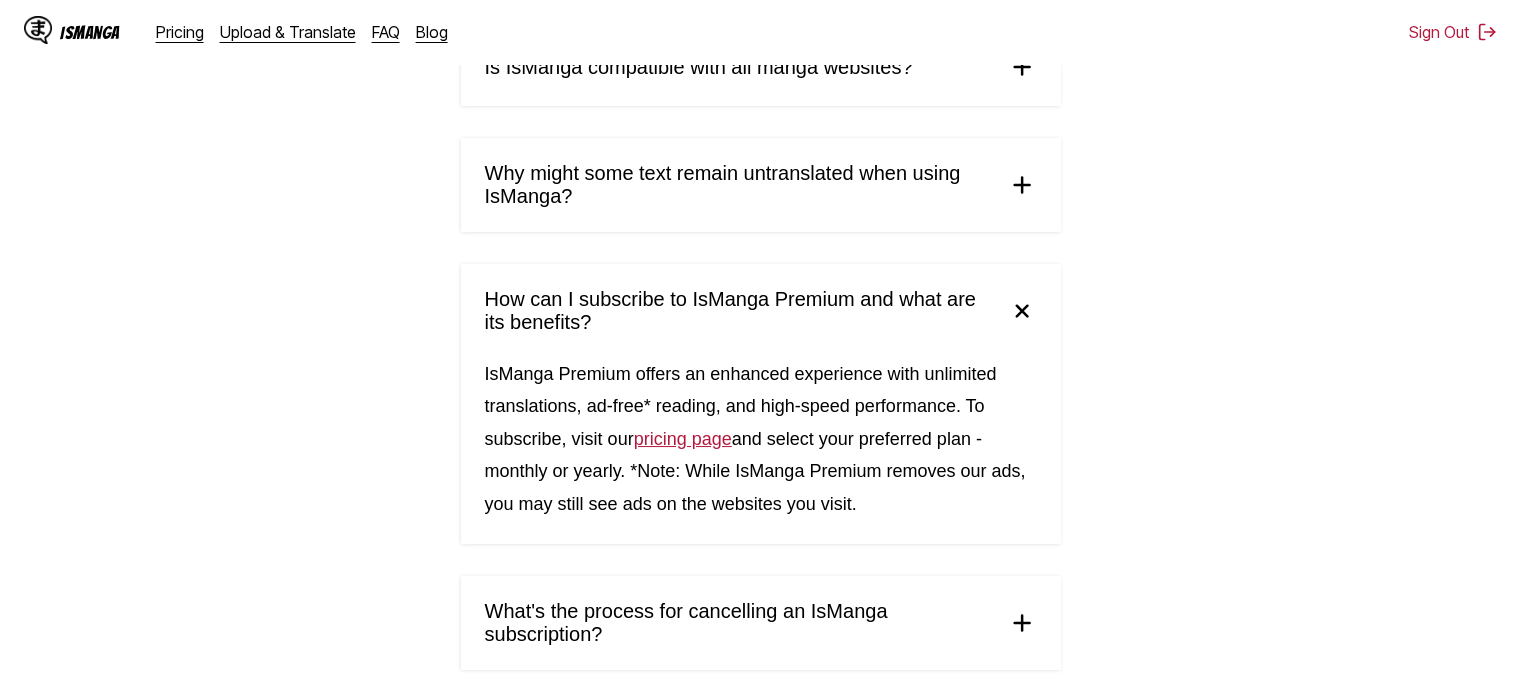 click on "How can I subscribe to IsManga Premium and what are its benefits?" at bounding box center [761, 311] 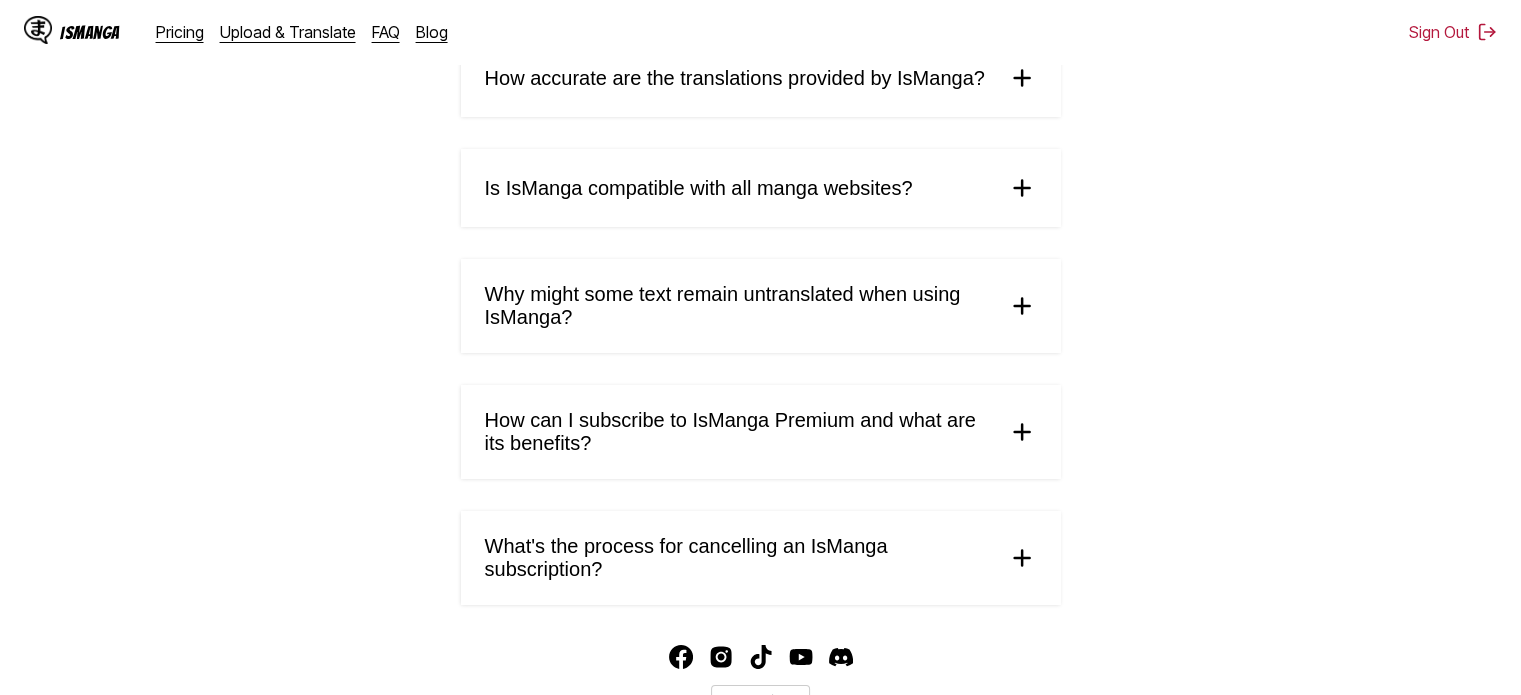scroll, scrollTop: 946, scrollLeft: 0, axis: vertical 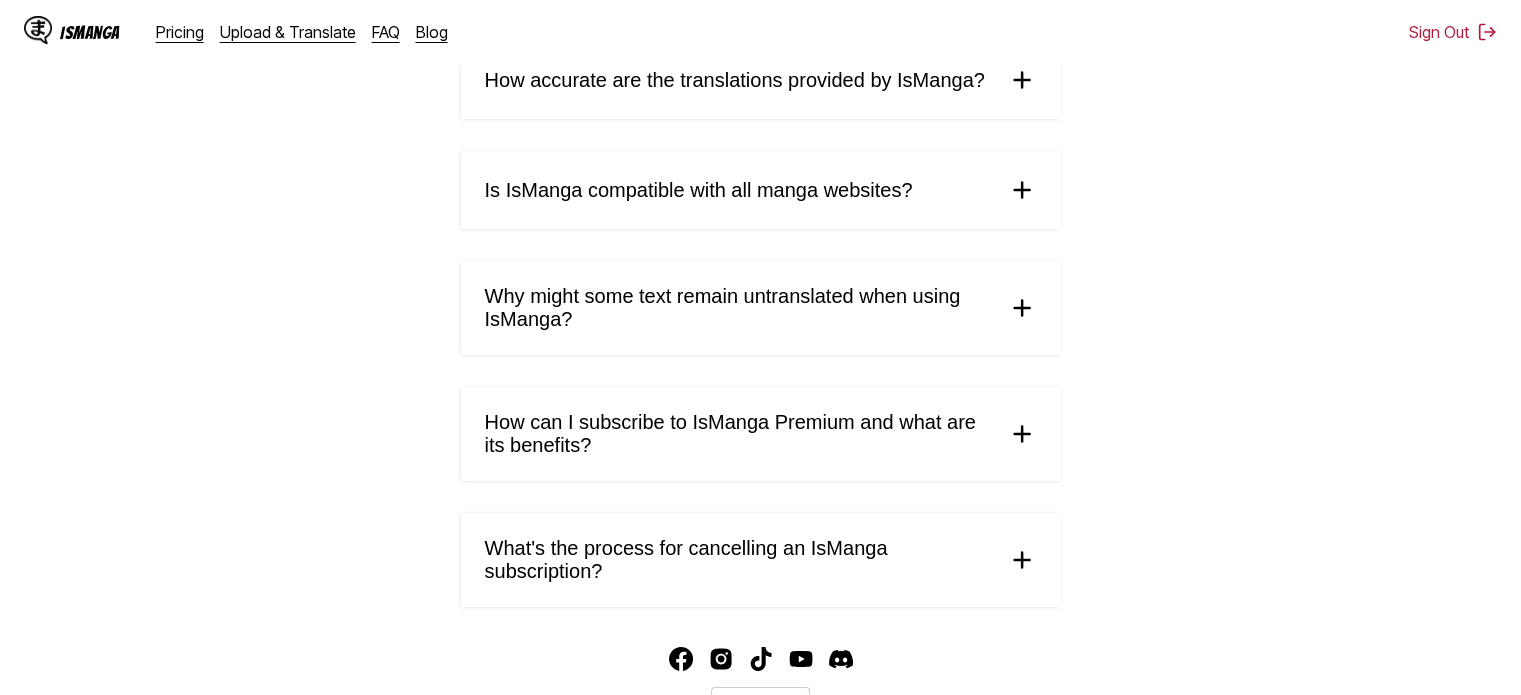 click on "Why might some text remain untranslated when using IsManga?" at bounding box center [761, 308] 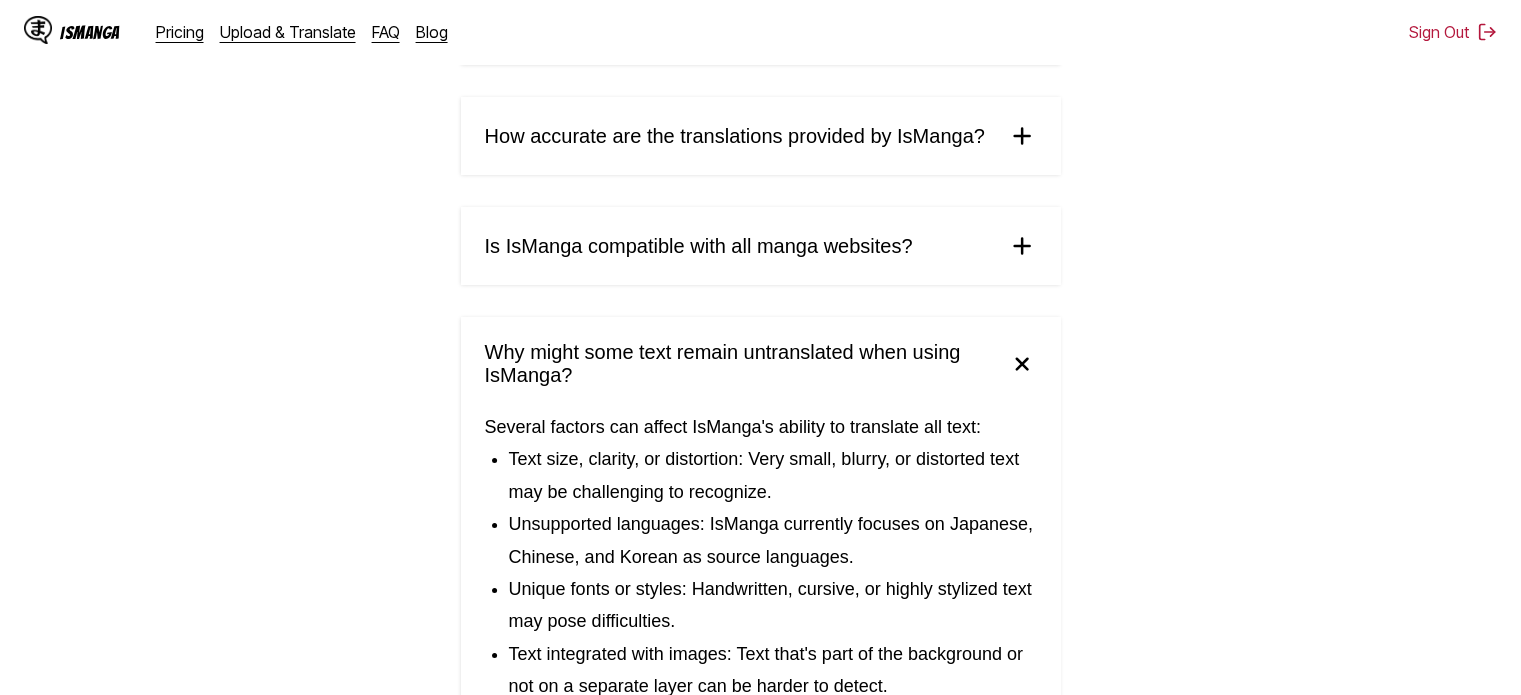 scroll, scrollTop: 892, scrollLeft: 0, axis: vertical 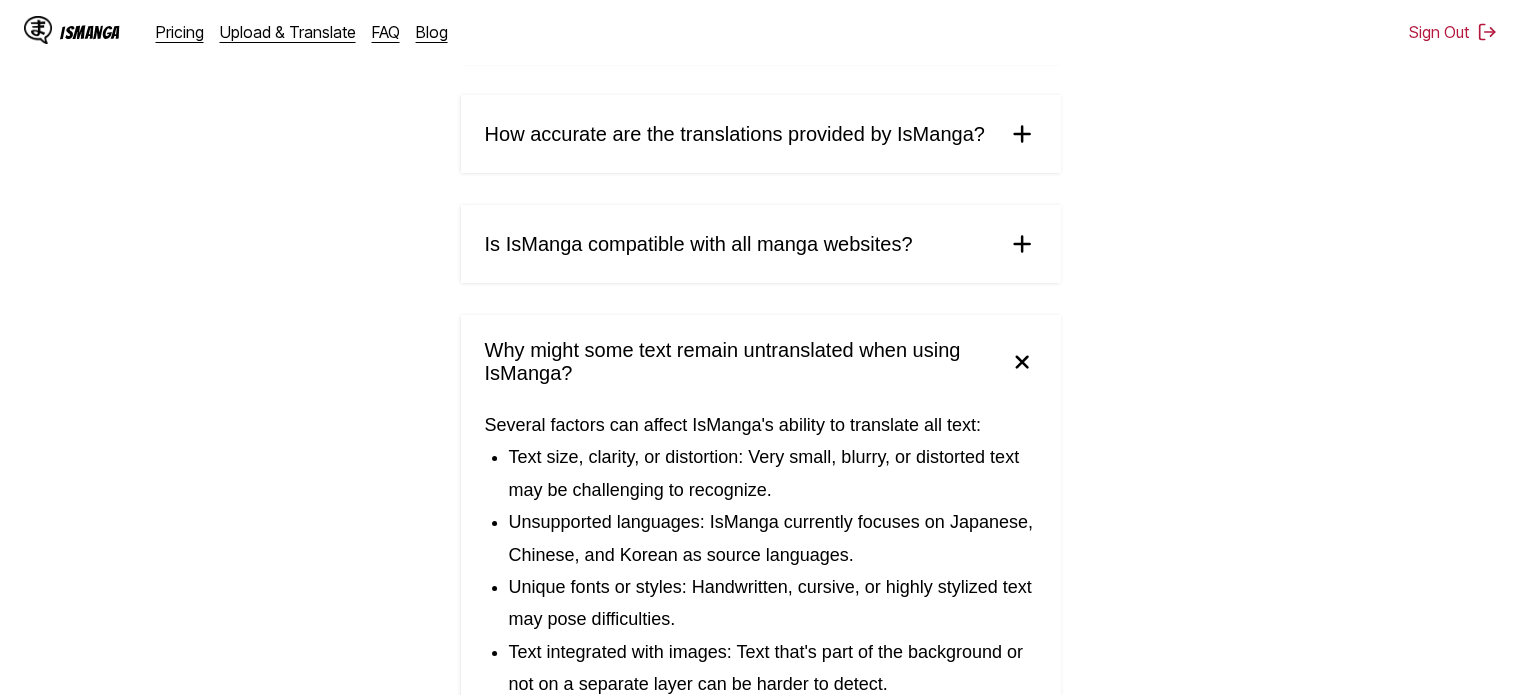 click on "Is IsManga compatible with all manga websites?" at bounding box center [699, 244] 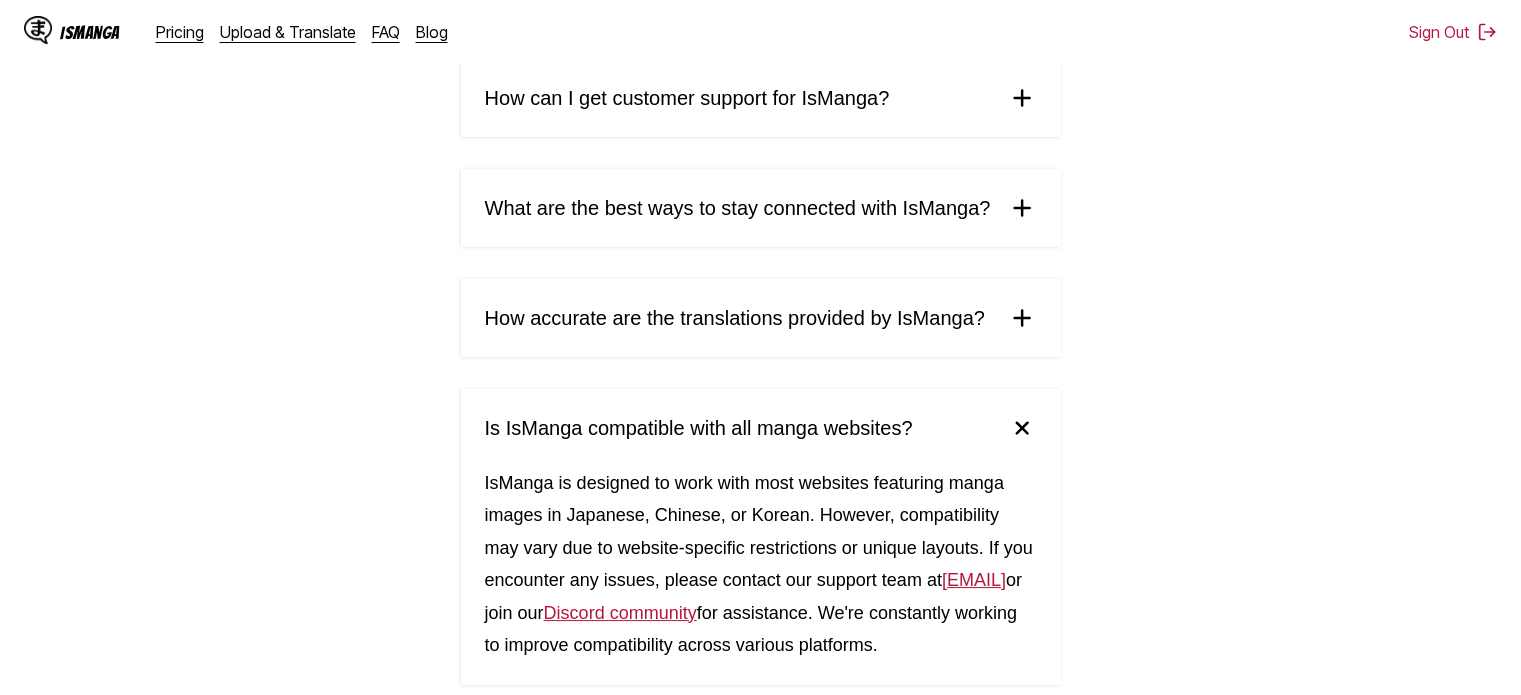 scroll, scrollTop: 708, scrollLeft: 0, axis: vertical 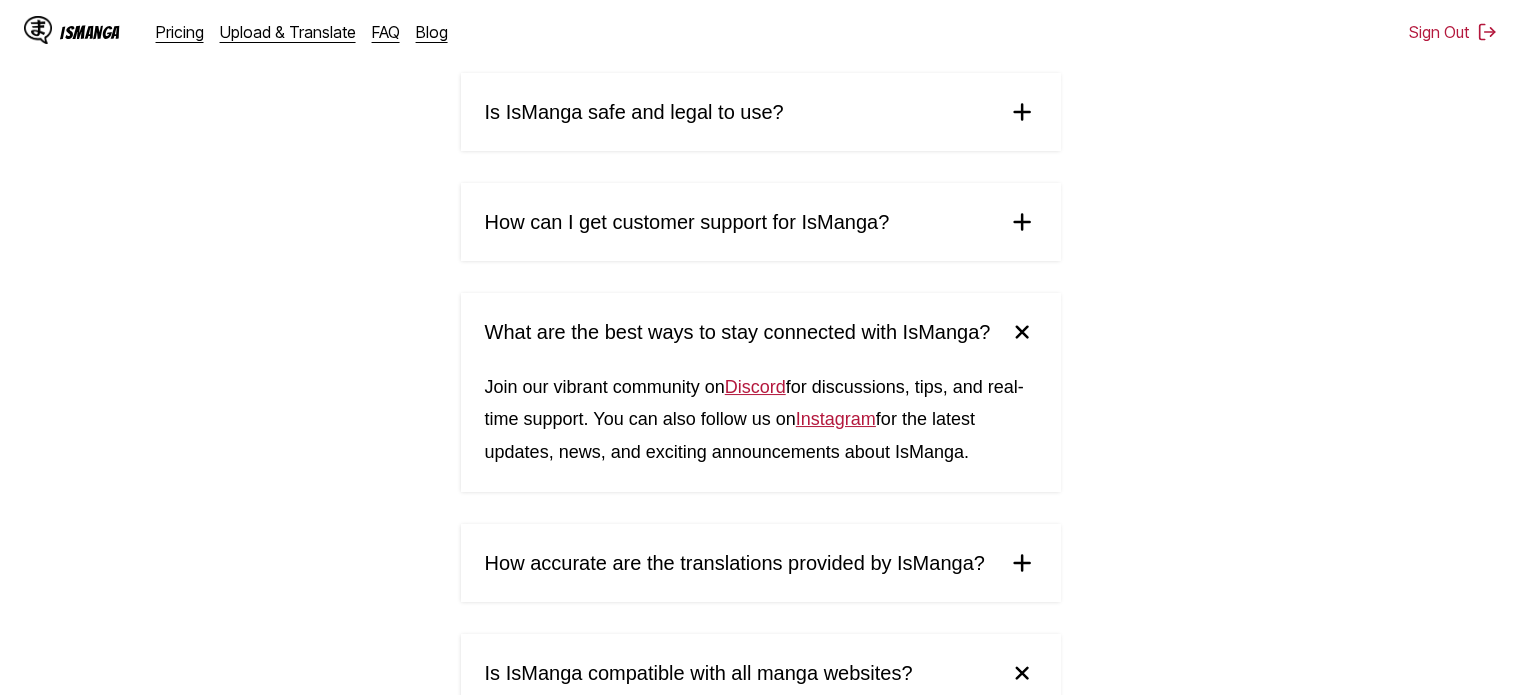 click on "How can I get customer support for IsManga?" at bounding box center [687, 222] 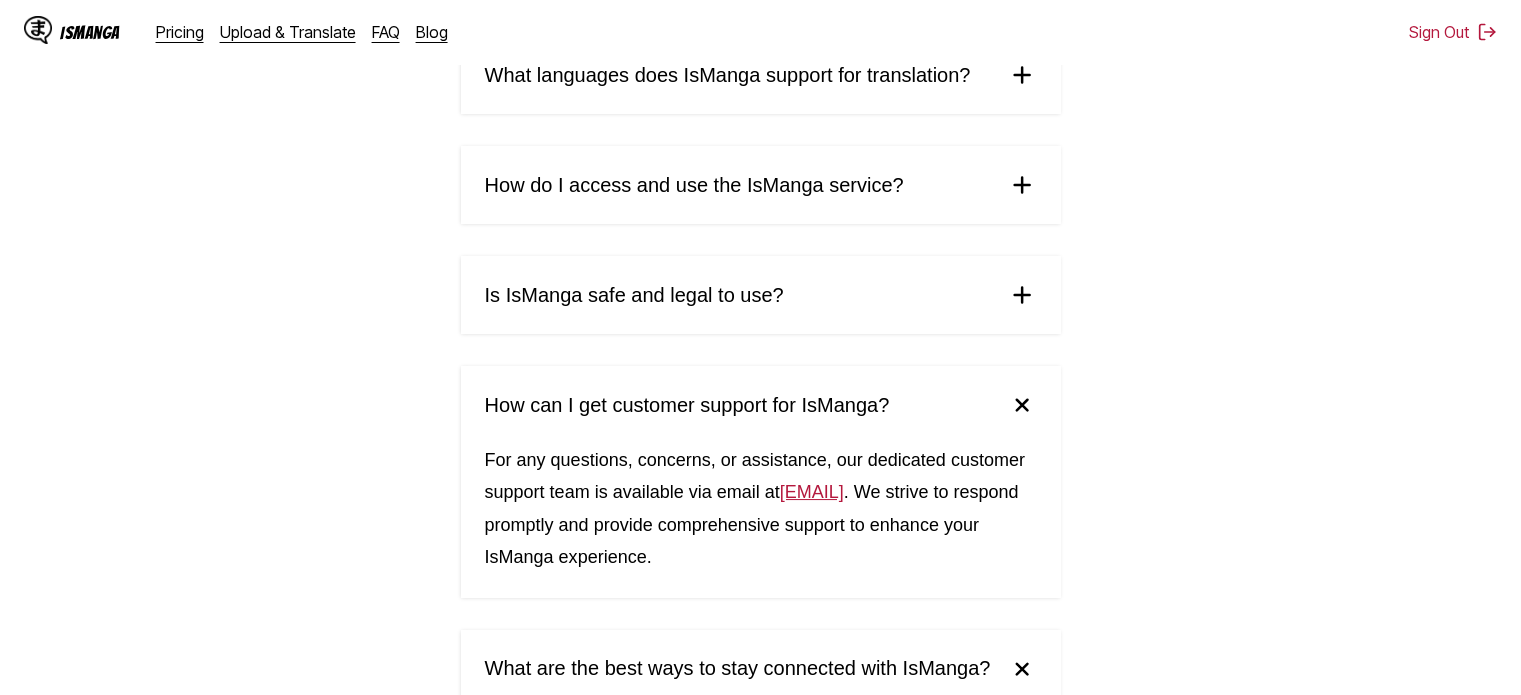scroll, scrollTop: 402, scrollLeft: 0, axis: vertical 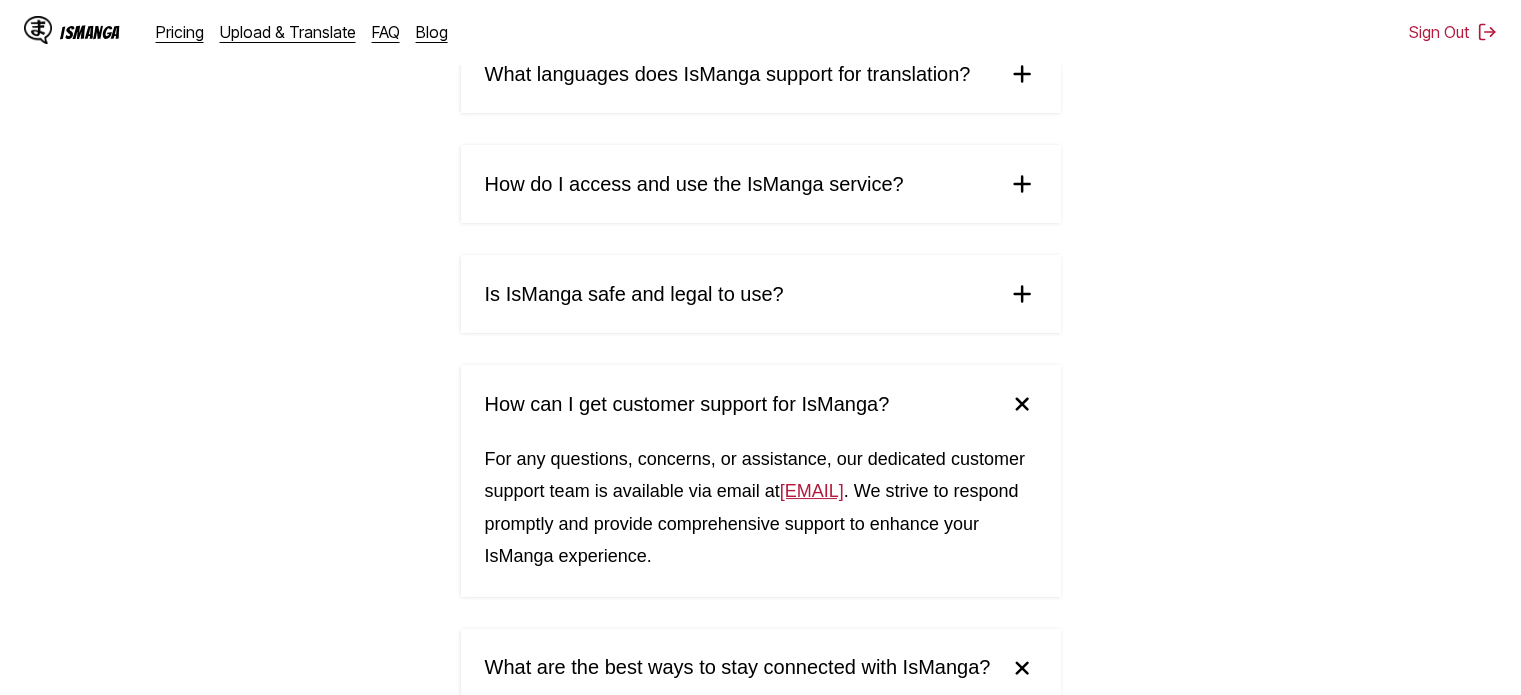 click on "What is IsManga and how does it work? IsManga is an innovative AI-powered manga translation service that allows you to instantly translate raw manga, manhua, manhwa, and comics from Japanese, Chinese, and Korean to  over 10 languages . Our cutting-edge artificial intelligence technology automatically translates text within manga images, enabling you to enjoy your favorite comics in your preferred language for free, on any device. How can I use IsManga to read translated manga? Using IsManga is simple and user-friendly. You can either upload your own manga images or visit any raw manga, manhua, manhwa, or comics website. Once you've installed our Manga Translator extension or mobile app, select your desired source and target languages, then click 'Translate' to start reading your favorite manga in your chosen language instantly. What languages does IsManga support for translation? visit our language support page . How do I access and use the IsManga service? Is IsManga safe and legal to use? Discord Instagram" at bounding box center [761, 952] 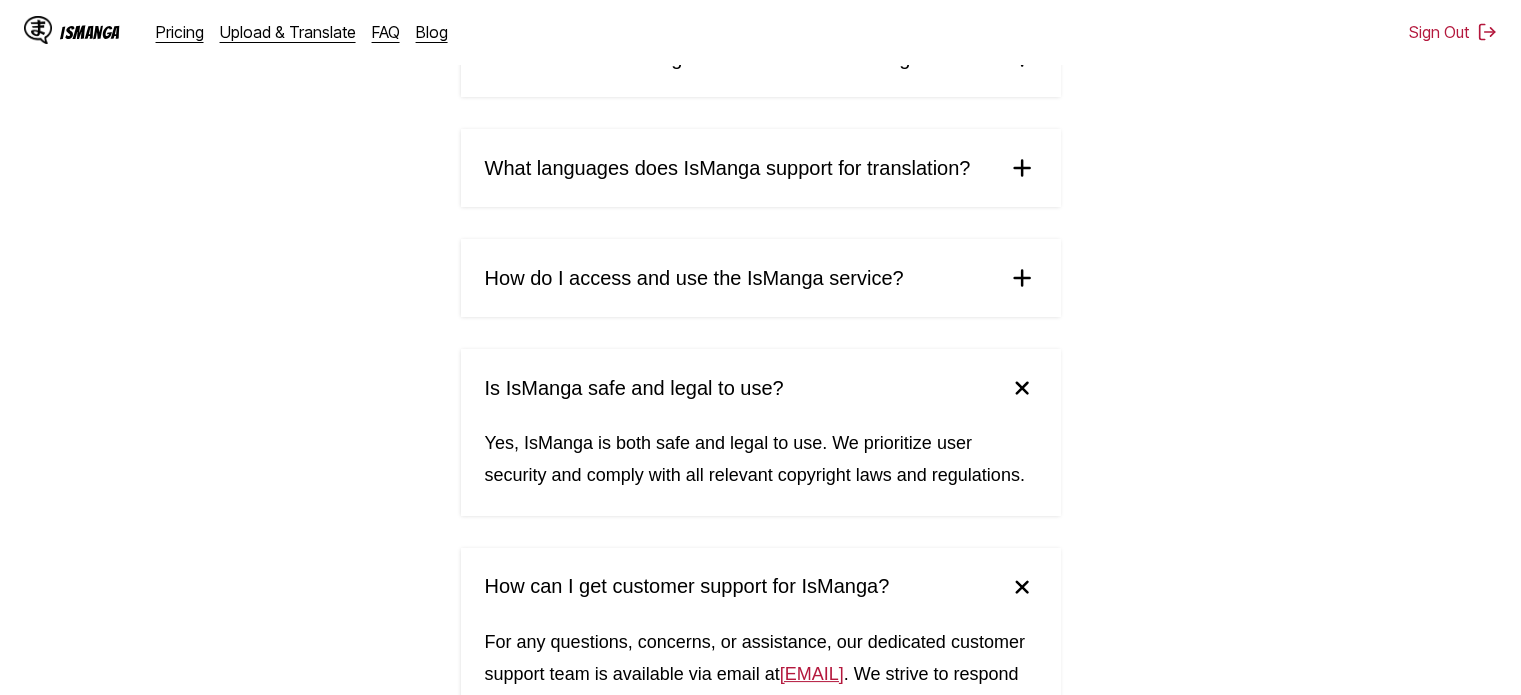 scroll, scrollTop: 305, scrollLeft: 0, axis: vertical 